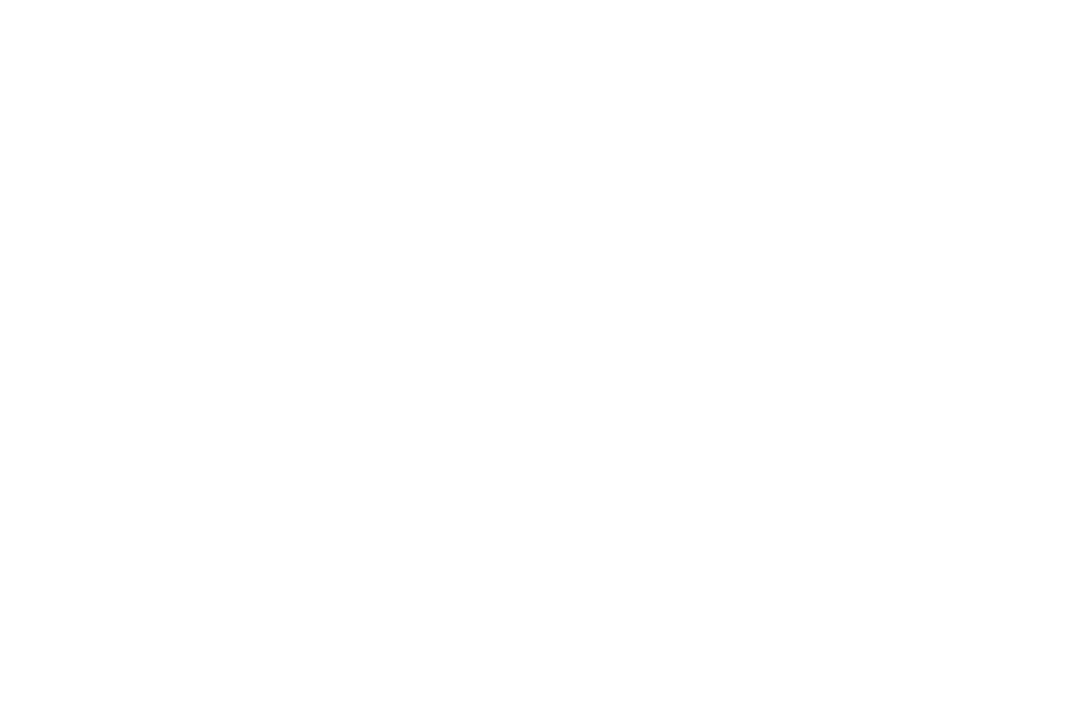 scroll, scrollTop: 0, scrollLeft: 0, axis: both 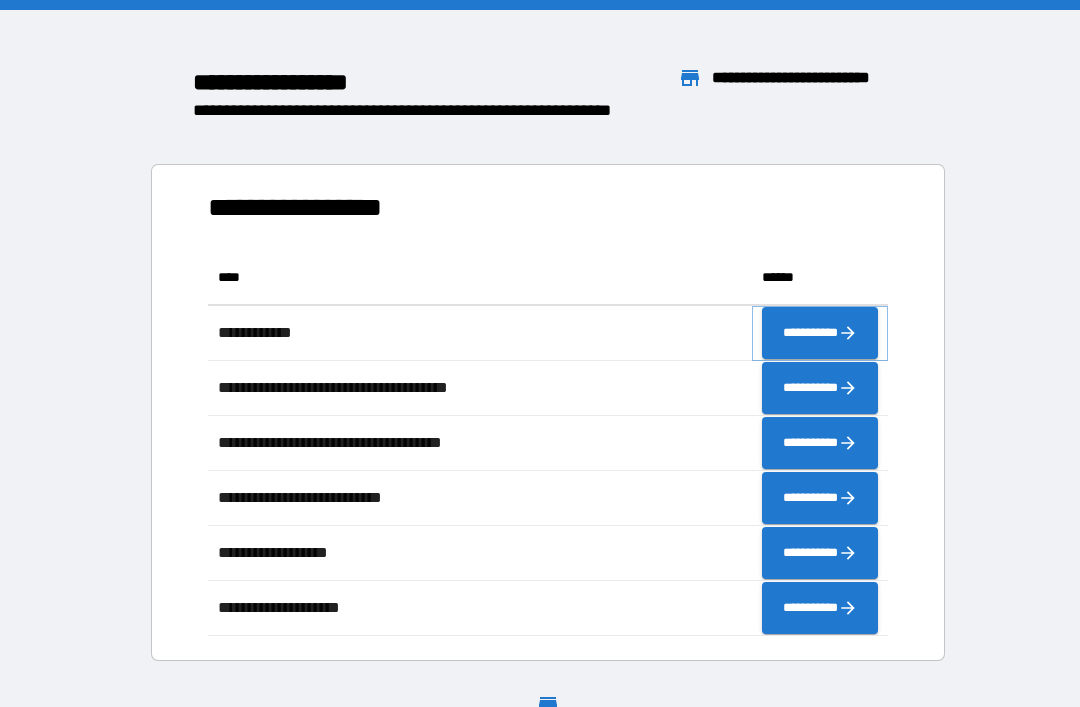 click on "**********" at bounding box center [820, 333] 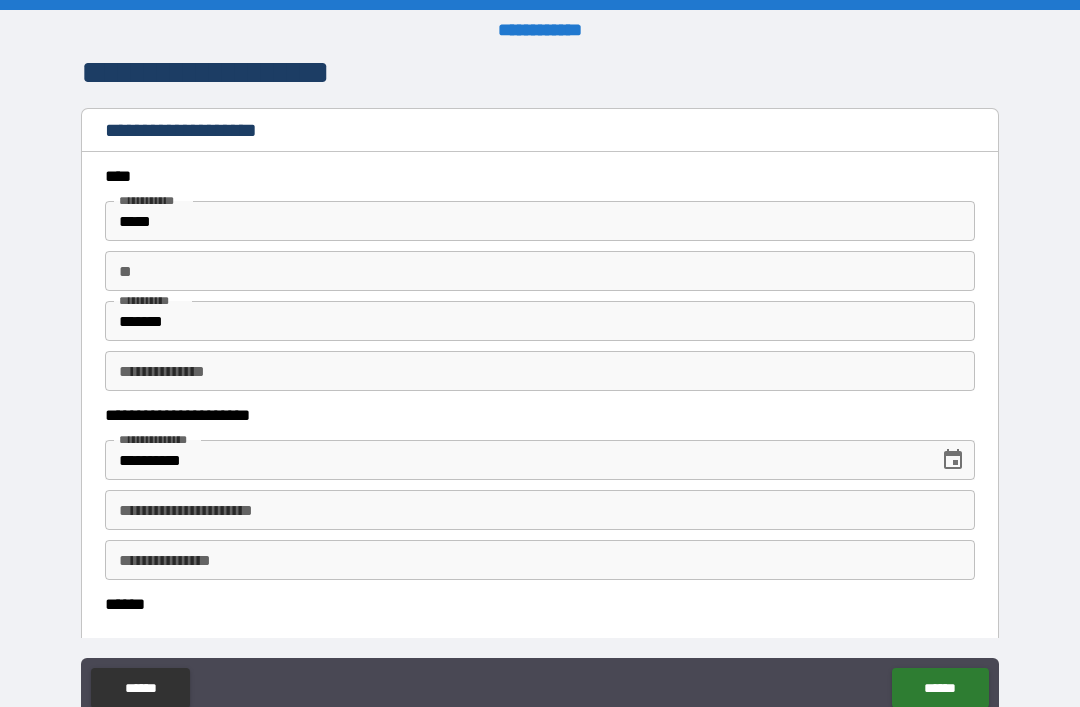 click on "**********" at bounding box center [540, 510] 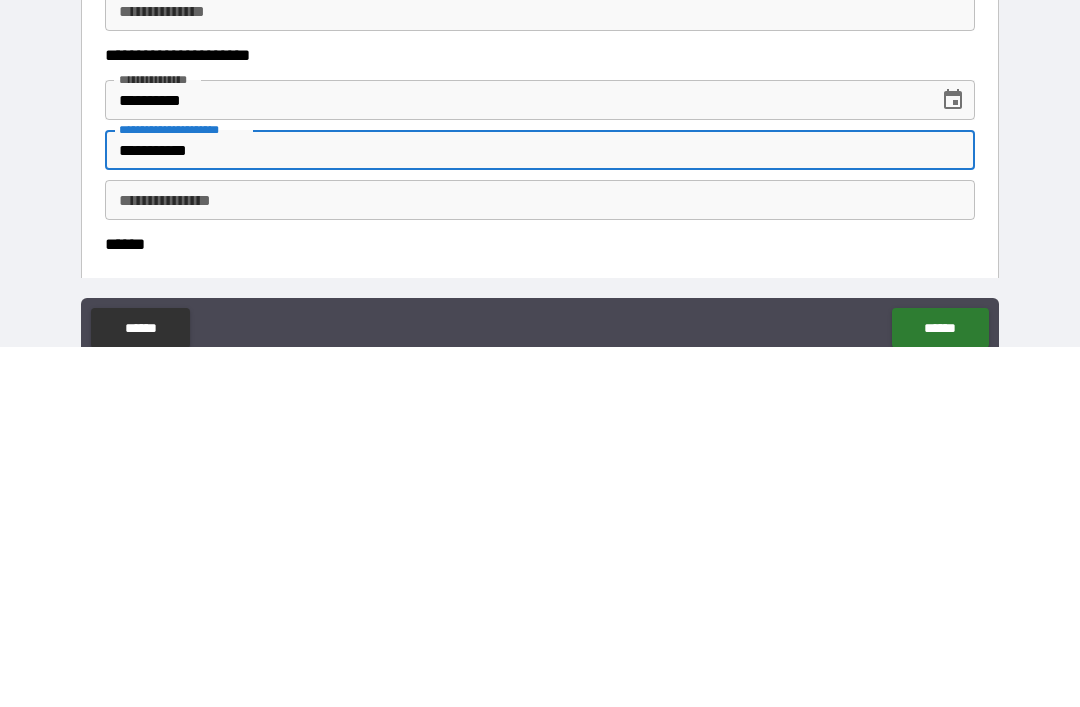 scroll, scrollTop: 64, scrollLeft: 0, axis: vertical 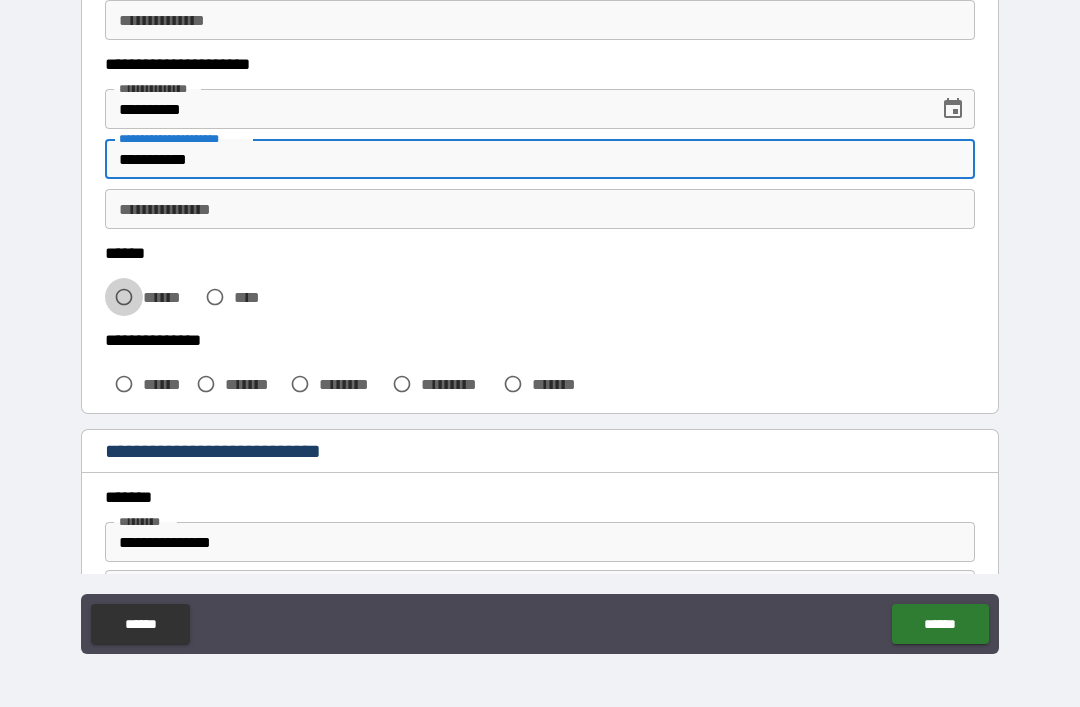 type on "**********" 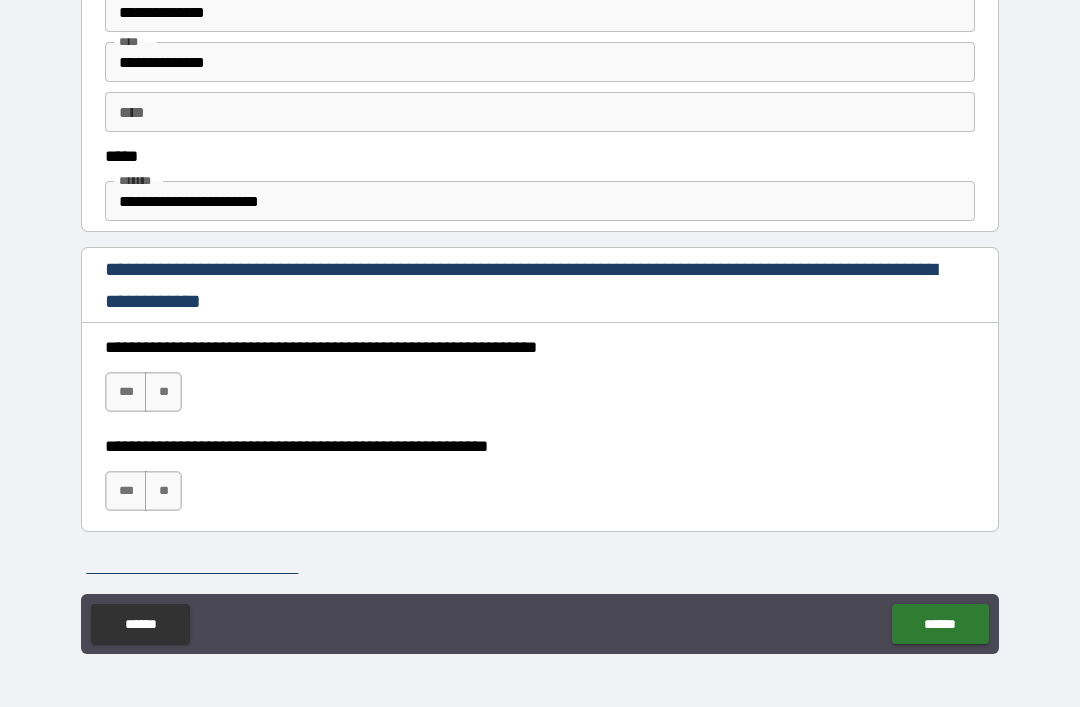 scroll, scrollTop: 1100, scrollLeft: 0, axis: vertical 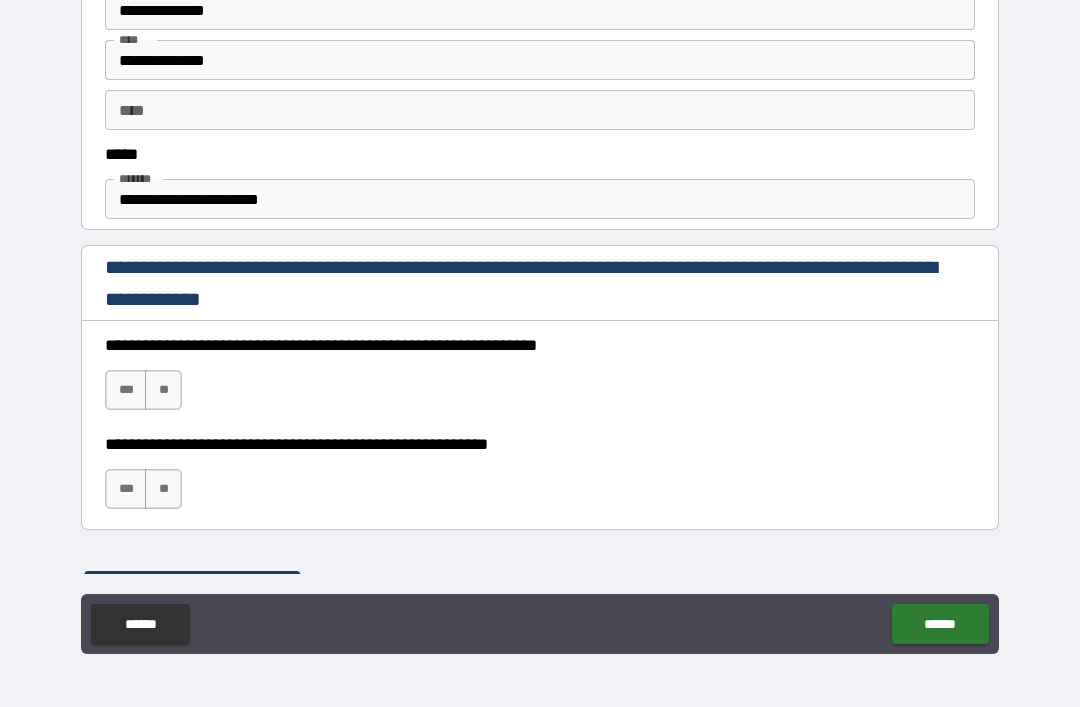 click on "***" at bounding box center [126, 390] 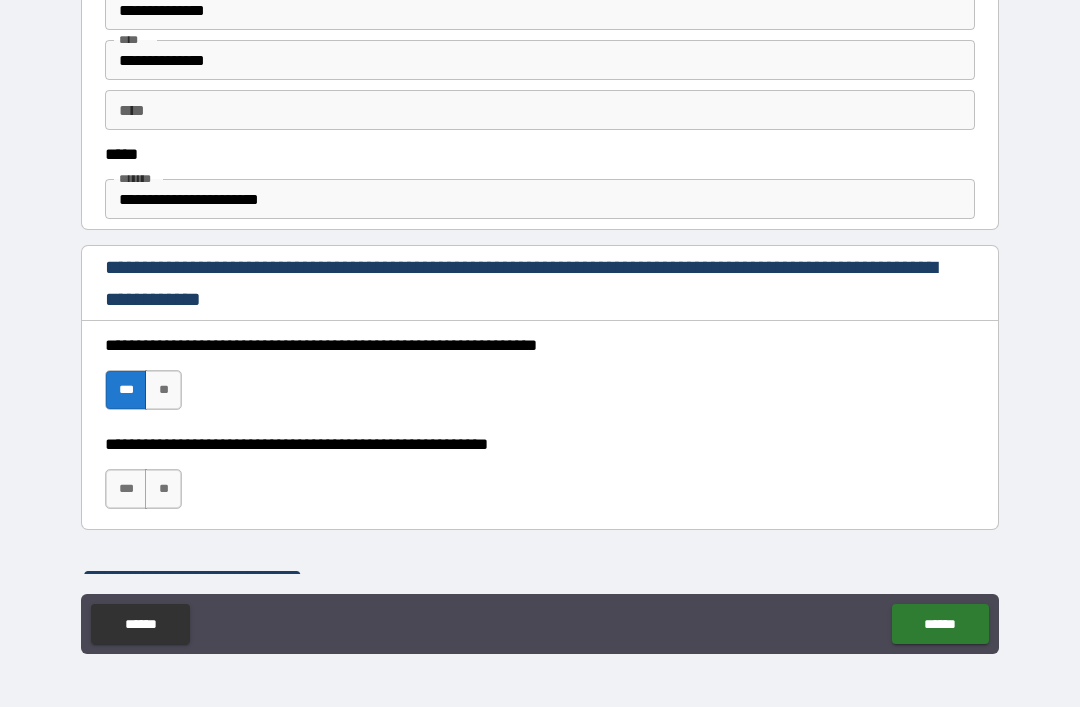 click on "***" at bounding box center [126, 489] 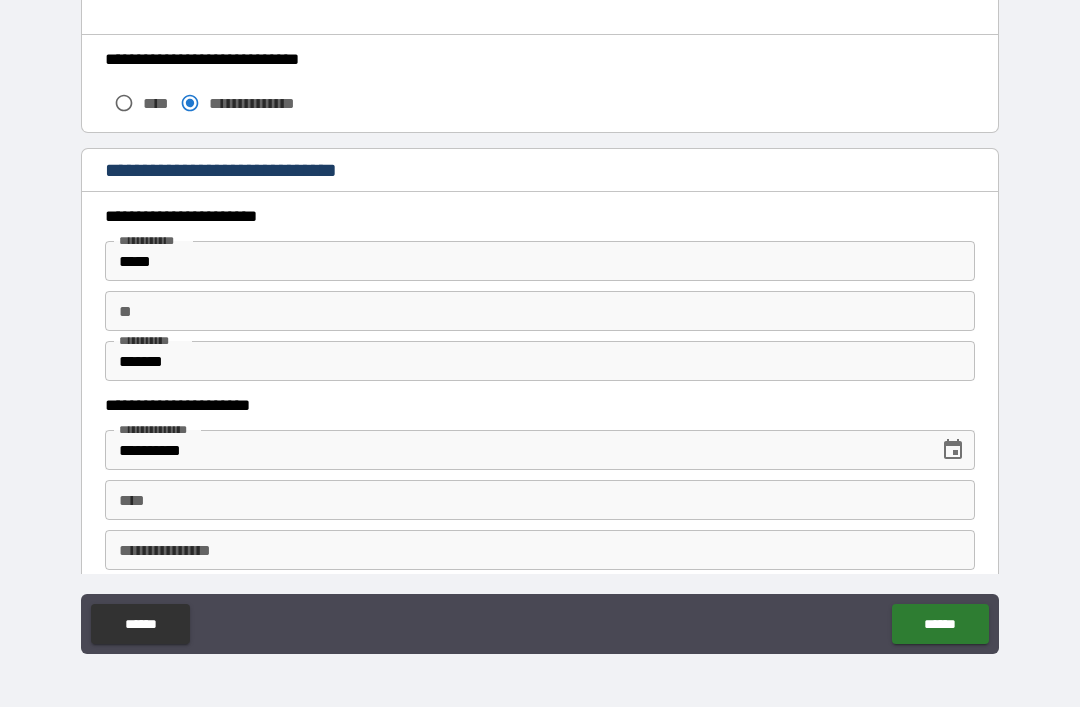 scroll, scrollTop: 1761, scrollLeft: 0, axis: vertical 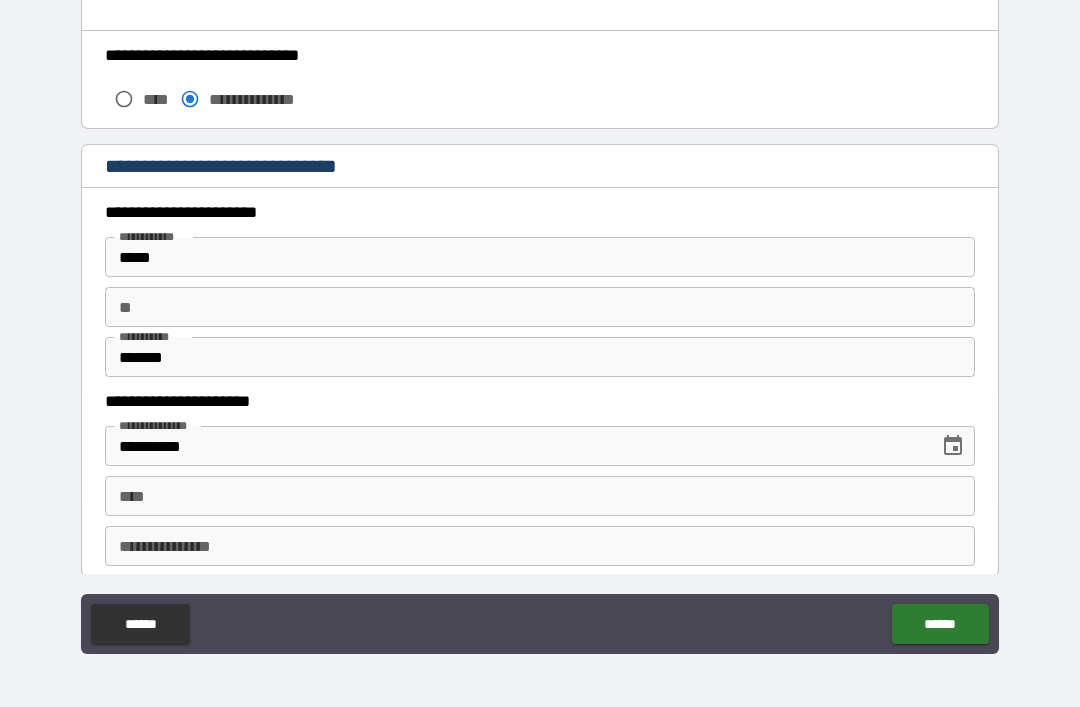 click on "****" at bounding box center (540, 496) 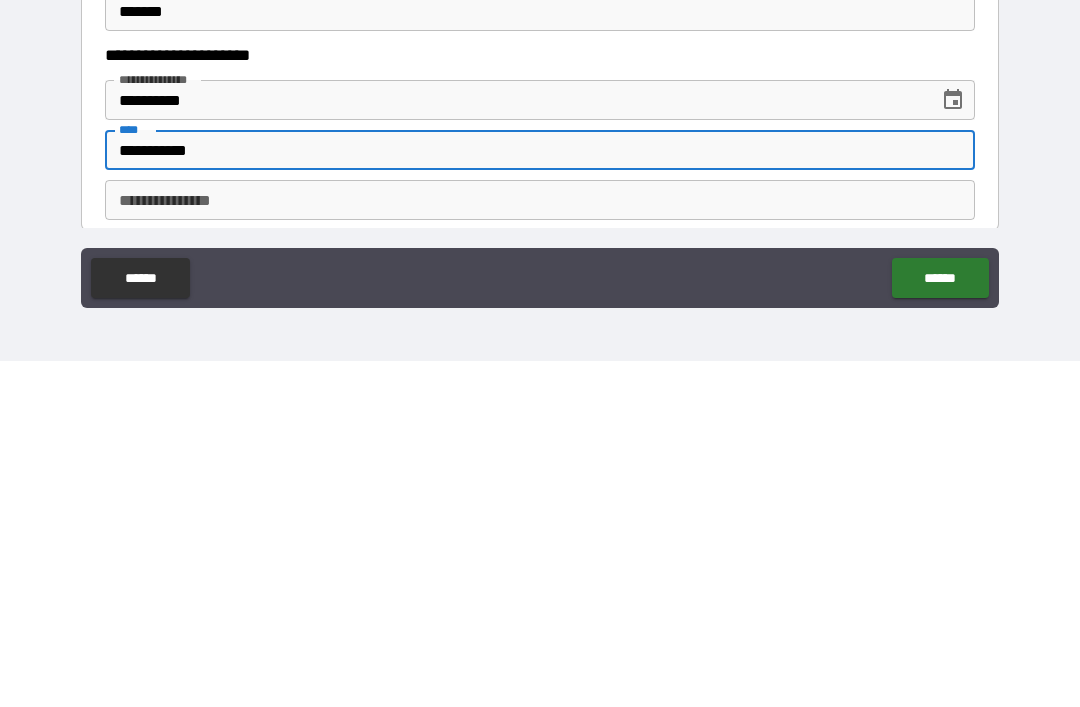 type on "**********" 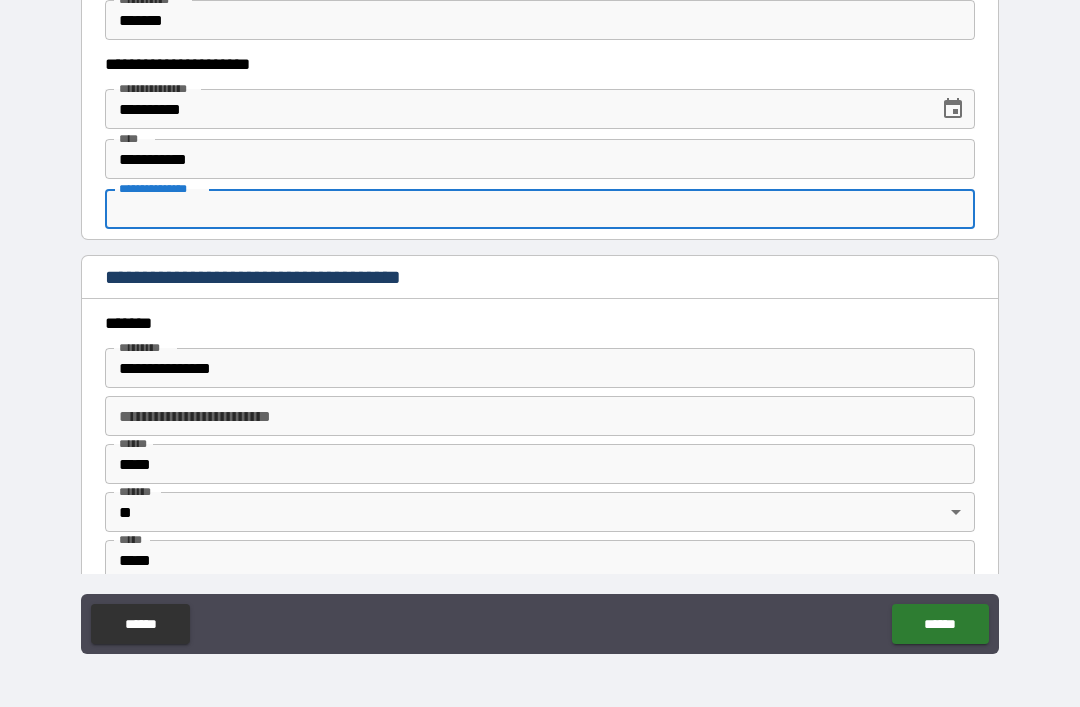 scroll, scrollTop: 2095, scrollLeft: 0, axis: vertical 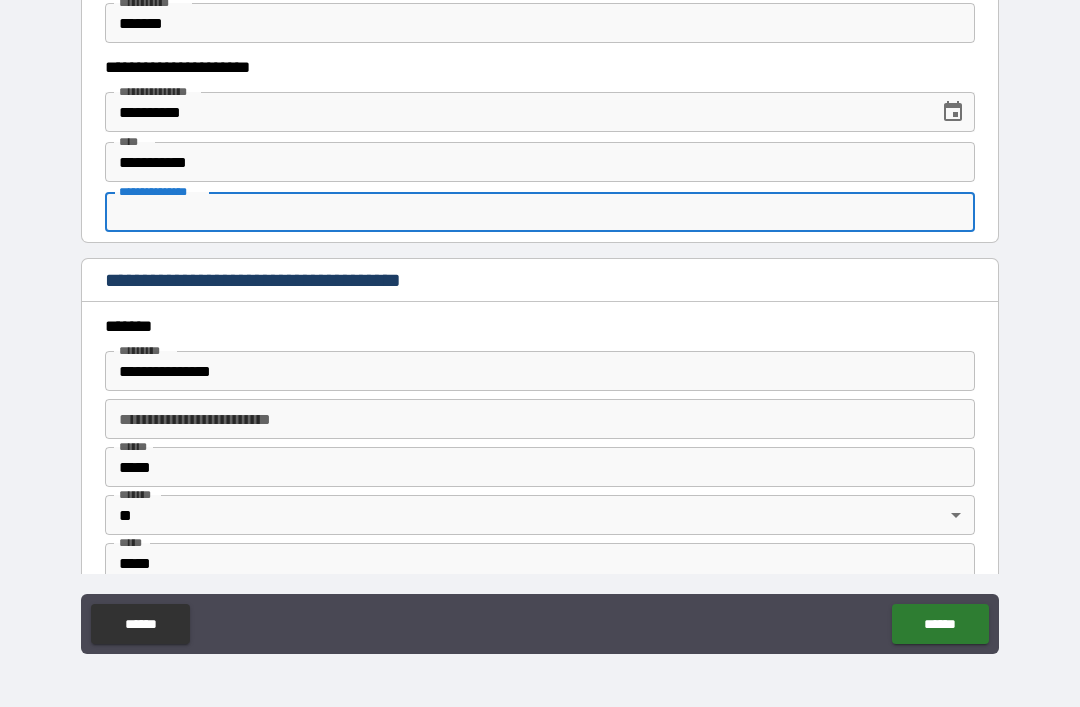 click on "**********" at bounding box center [540, 212] 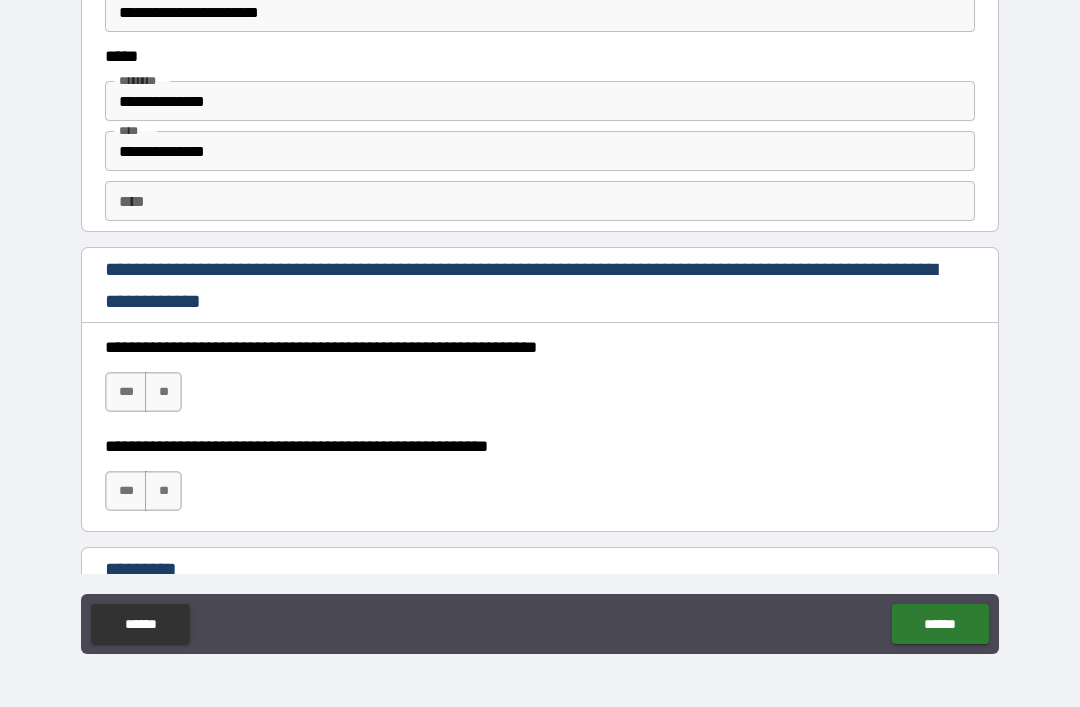 scroll, scrollTop: 2736, scrollLeft: 0, axis: vertical 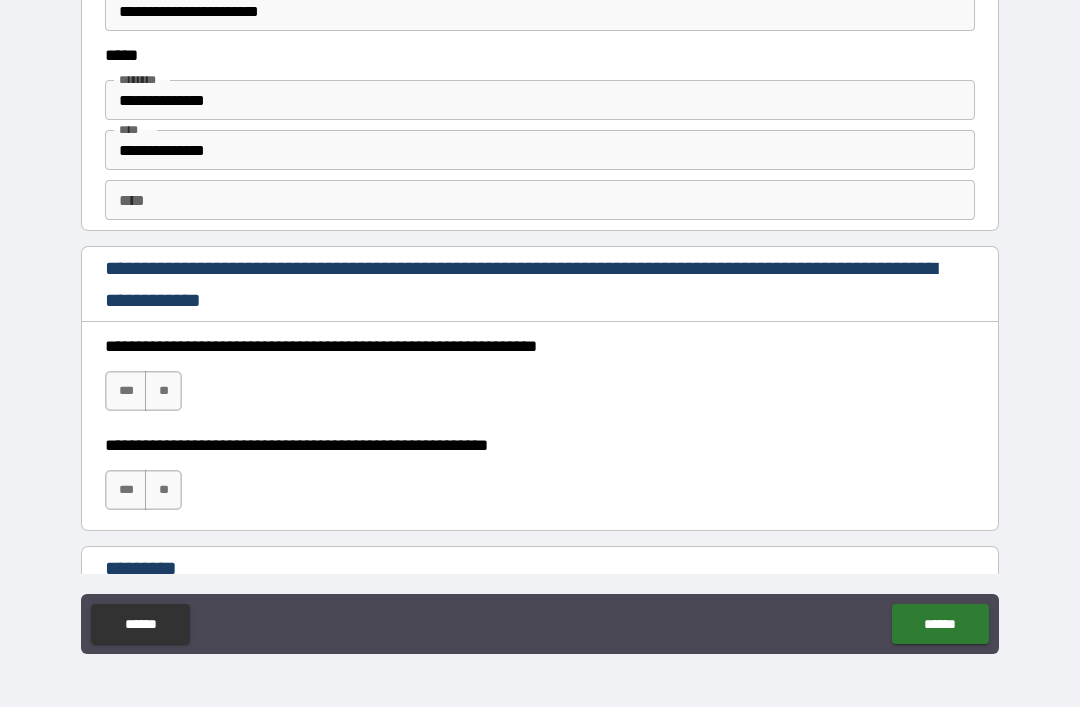 type on "**********" 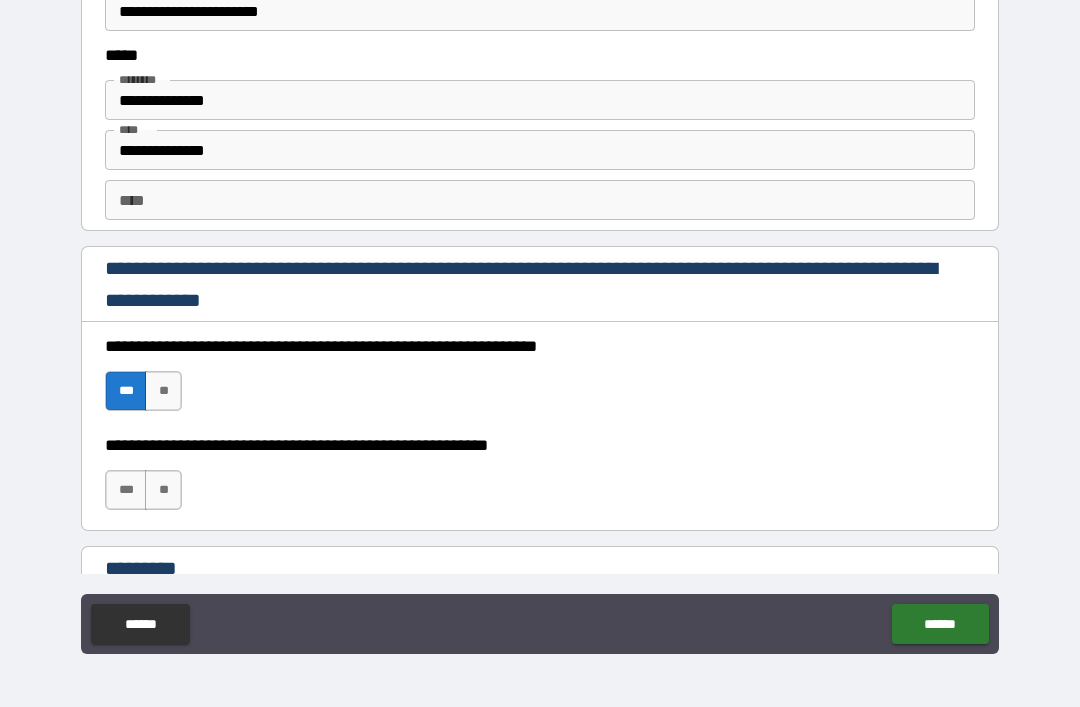 click on "***" at bounding box center (126, 490) 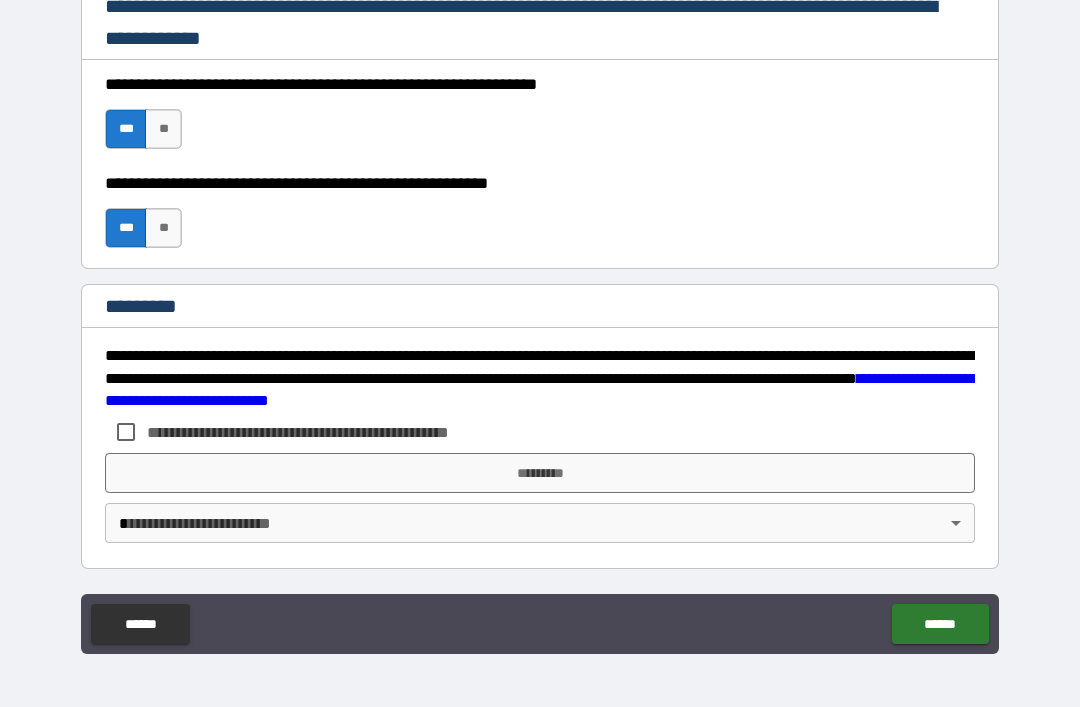 scroll, scrollTop: 2998, scrollLeft: 0, axis: vertical 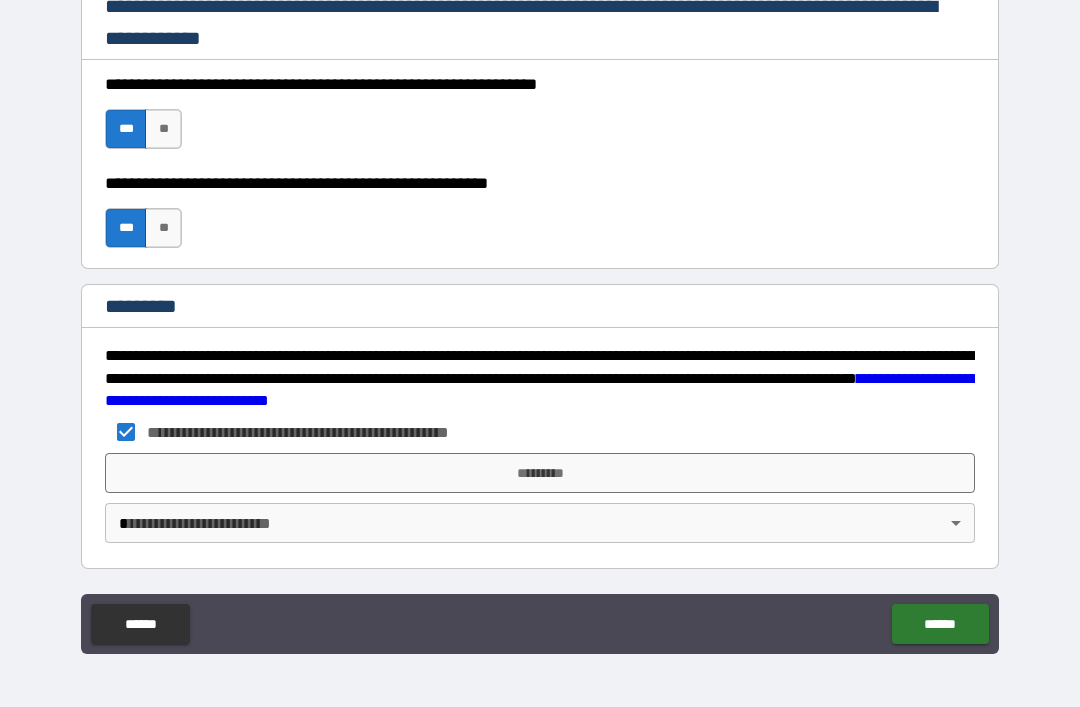 click on "*********" at bounding box center [540, 473] 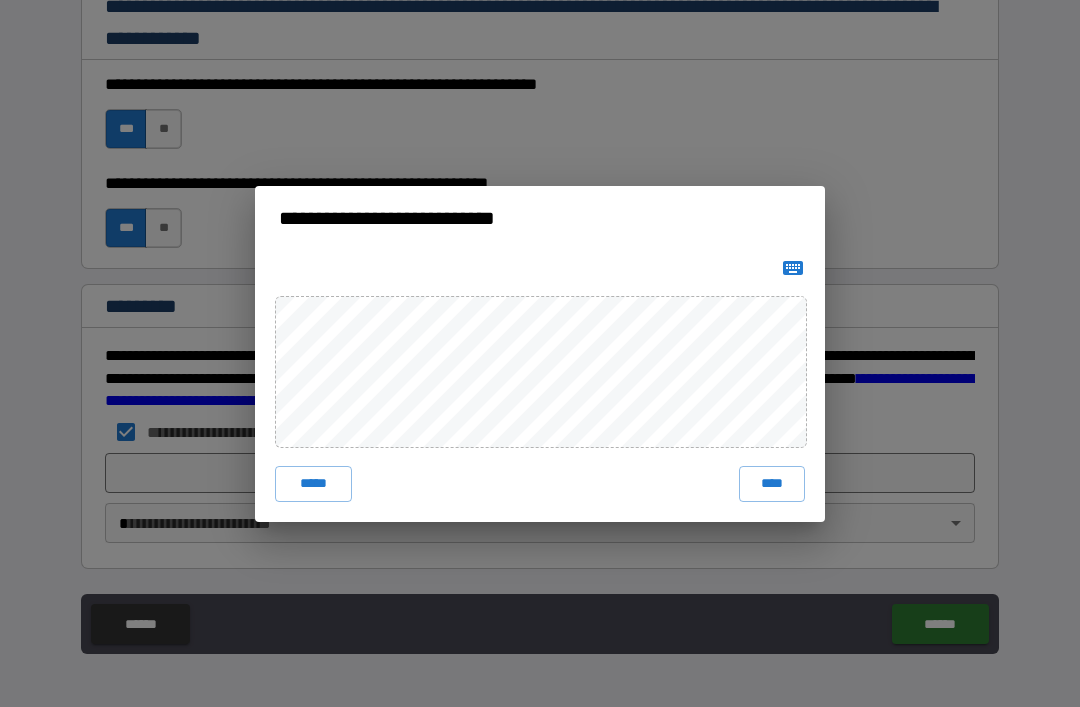 click on "****" at bounding box center (772, 484) 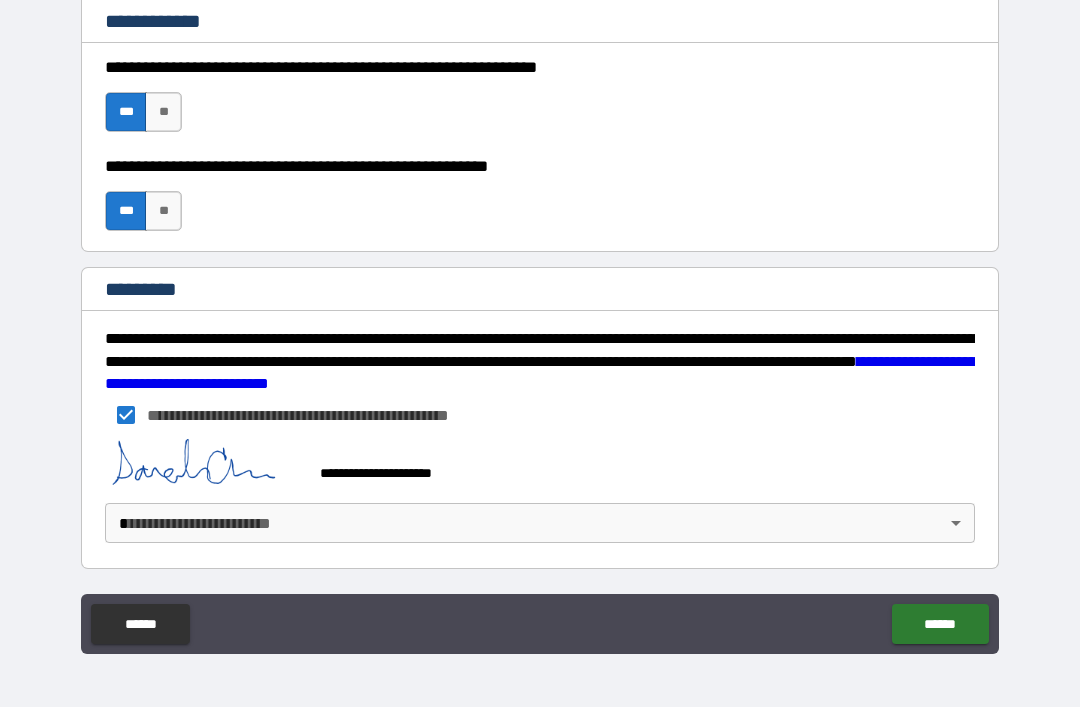 scroll, scrollTop: 3015, scrollLeft: 0, axis: vertical 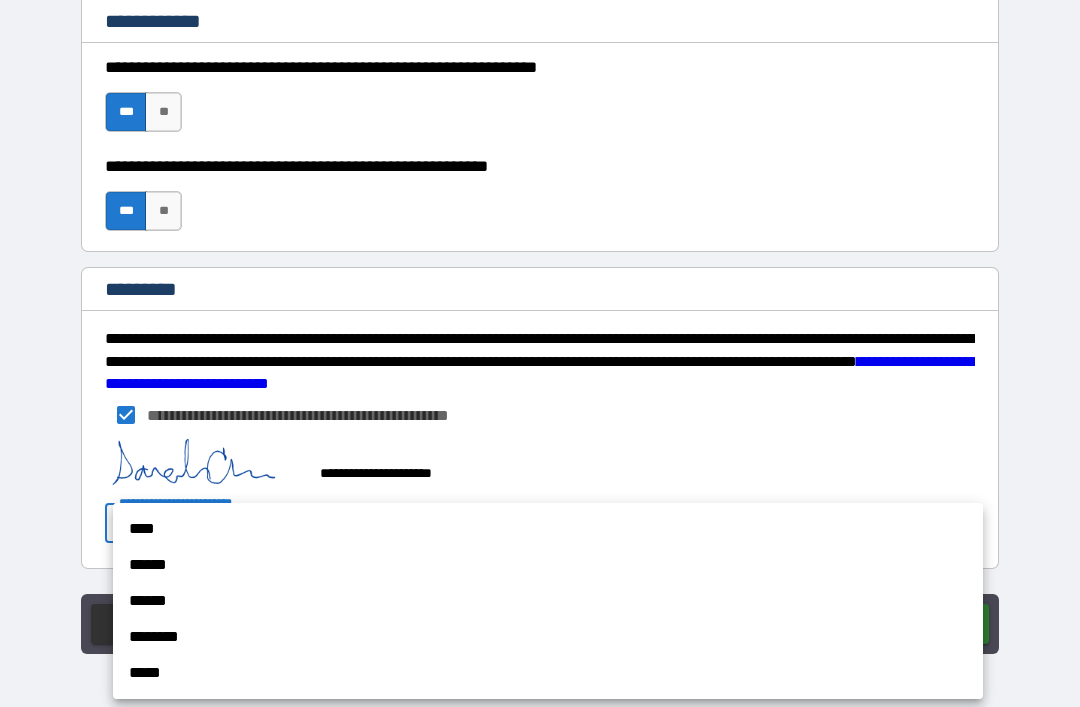 click on "******" at bounding box center (548, 565) 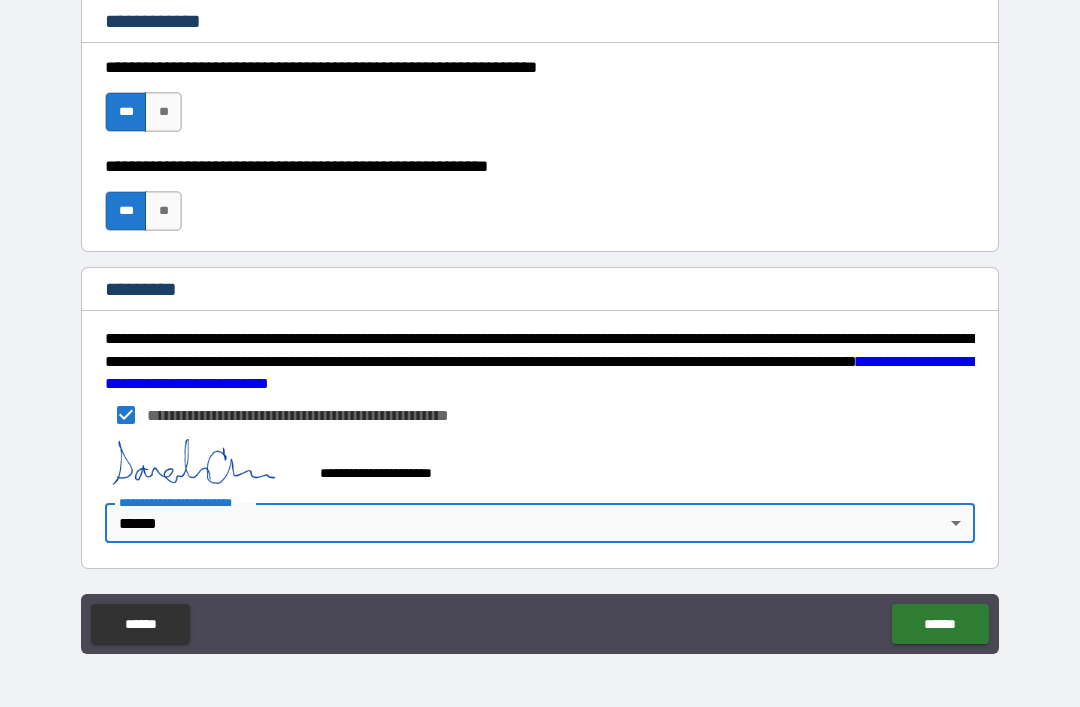 click on "******" at bounding box center (940, 624) 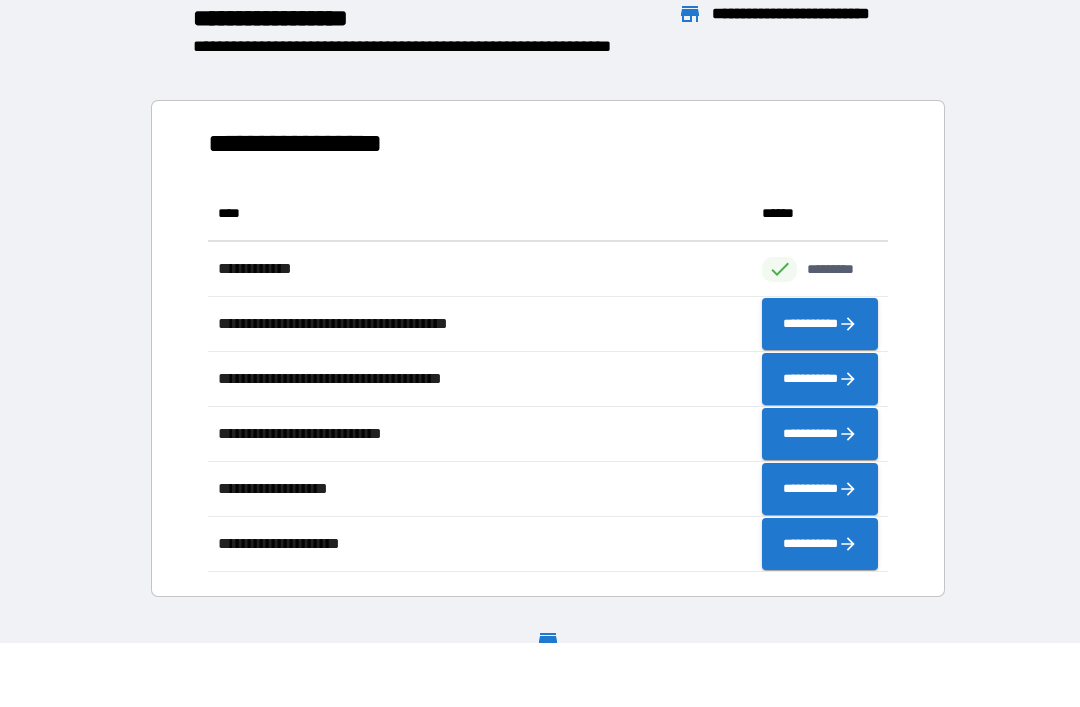 scroll, scrollTop: 1, scrollLeft: 1, axis: both 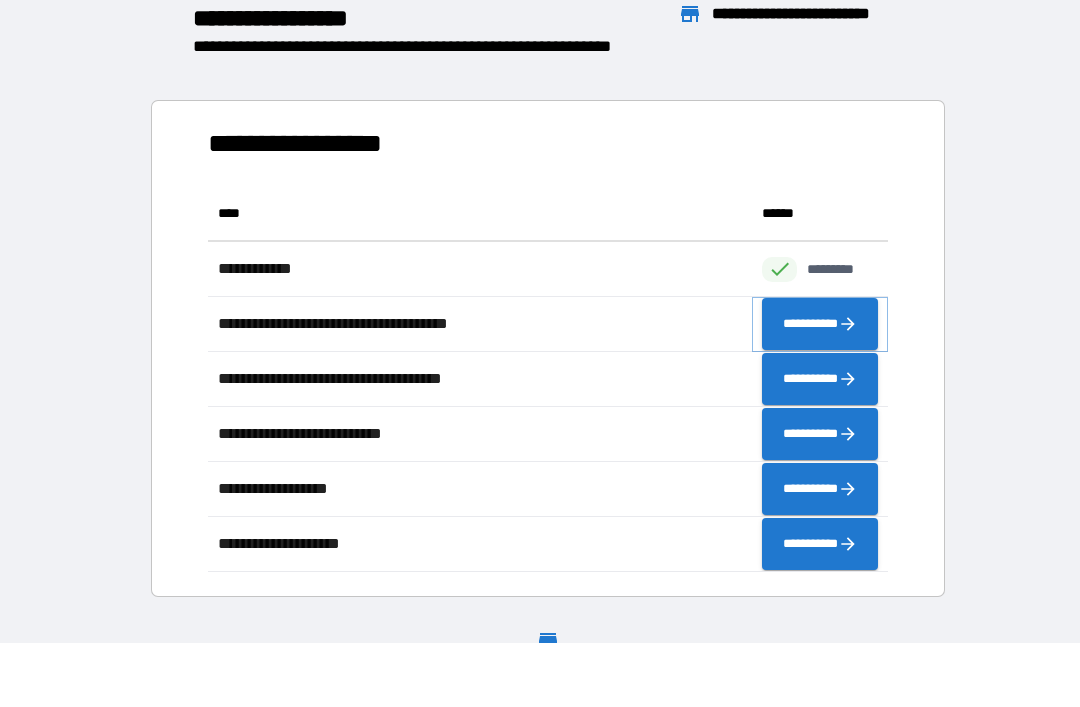 click on "**********" at bounding box center [820, 324] 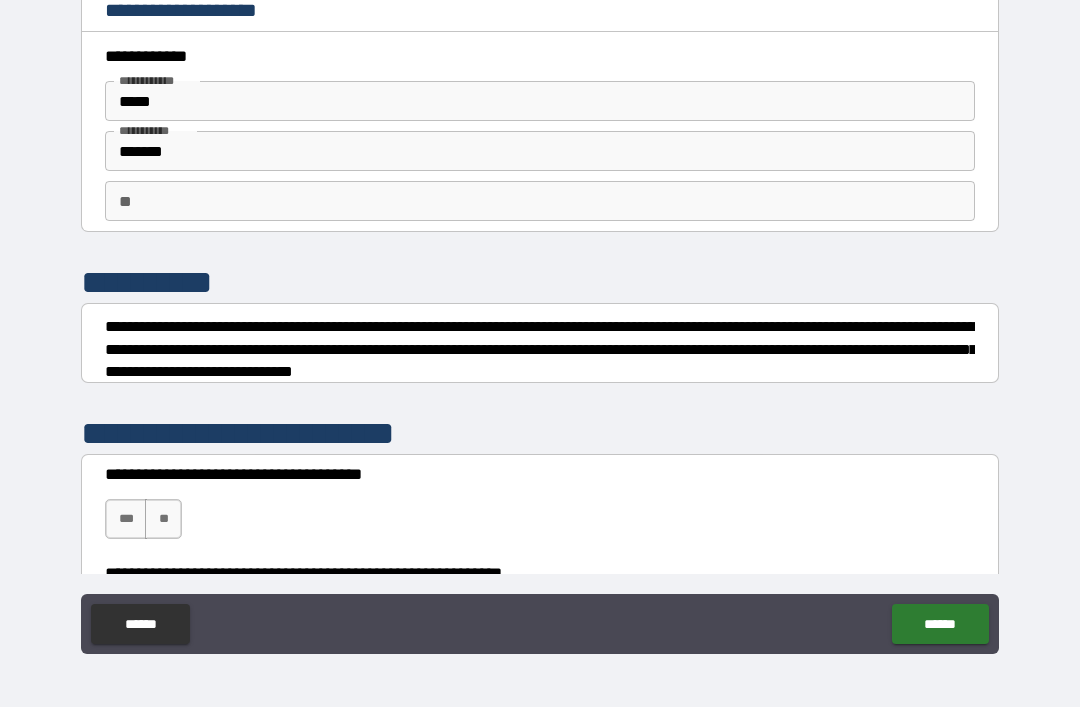 scroll, scrollTop: 0, scrollLeft: 0, axis: both 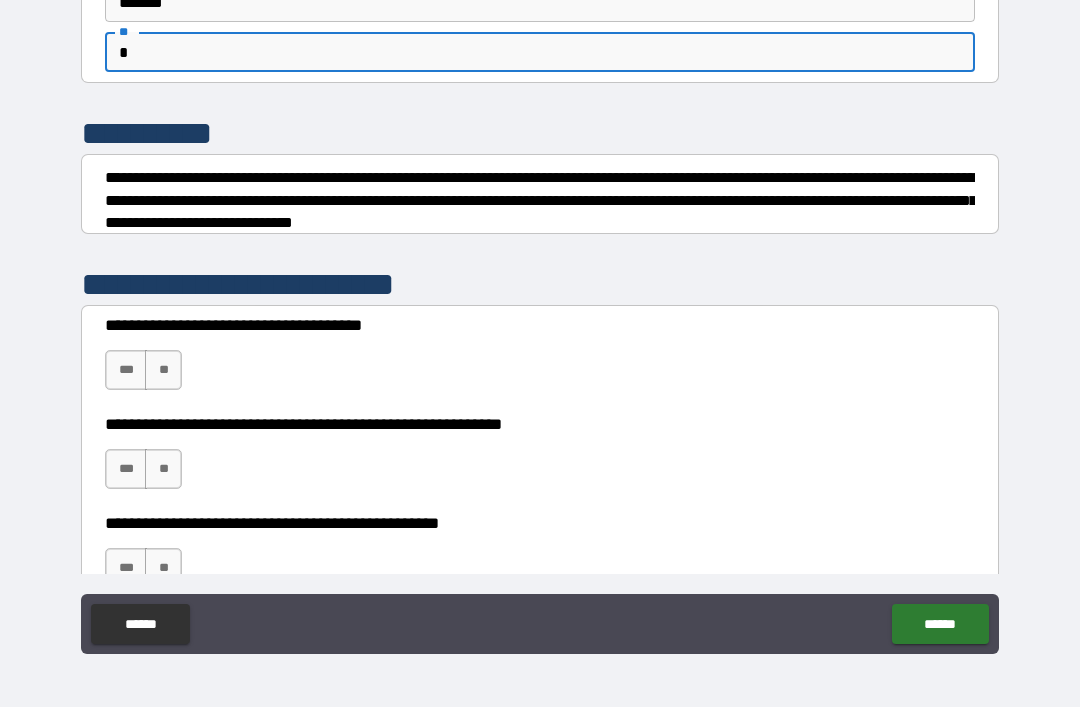 type on "*" 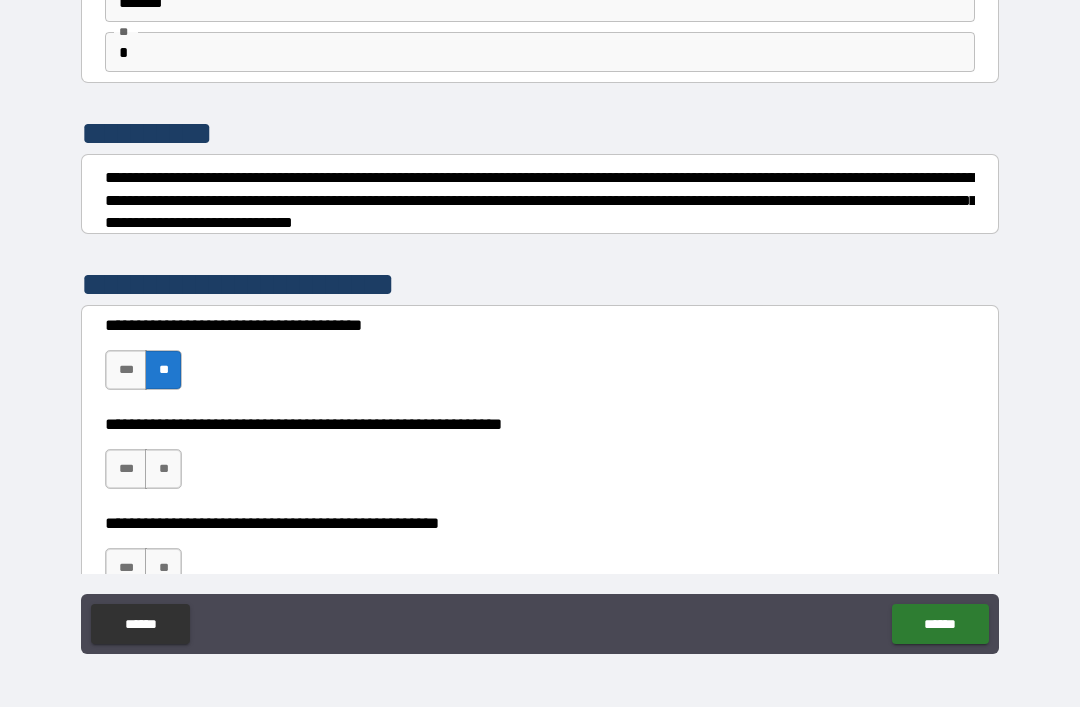 click on "**" at bounding box center [163, 469] 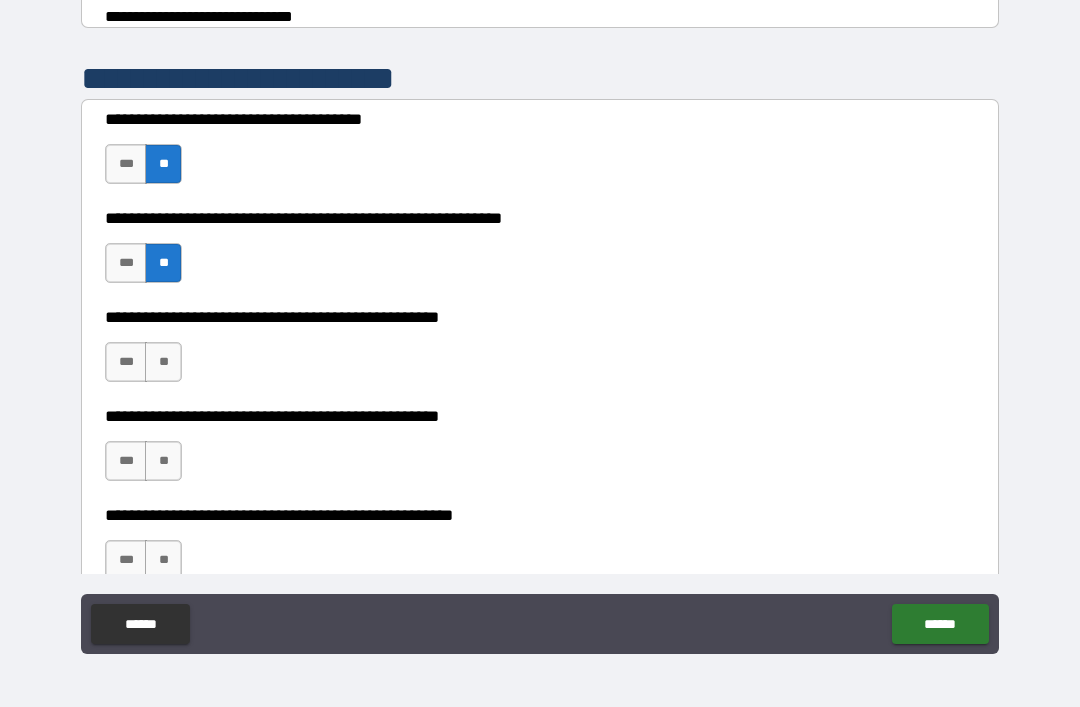 scroll, scrollTop: 356, scrollLeft: 0, axis: vertical 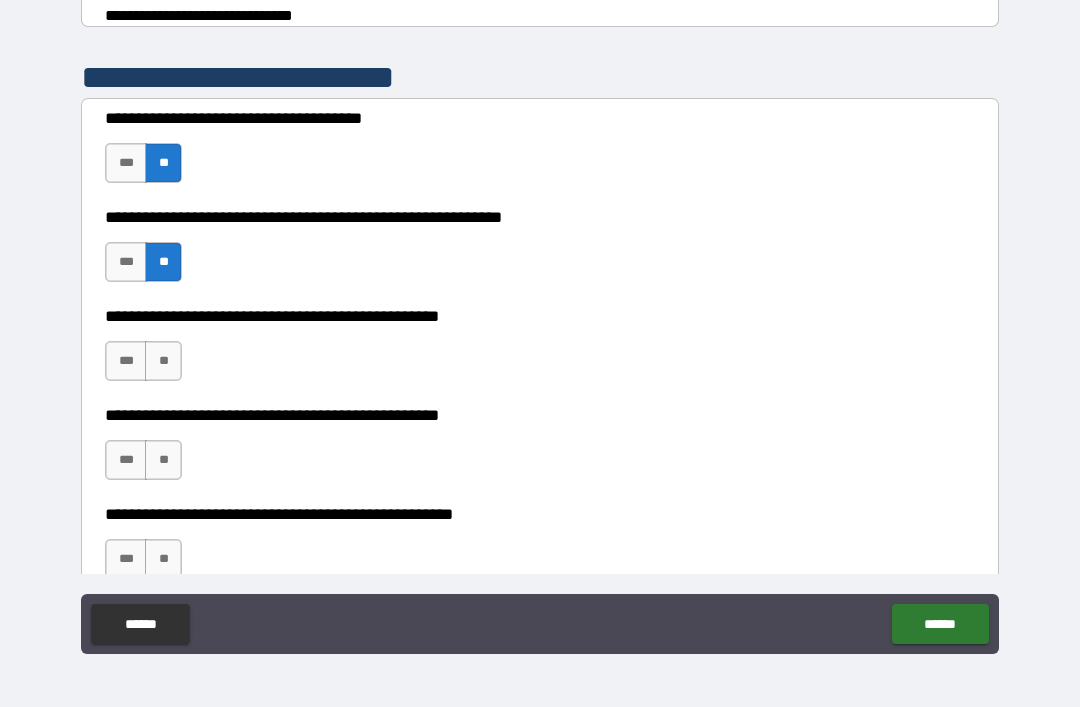 click on "**" at bounding box center (163, 361) 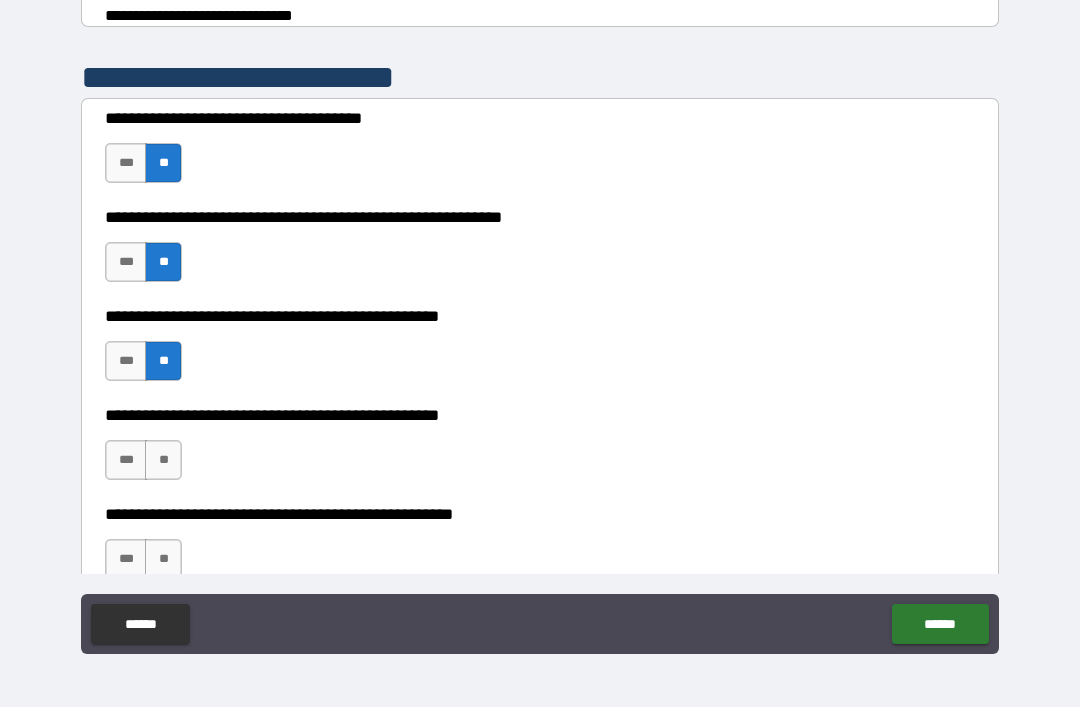 click on "**" at bounding box center [163, 460] 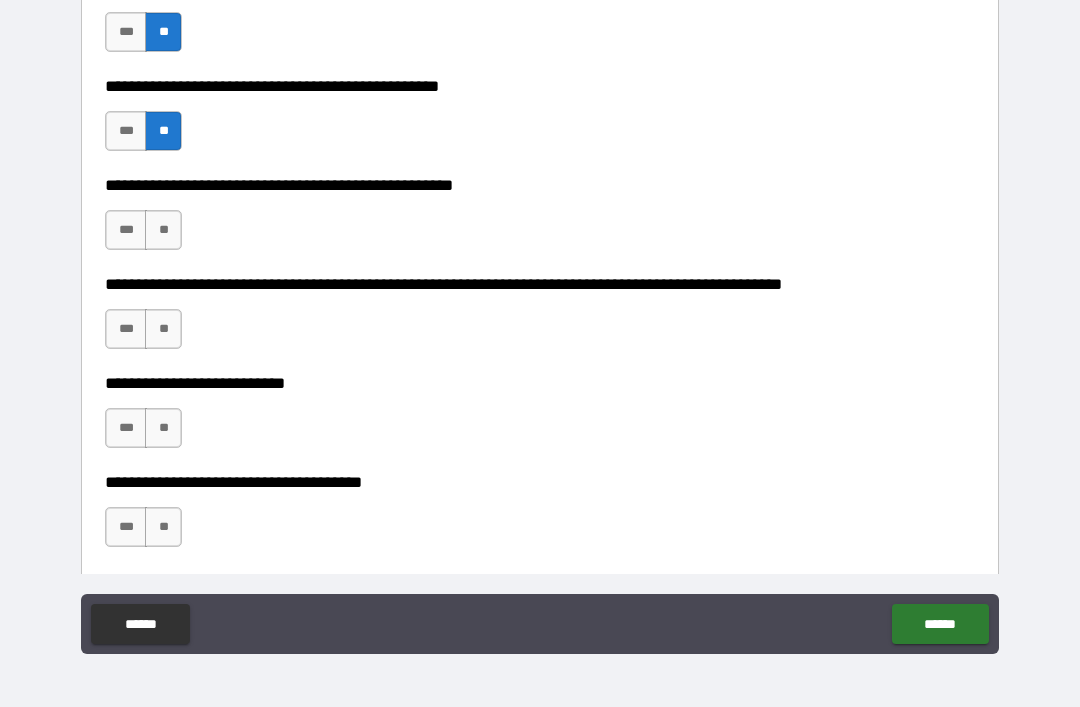 scroll, scrollTop: 694, scrollLeft: 0, axis: vertical 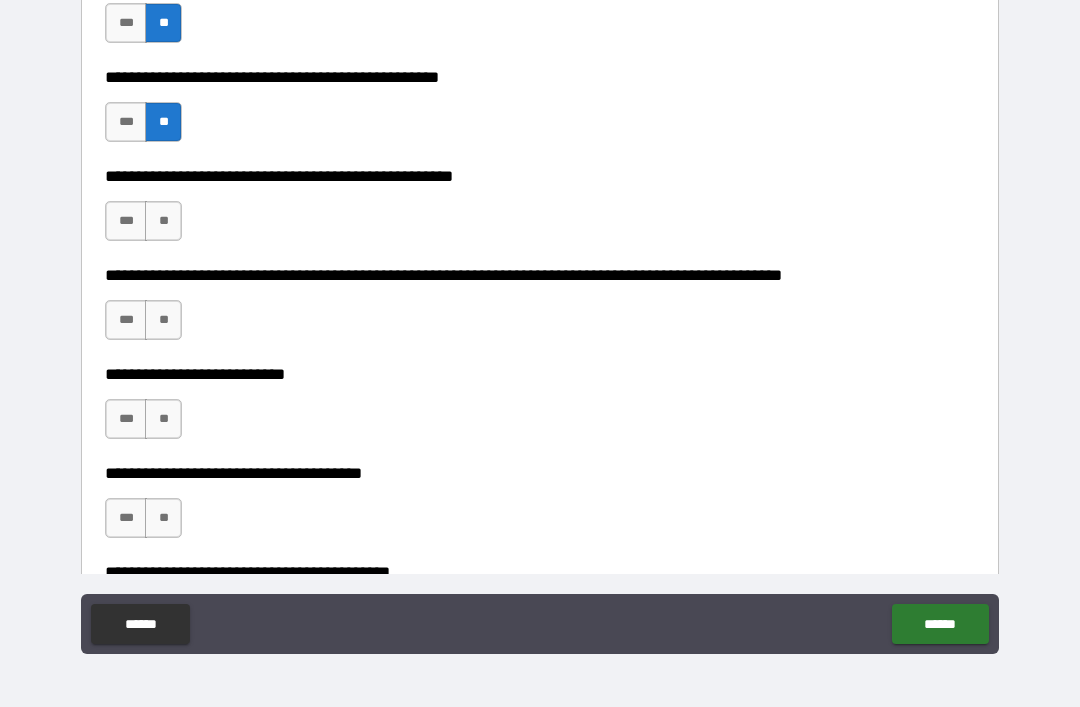 click on "**" at bounding box center [163, 221] 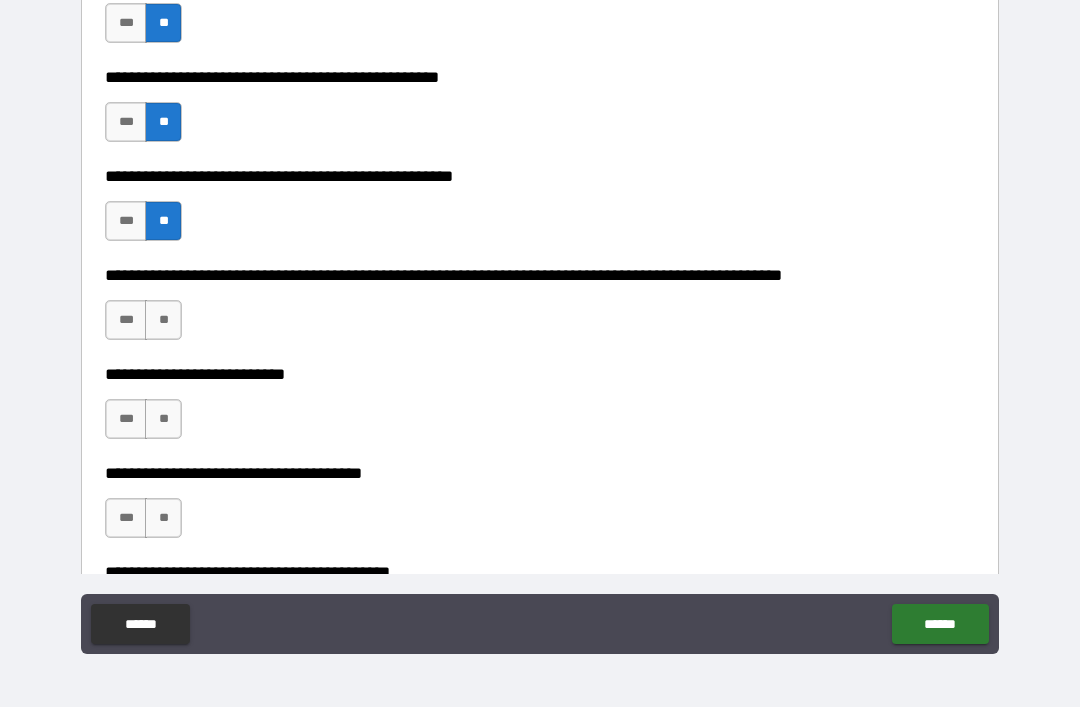 click on "**" at bounding box center [163, 320] 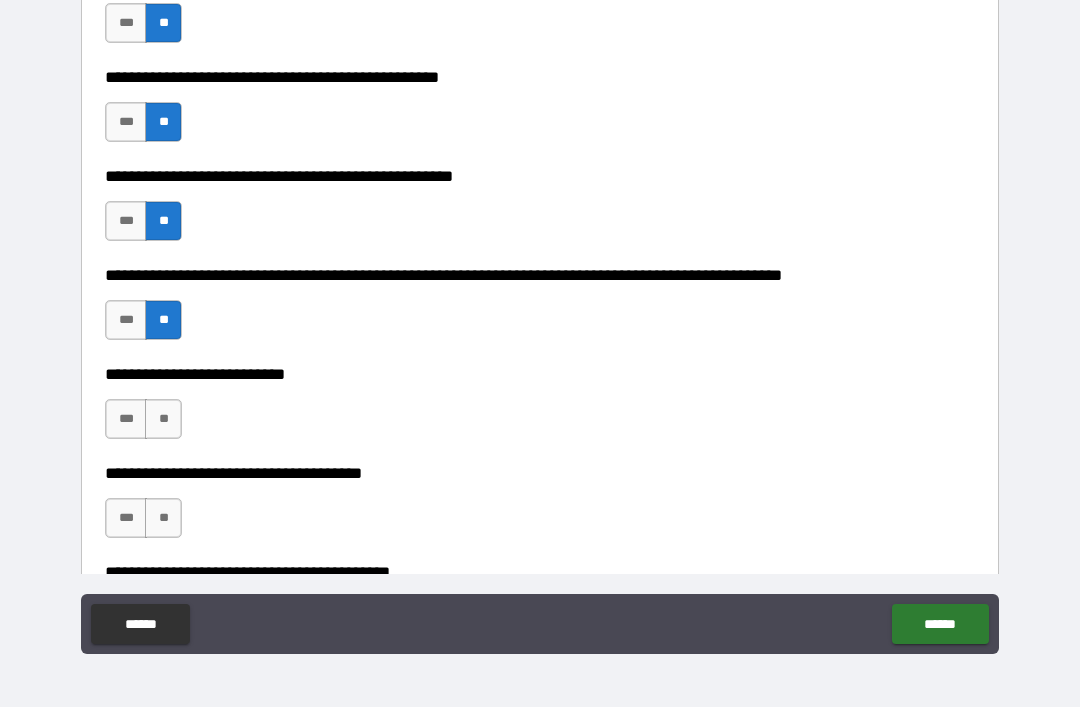 click on "**" at bounding box center (163, 419) 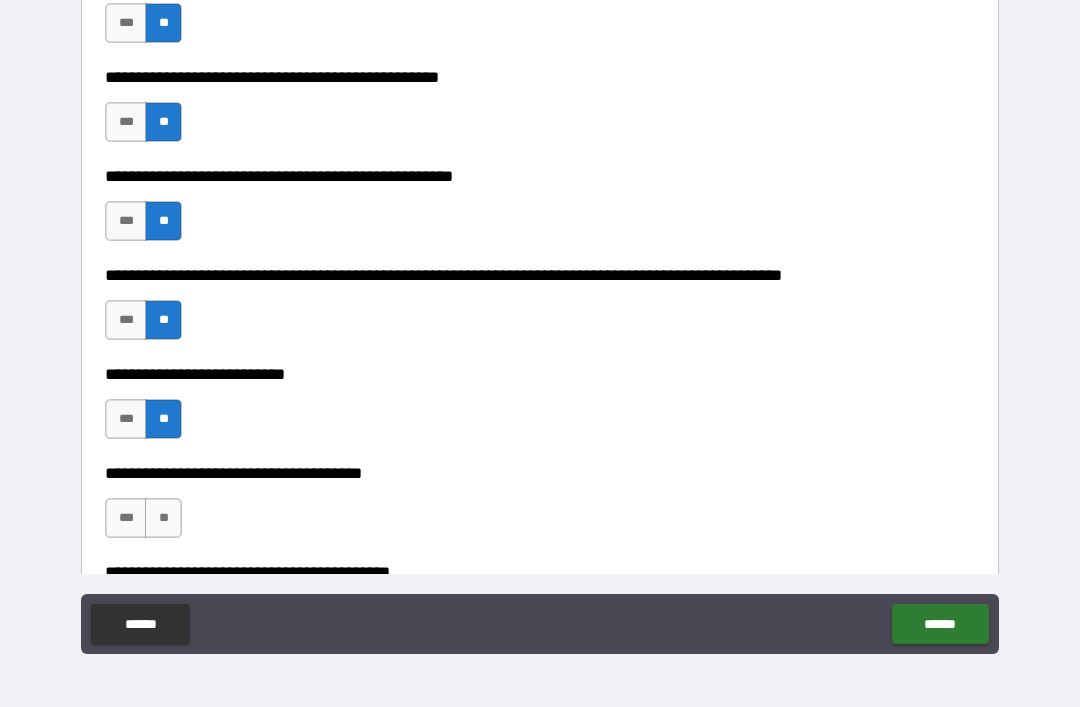 click on "**" at bounding box center (163, 518) 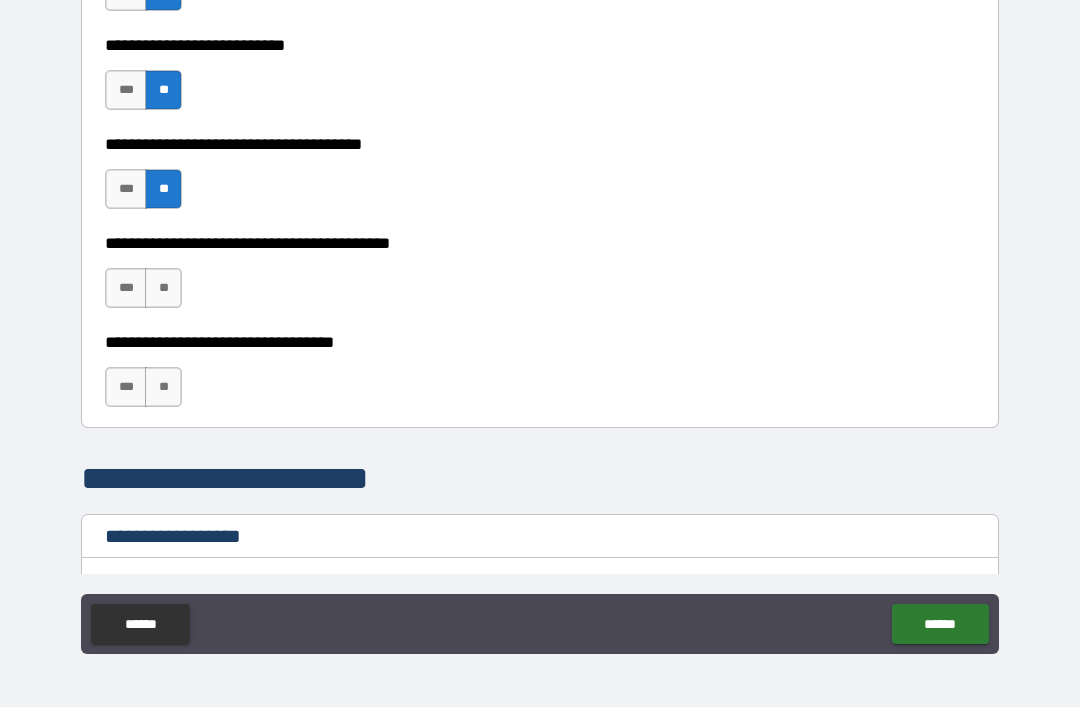 scroll, scrollTop: 1057, scrollLeft: 0, axis: vertical 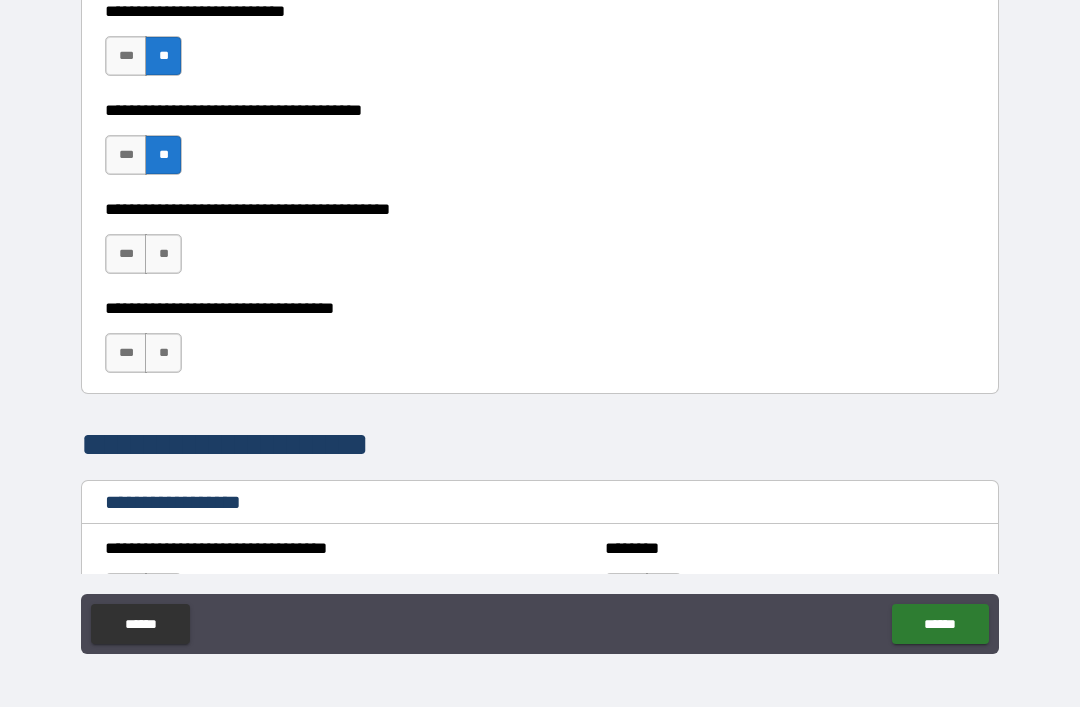 click on "**" at bounding box center (163, 254) 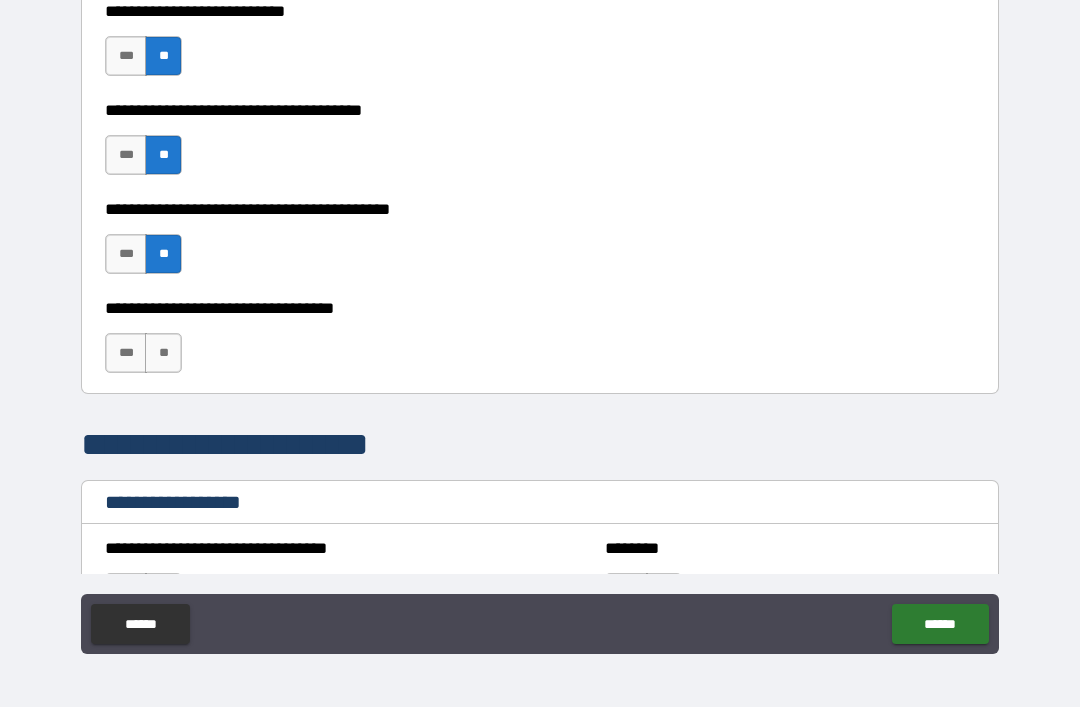 click on "**" at bounding box center [163, 353] 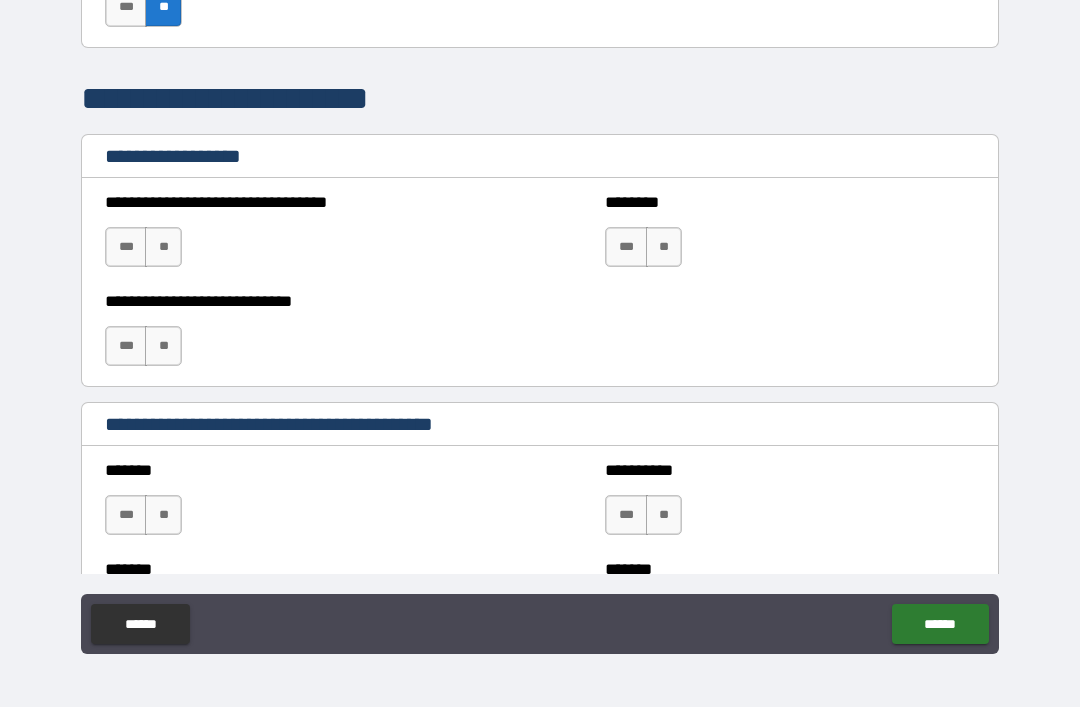 scroll, scrollTop: 1405, scrollLeft: 0, axis: vertical 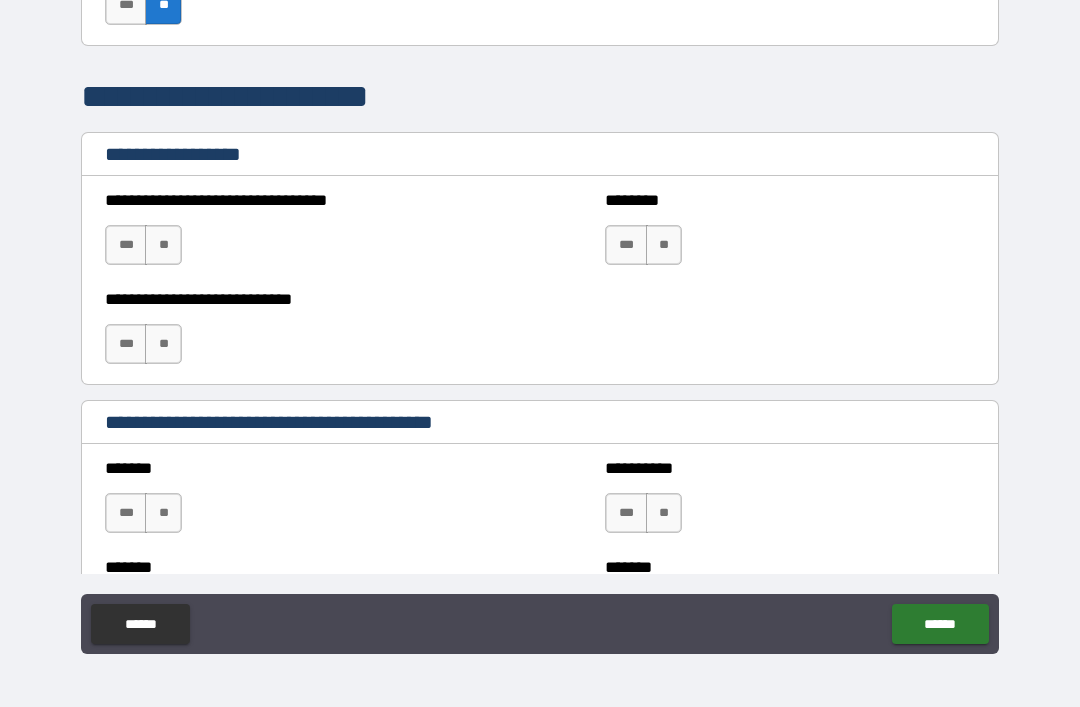 click on "**" at bounding box center (163, 245) 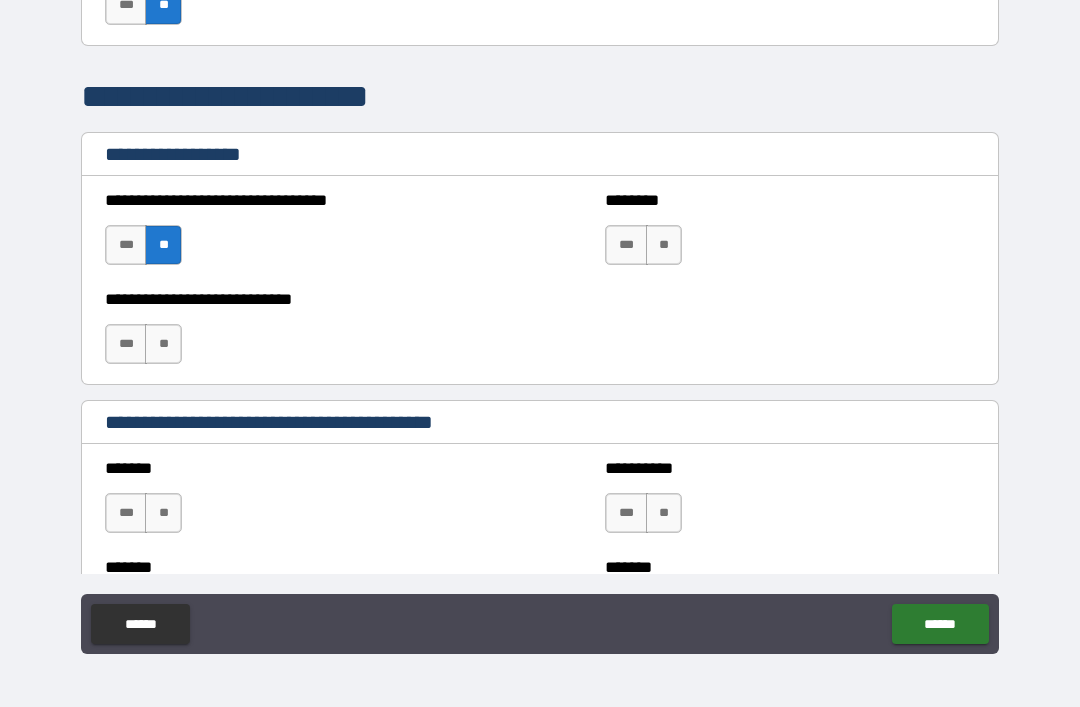 click on "**" at bounding box center (664, 245) 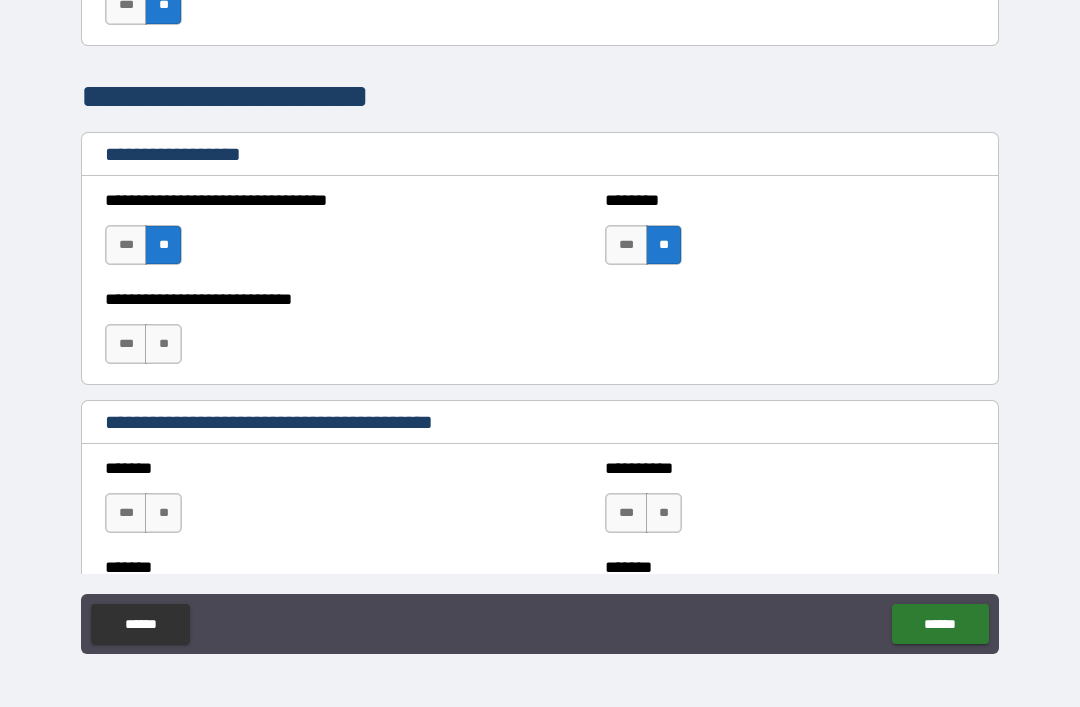 click on "**" at bounding box center (163, 344) 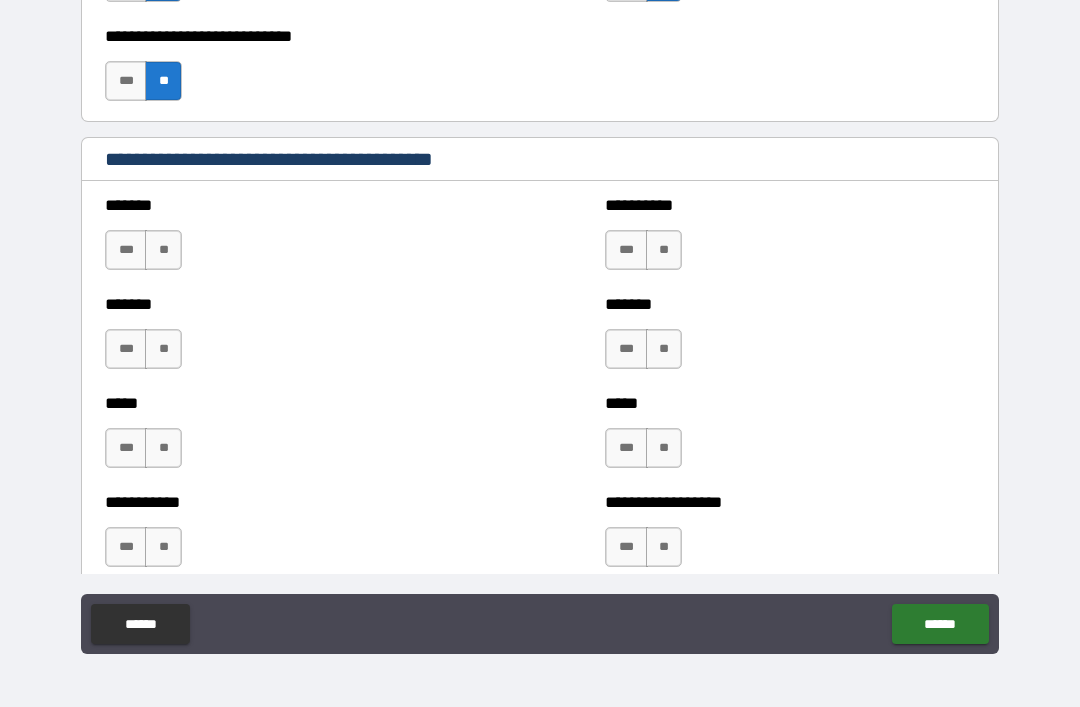 scroll, scrollTop: 1676, scrollLeft: 0, axis: vertical 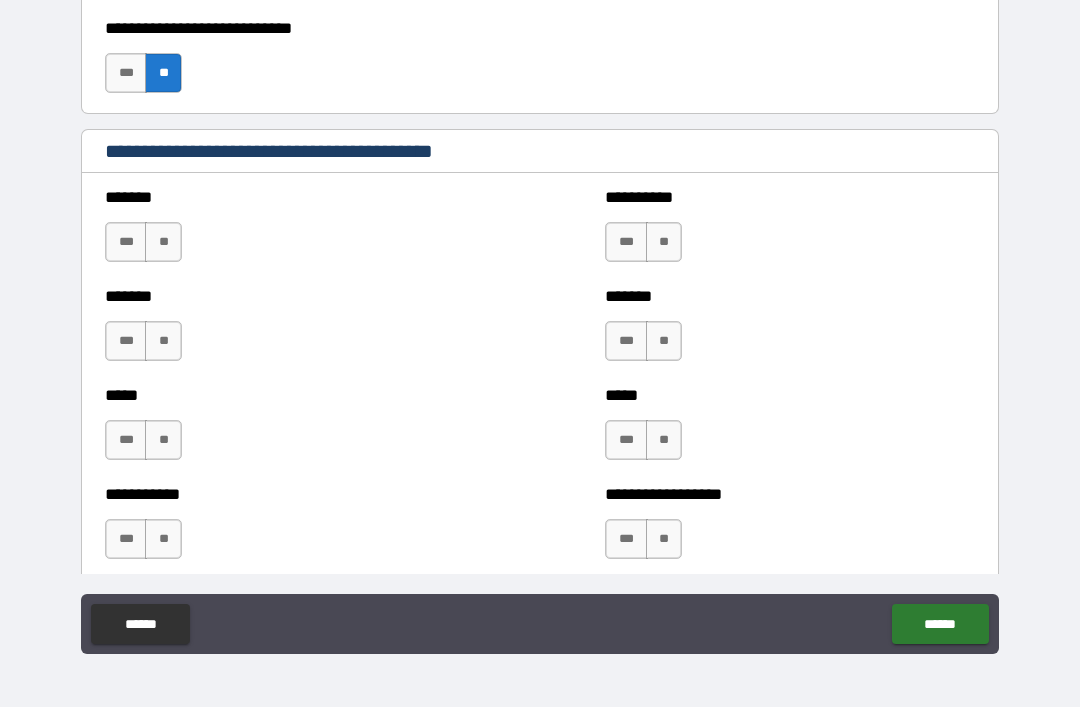 click on "**" at bounding box center (163, 242) 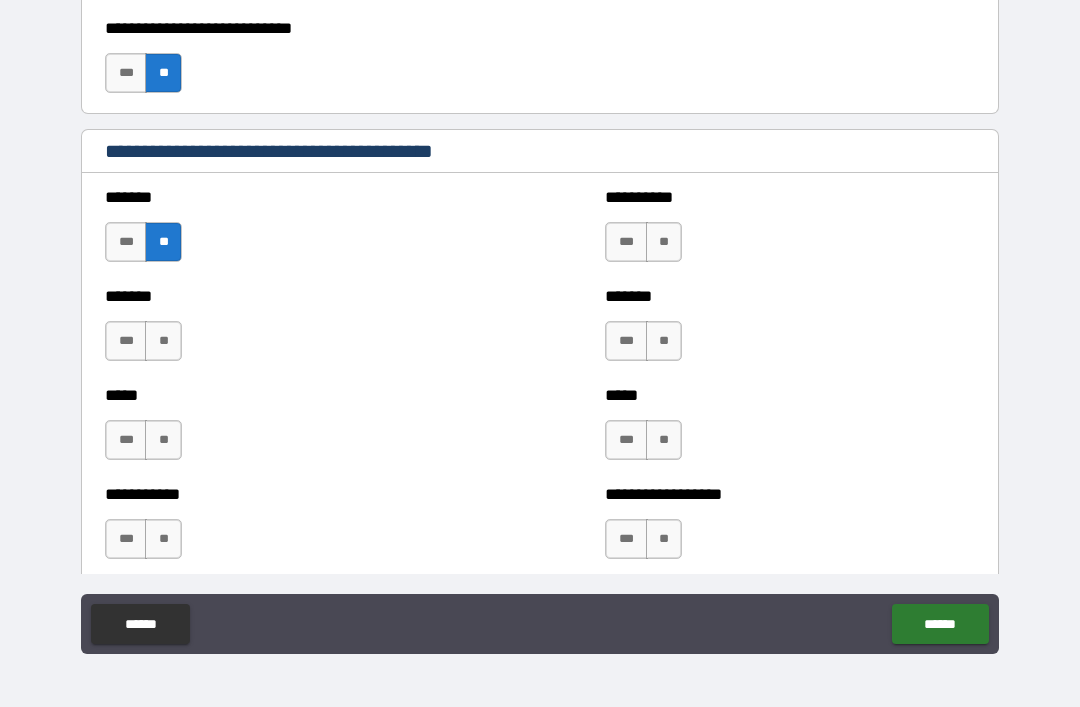 click on "**" at bounding box center (664, 242) 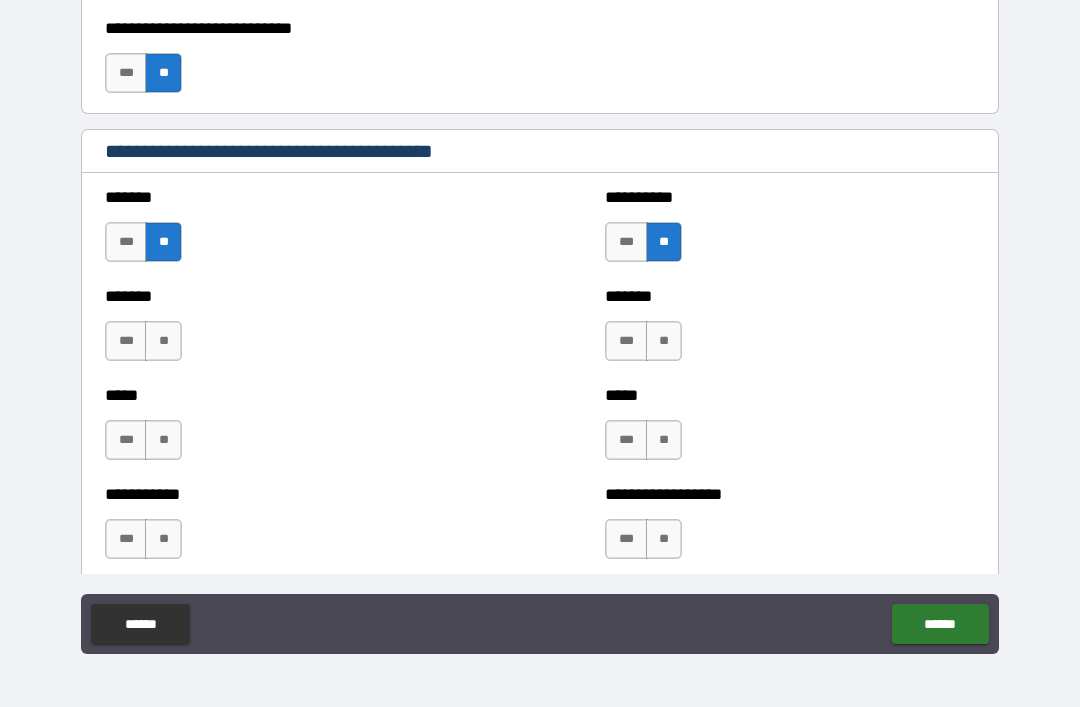 click on "**" at bounding box center [163, 341] 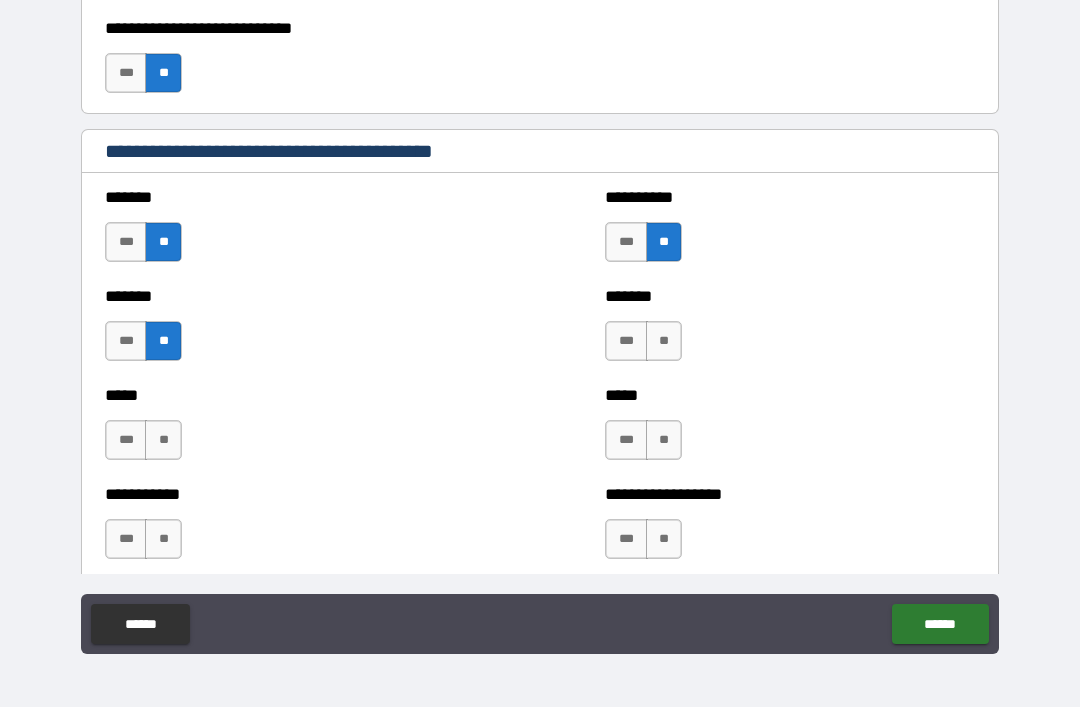click on "**" at bounding box center (664, 341) 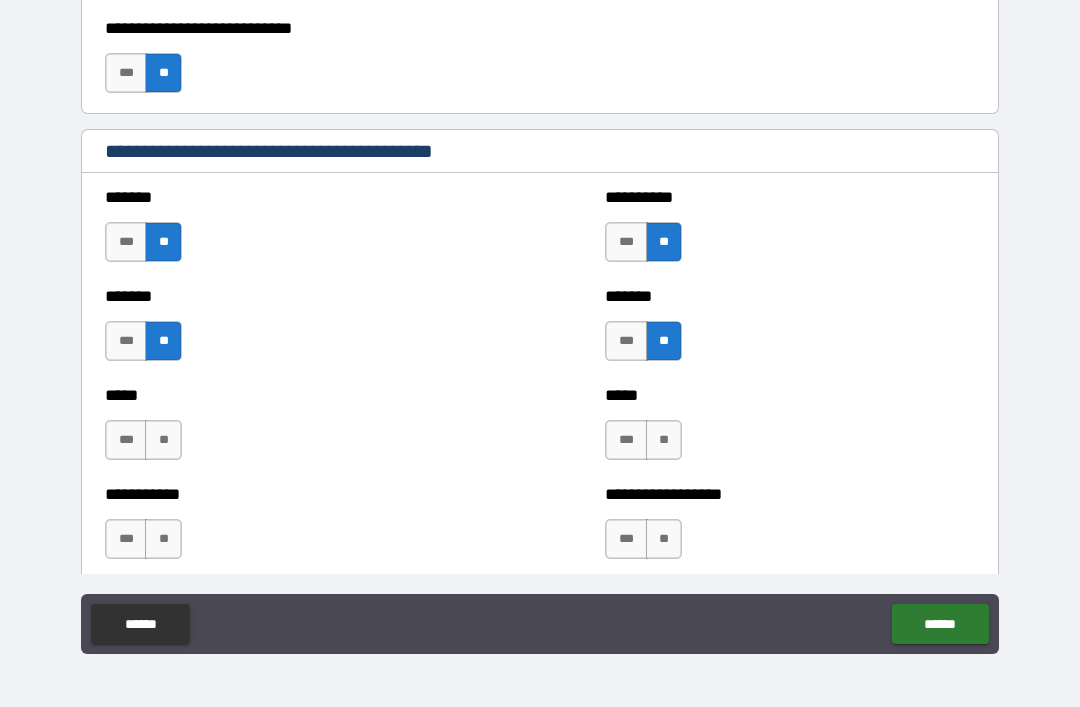 click on "**" at bounding box center (163, 440) 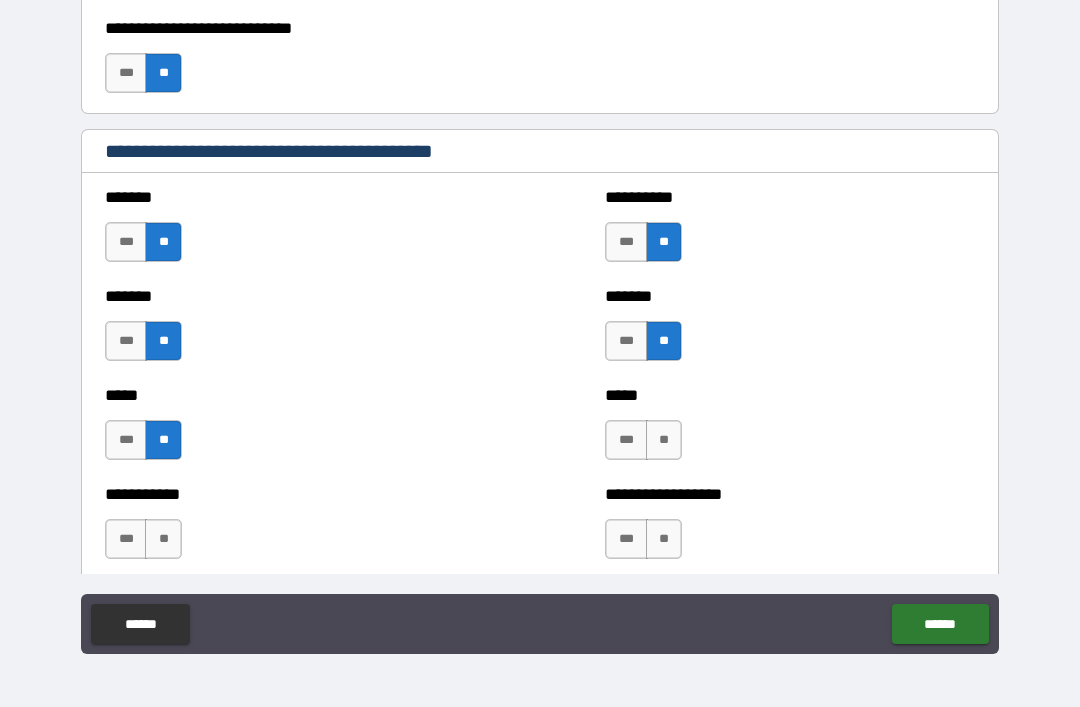 click on "**" at bounding box center [664, 440] 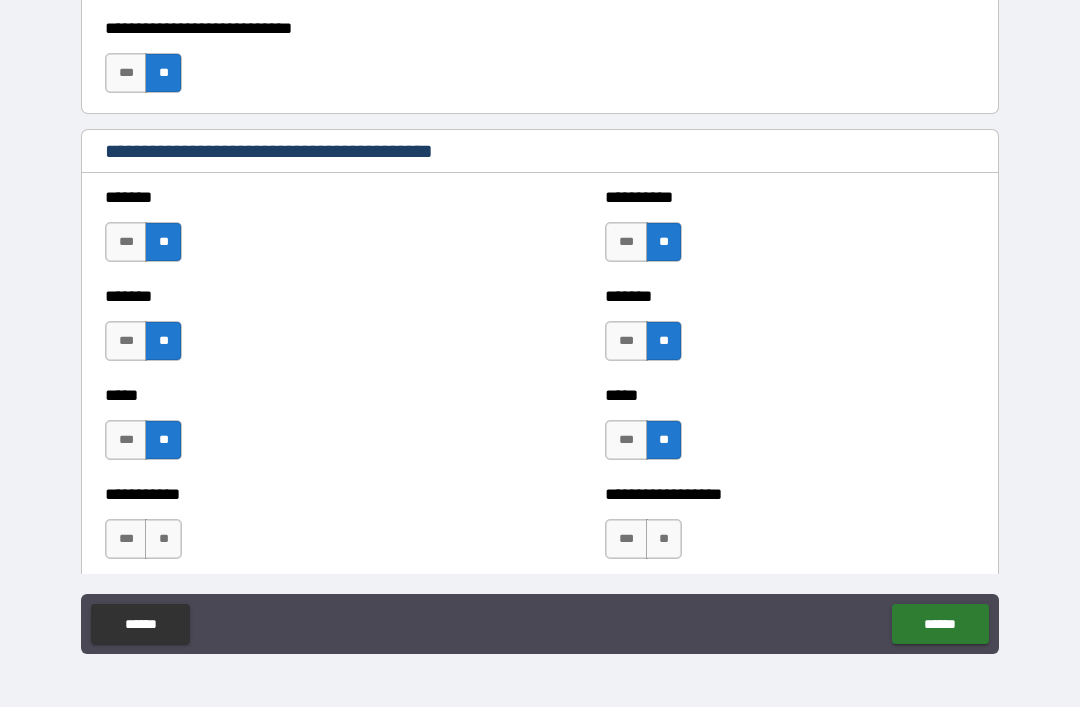 click on "**" at bounding box center (163, 539) 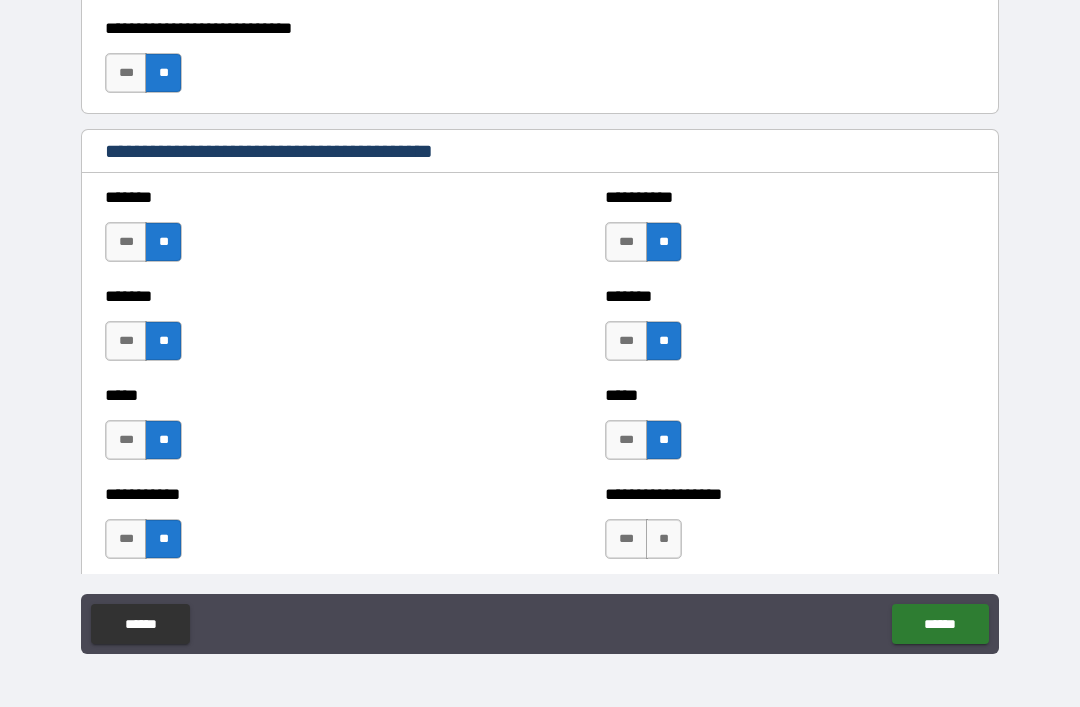 click on "**" at bounding box center [664, 539] 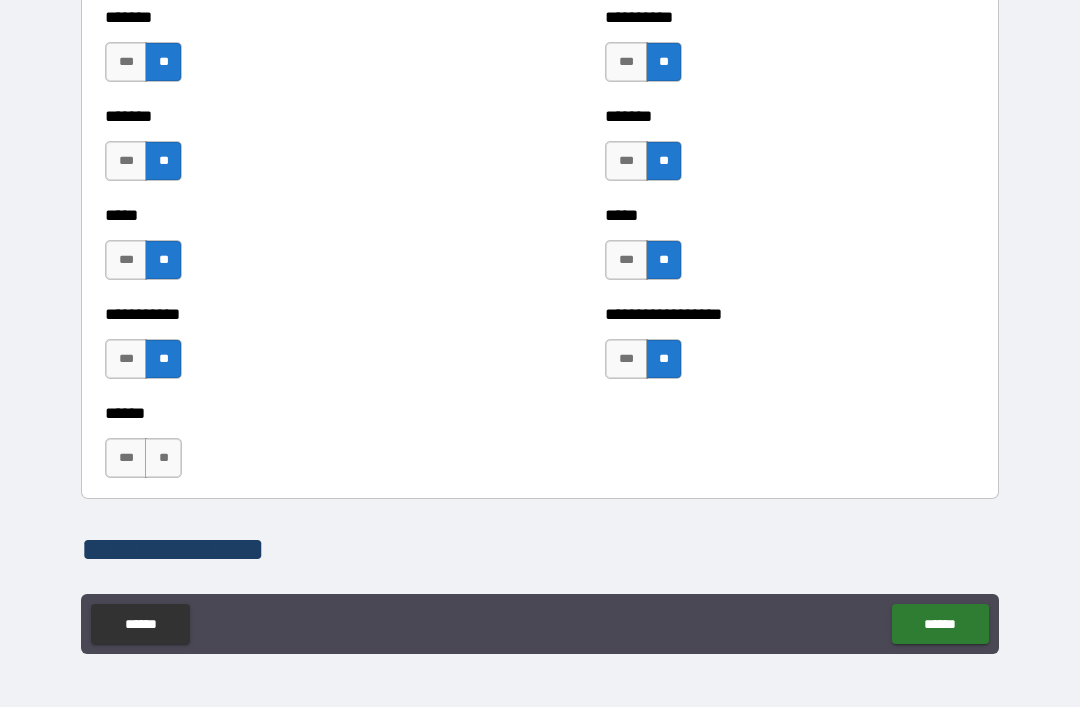 scroll, scrollTop: 1882, scrollLeft: 0, axis: vertical 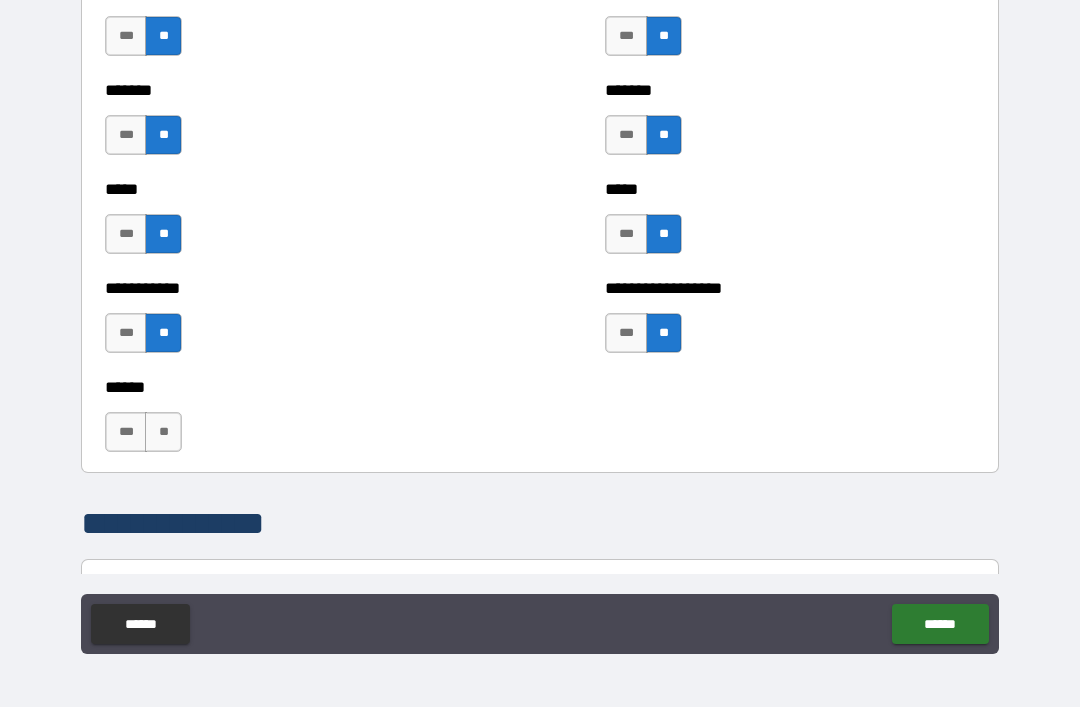 click on "**" at bounding box center (163, 432) 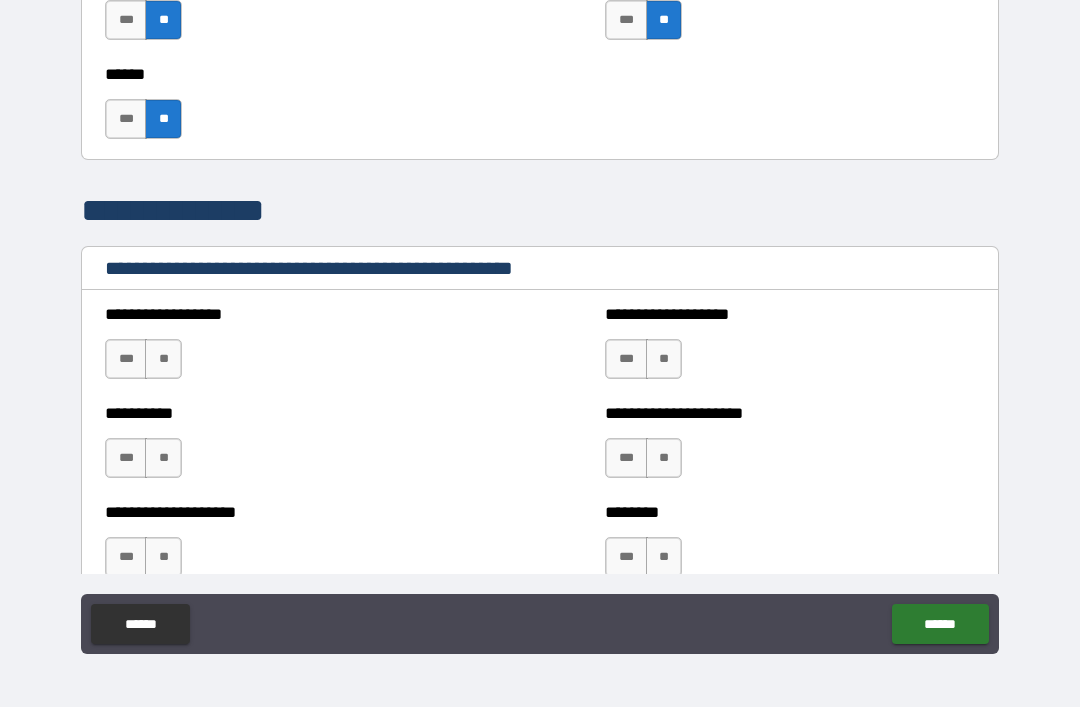 scroll, scrollTop: 2198, scrollLeft: 0, axis: vertical 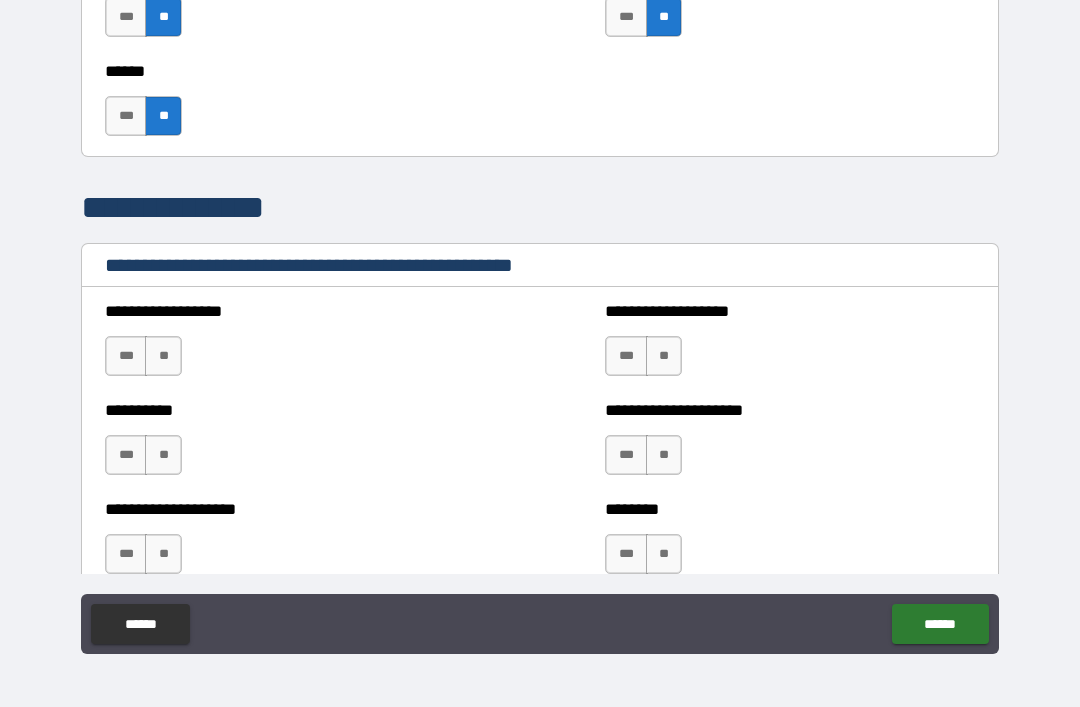 click on "**" at bounding box center (163, 356) 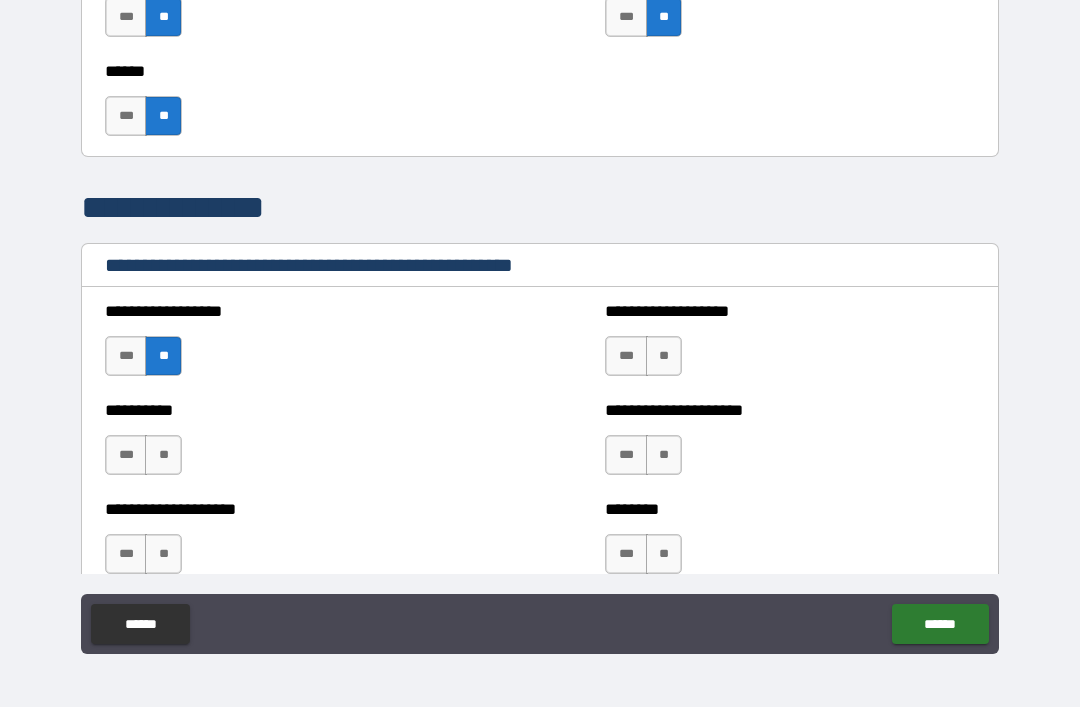 click on "**" at bounding box center (664, 356) 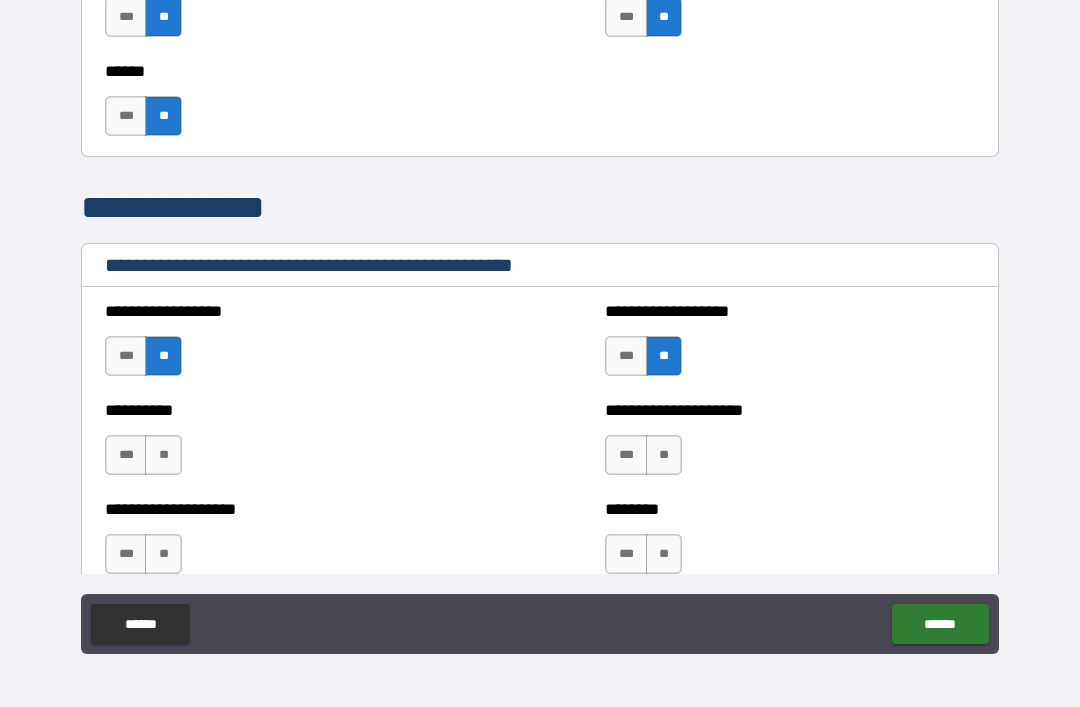 click on "**" at bounding box center [163, 455] 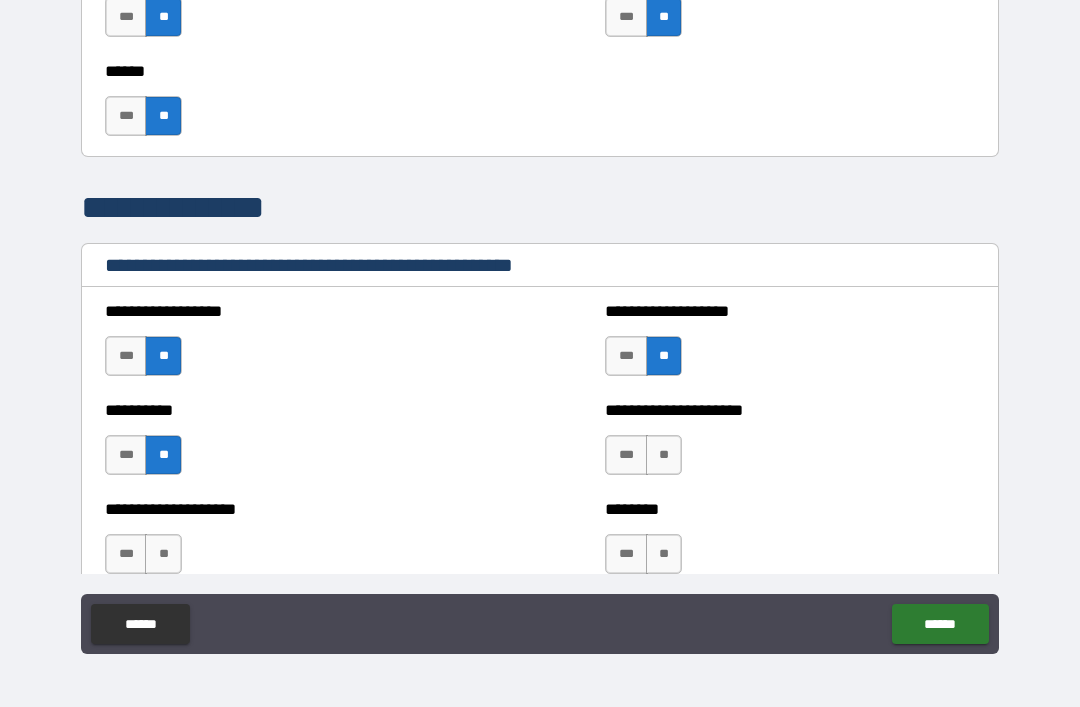 click on "**" at bounding box center (664, 455) 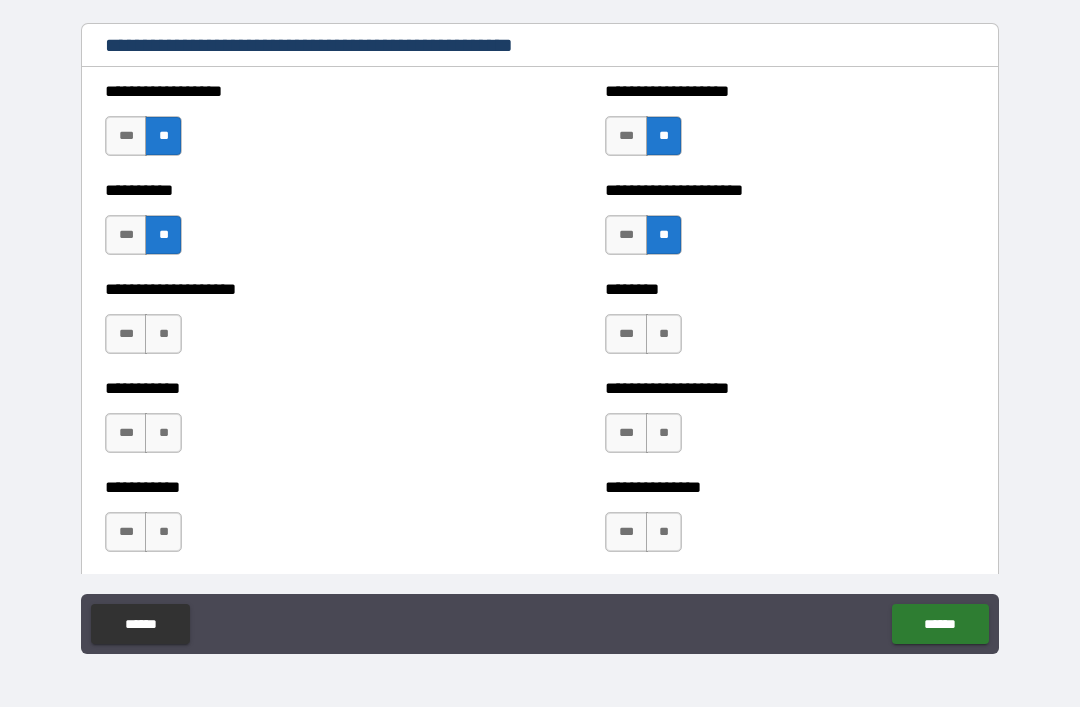 scroll, scrollTop: 2443, scrollLeft: 0, axis: vertical 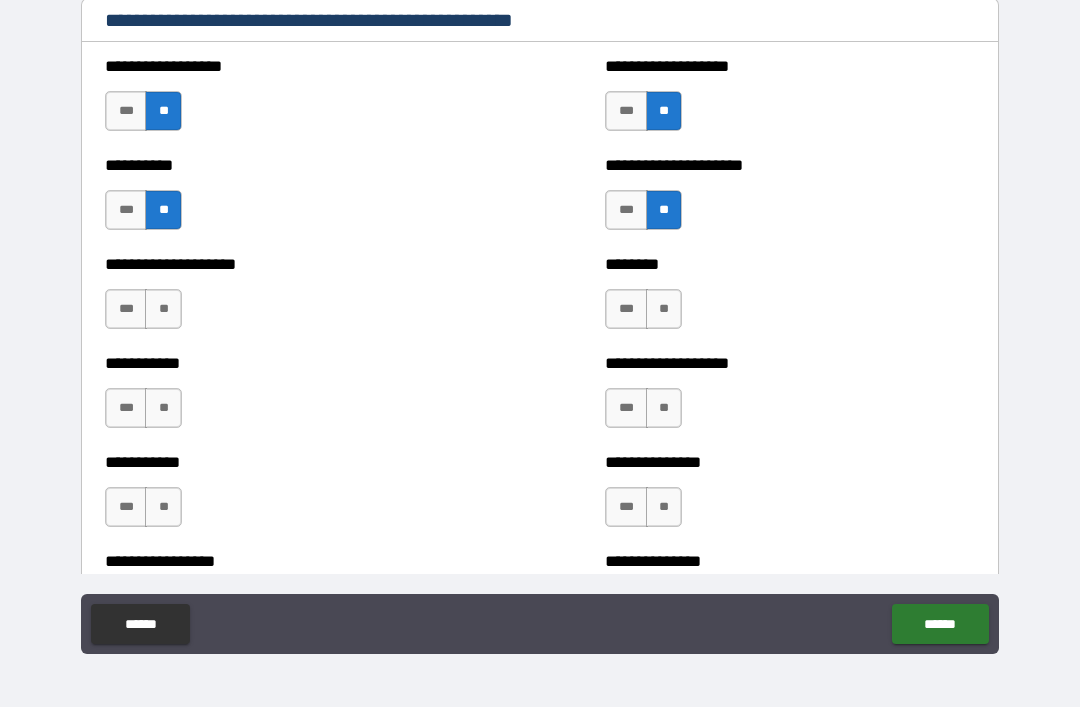 click on "**" at bounding box center [163, 309] 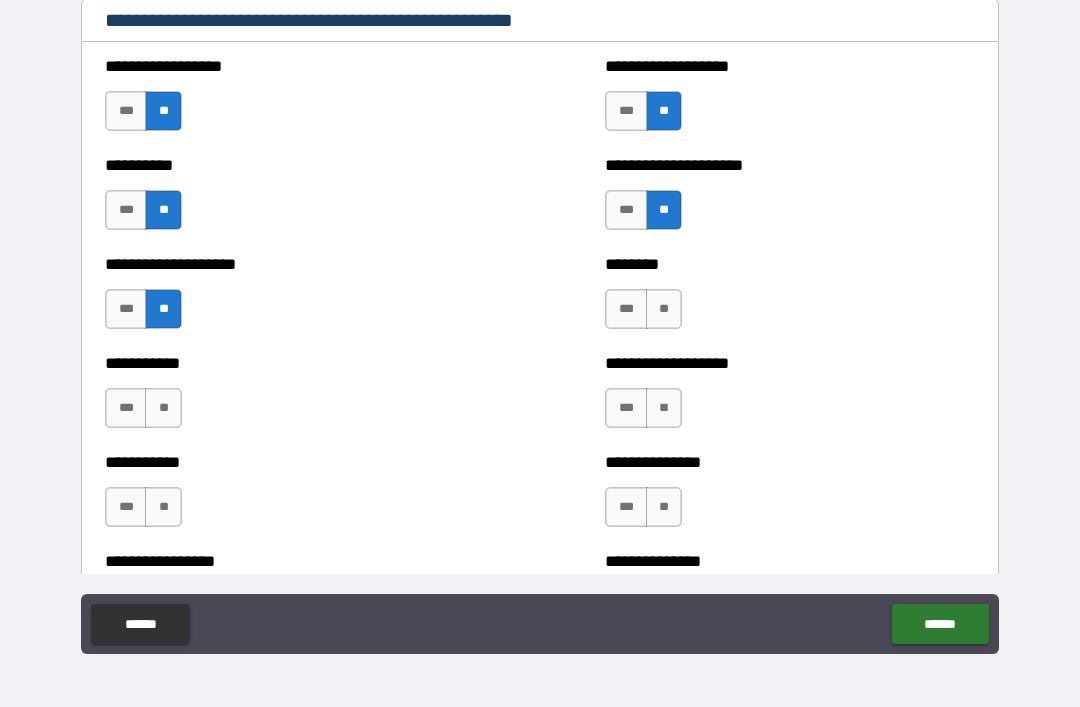 click on "**" at bounding box center [664, 309] 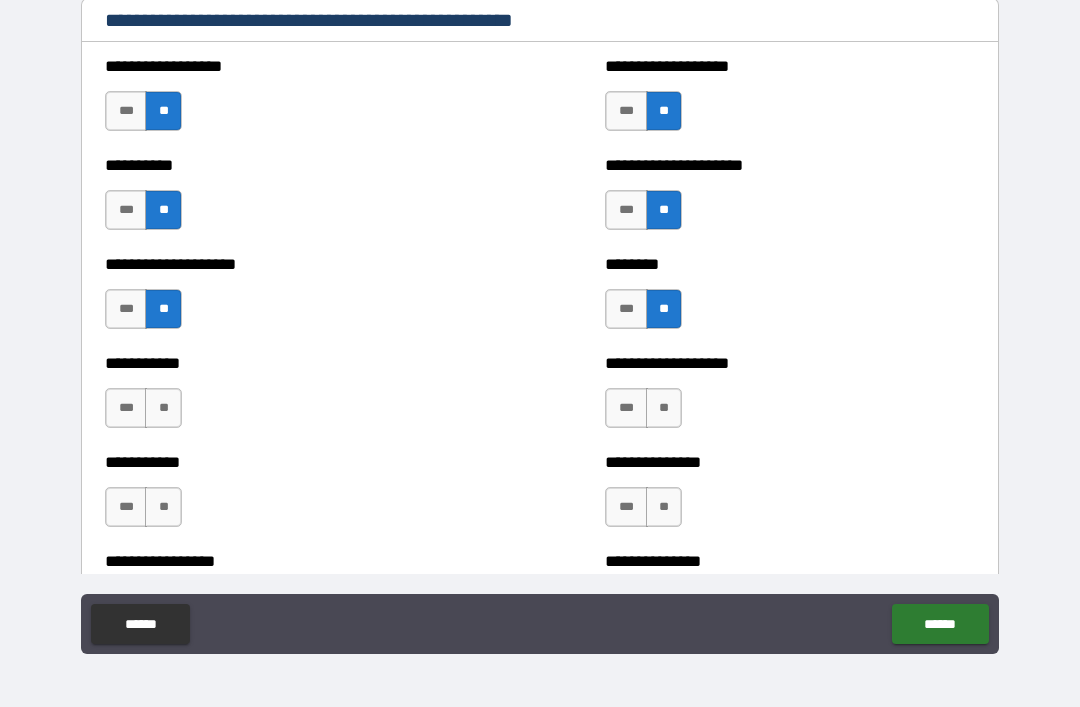 click on "**" at bounding box center (163, 408) 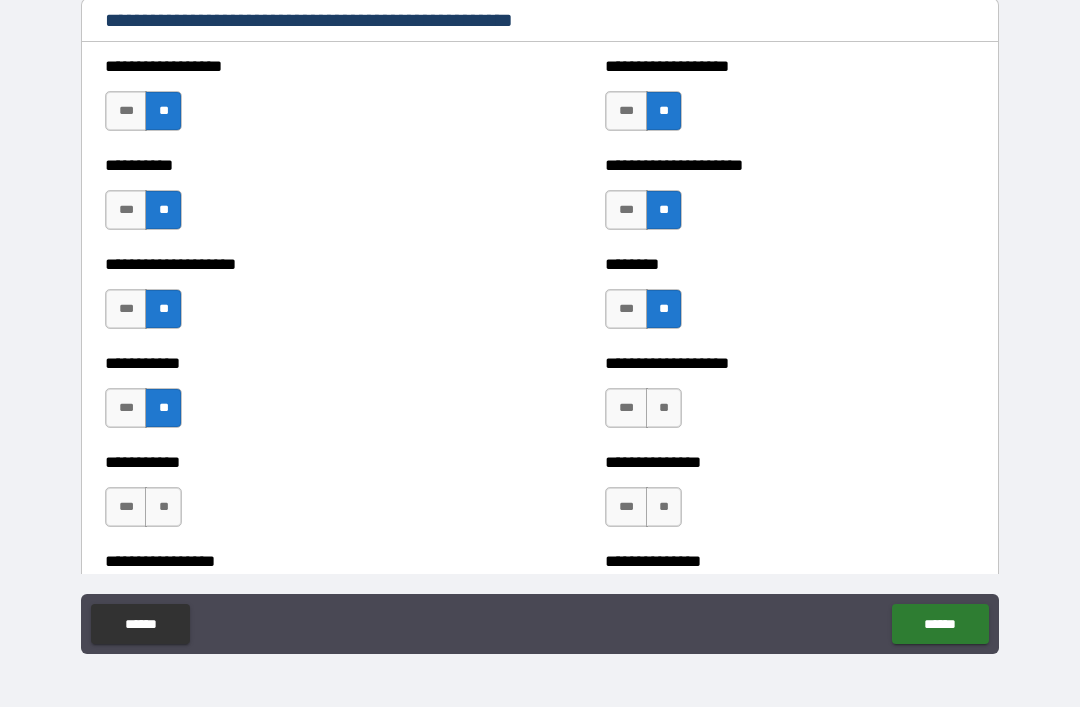 click on "**" at bounding box center (664, 408) 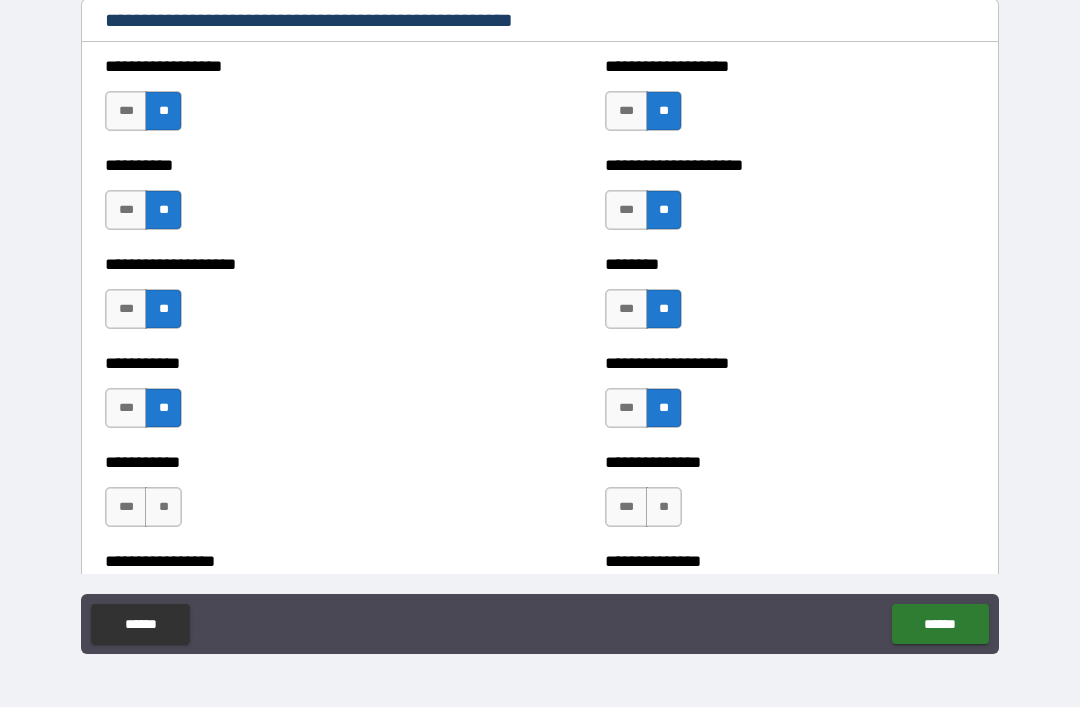 click on "**" at bounding box center [163, 507] 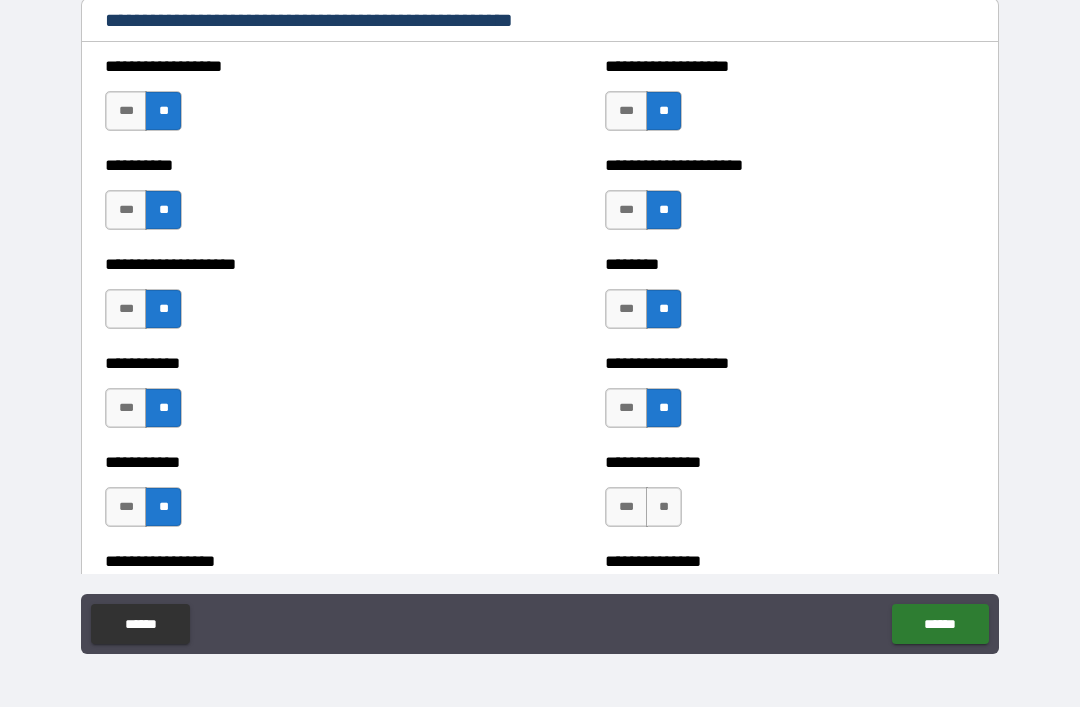 click on "**" at bounding box center (664, 507) 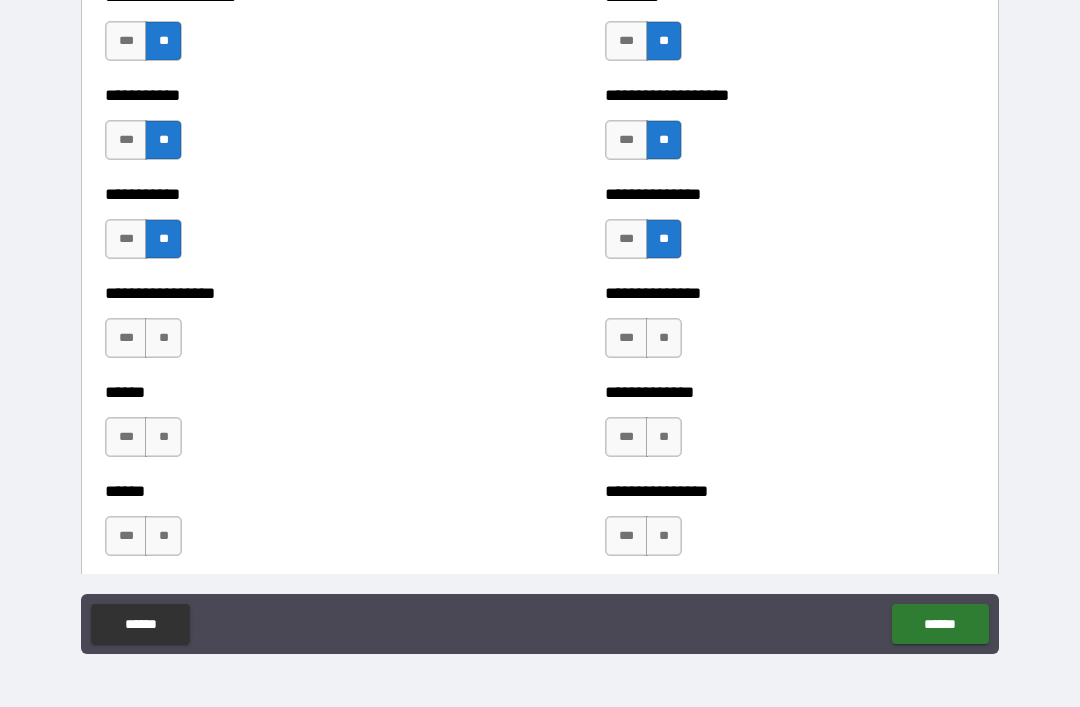 scroll, scrollTop: 2741, scrollLeft: 0, axis: vertical 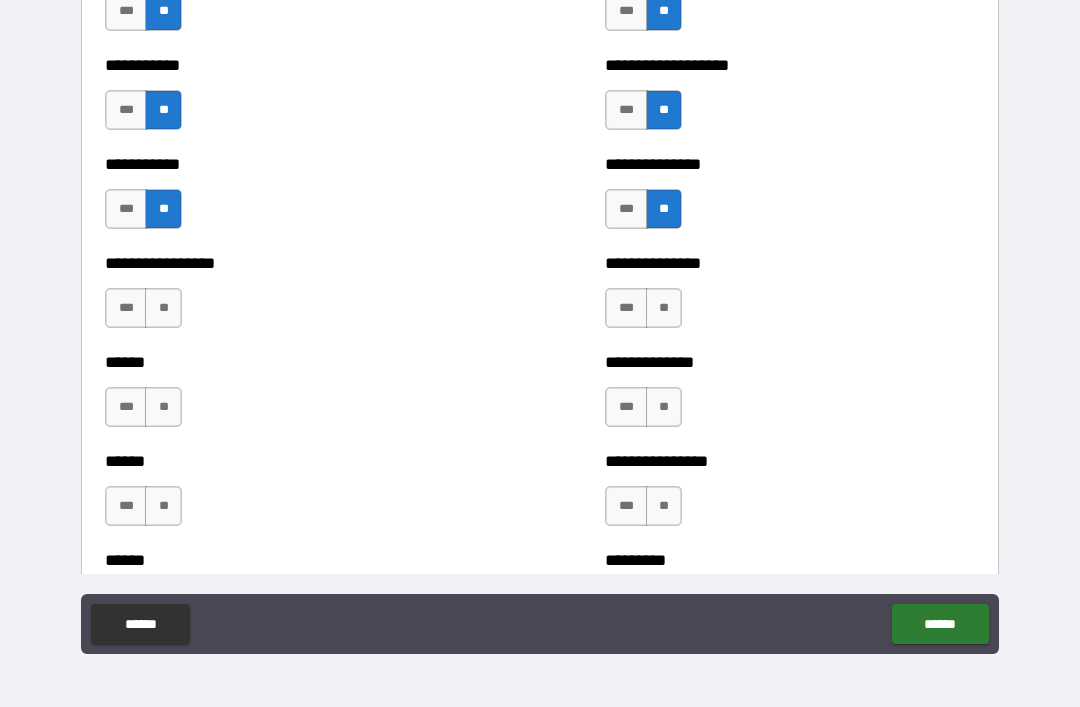 click on "**" at bounding box center (163, 308) 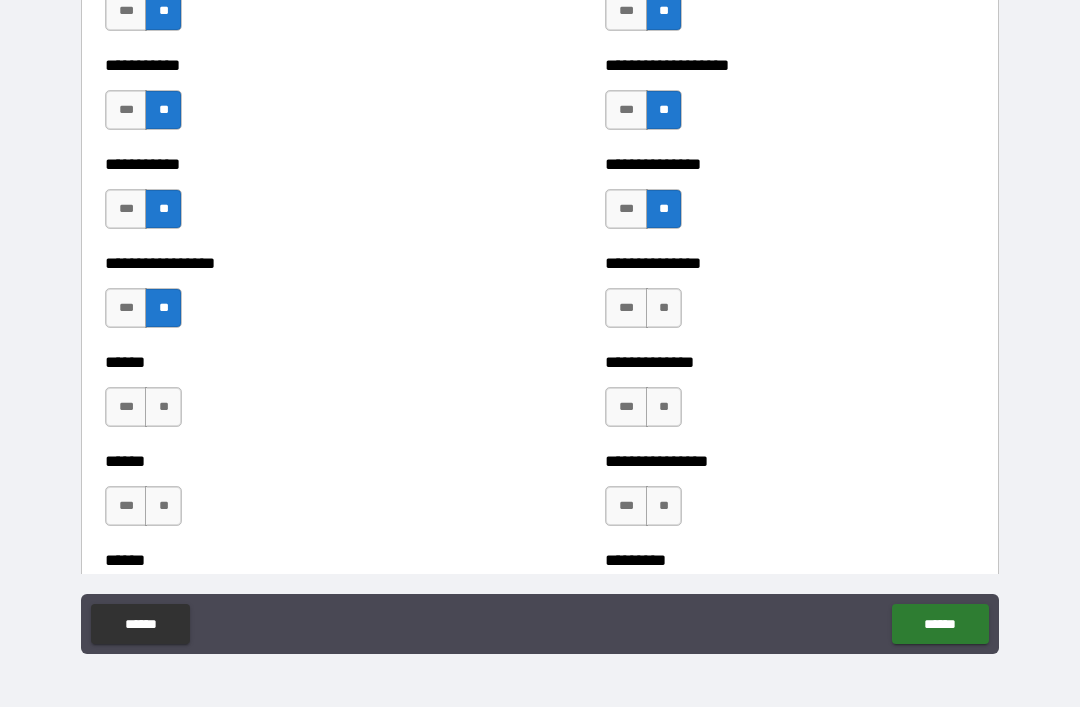 click on "**" at bounding box center (664, 308) 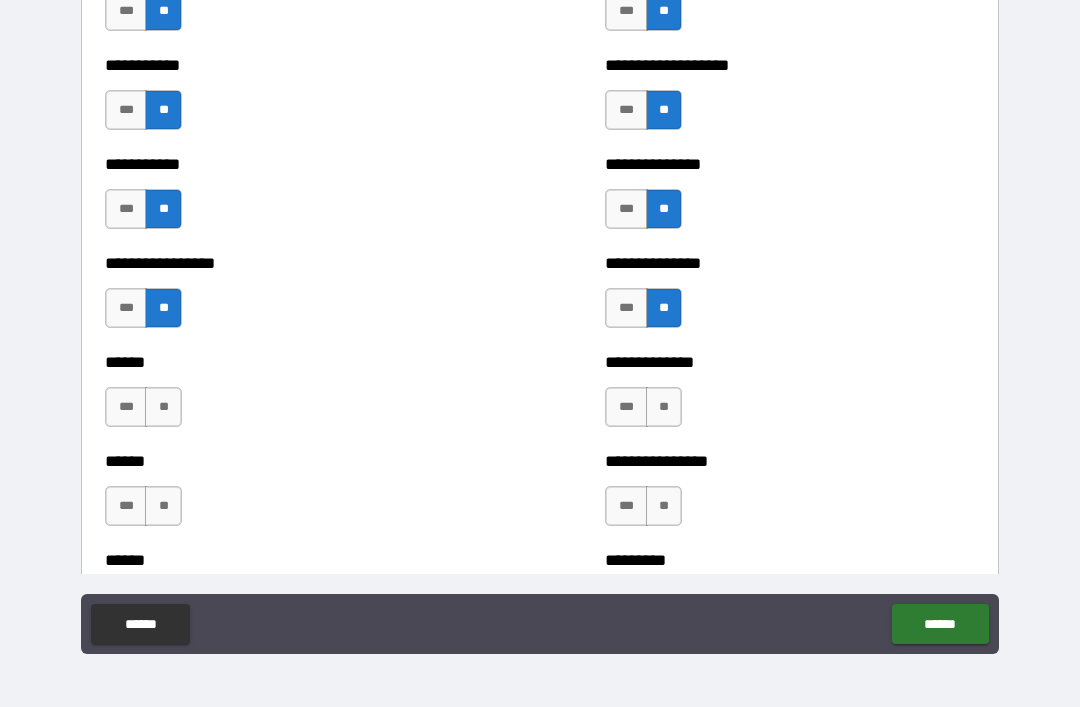 click on "**" at bounding box center [163, 407] 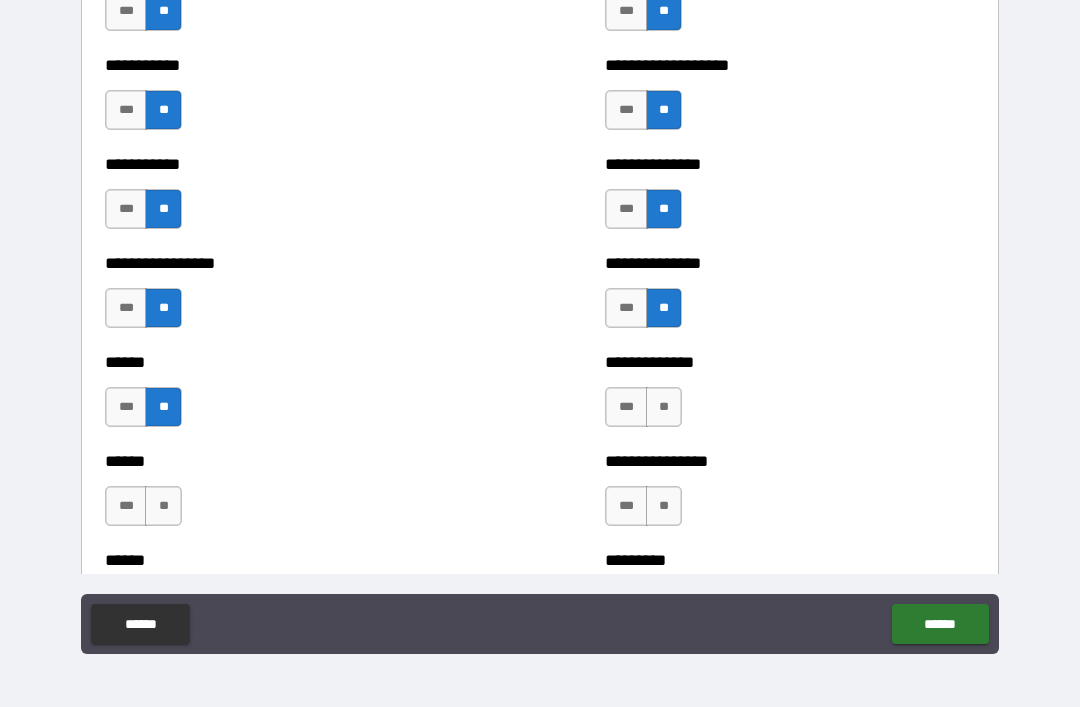 click on "**" at bounding box center [664, 407] 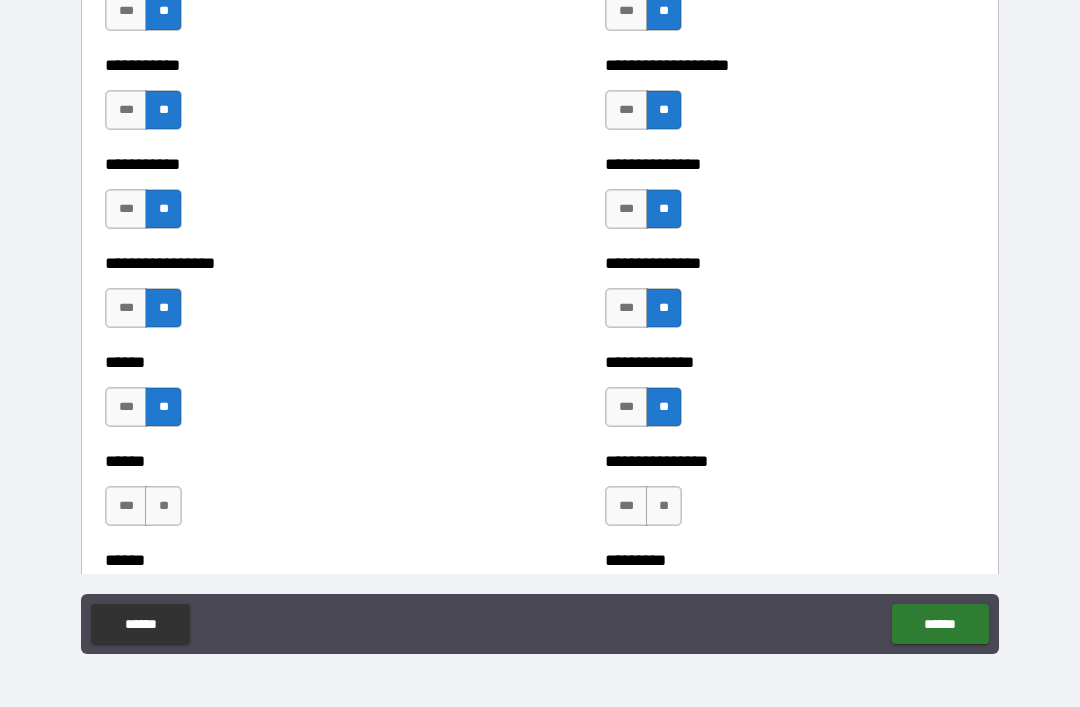 click on "**" at bounding box center [163, 506] 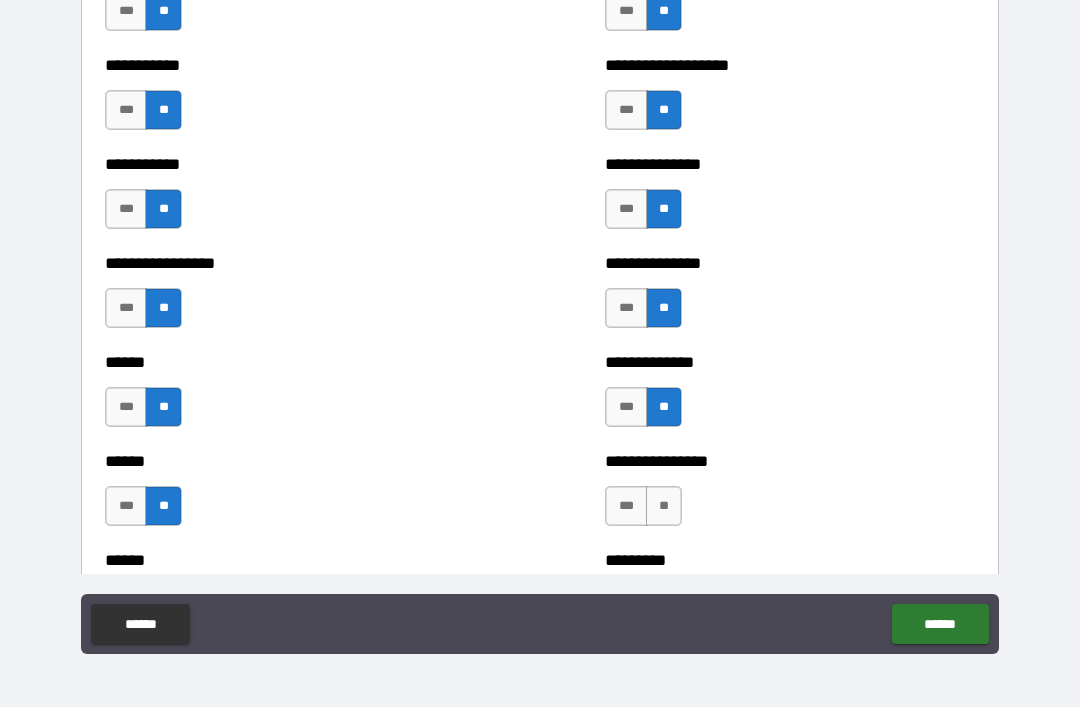 click on "**" at bounding box center (664, 506) 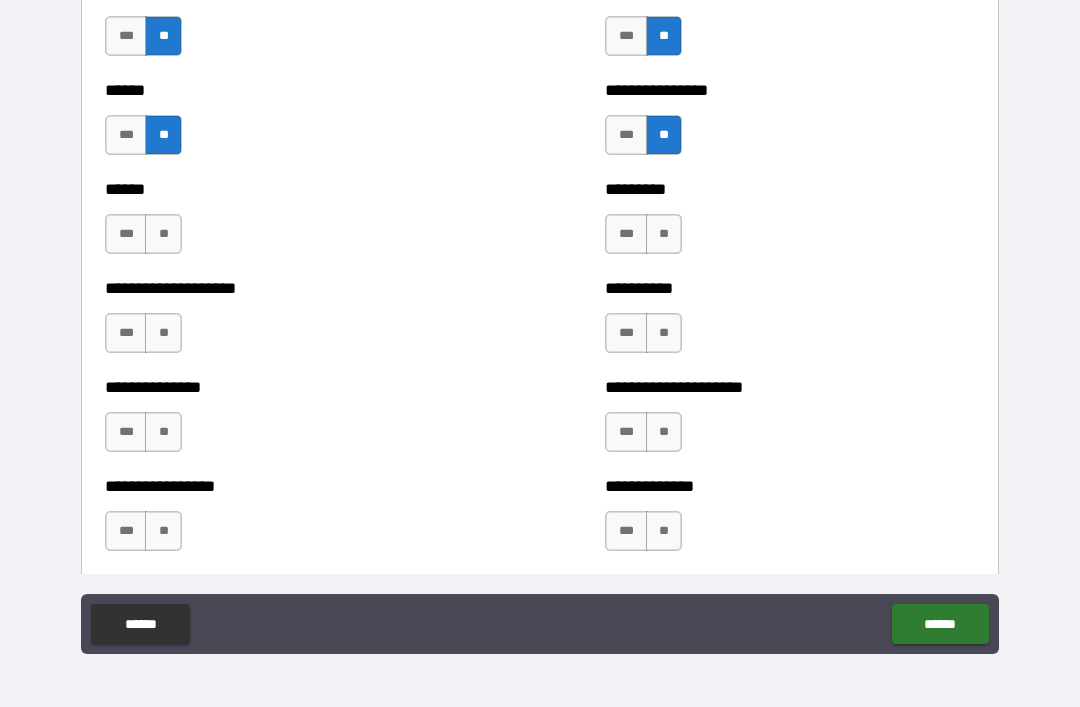 scroll, scrollTop: 3125, scrollLeft: 0, axis: vertical 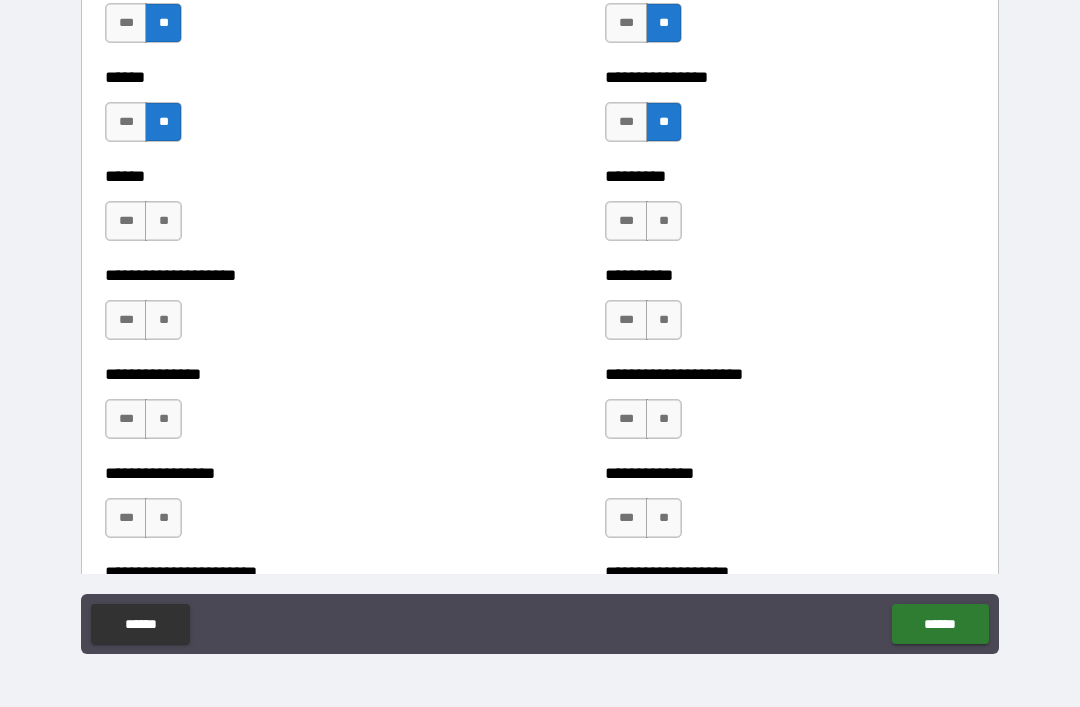 click on "**" at bounding box center (163, 221) 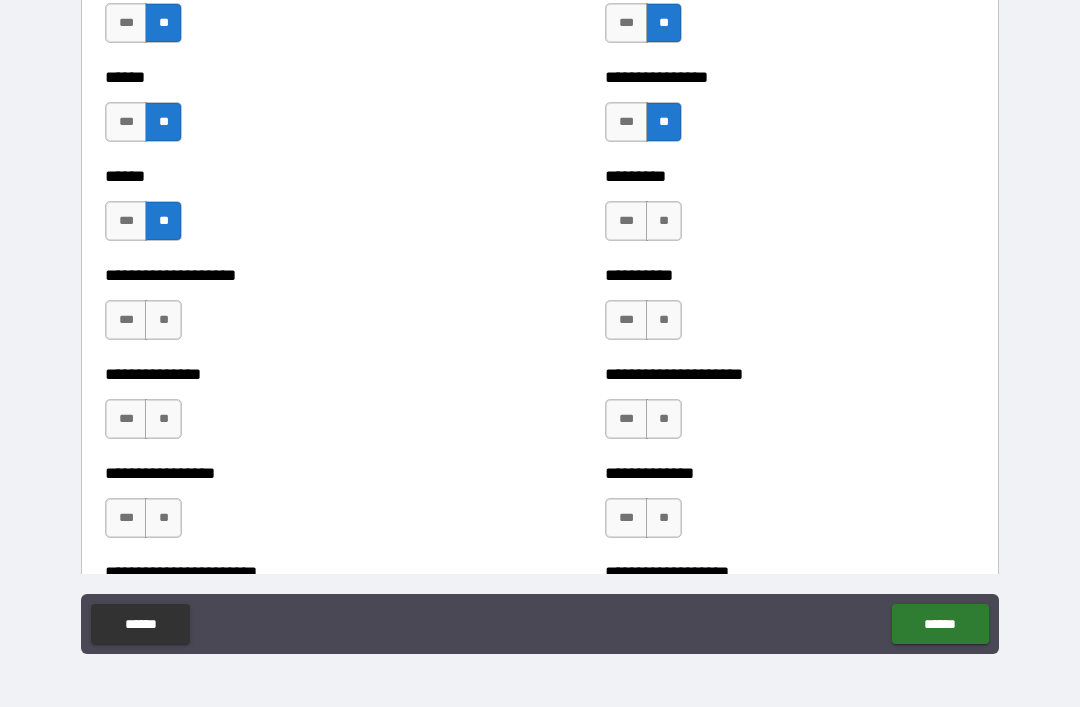 click on "**" at bounding box center [664, 221] 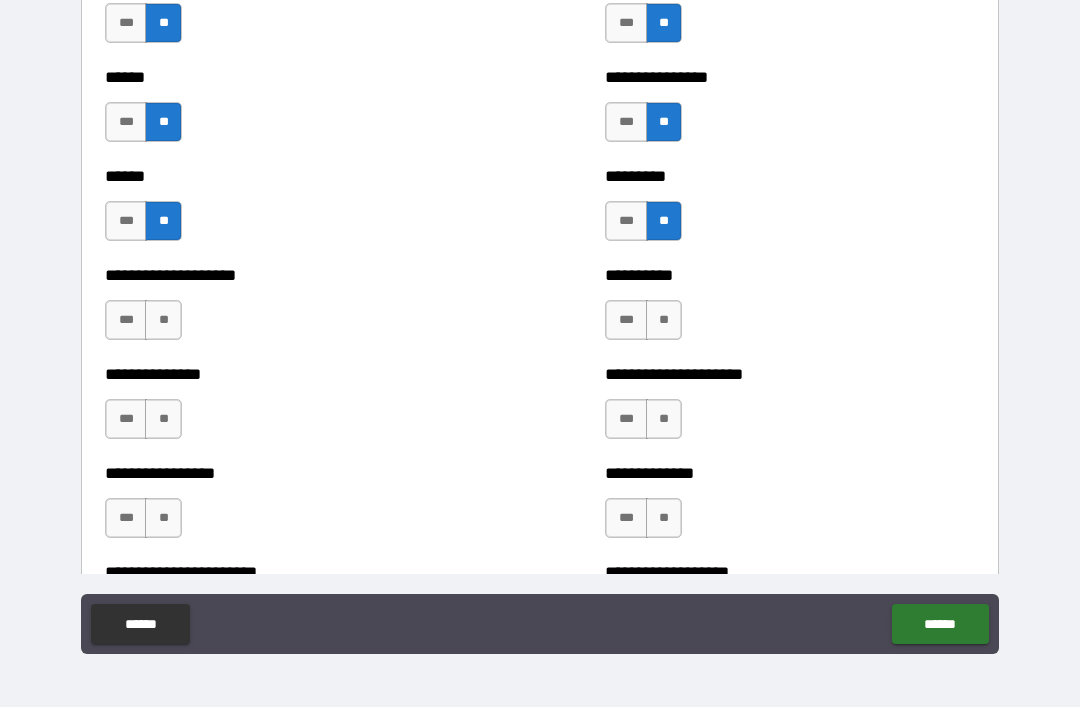 click on "**" at bounding box center [163, 320] 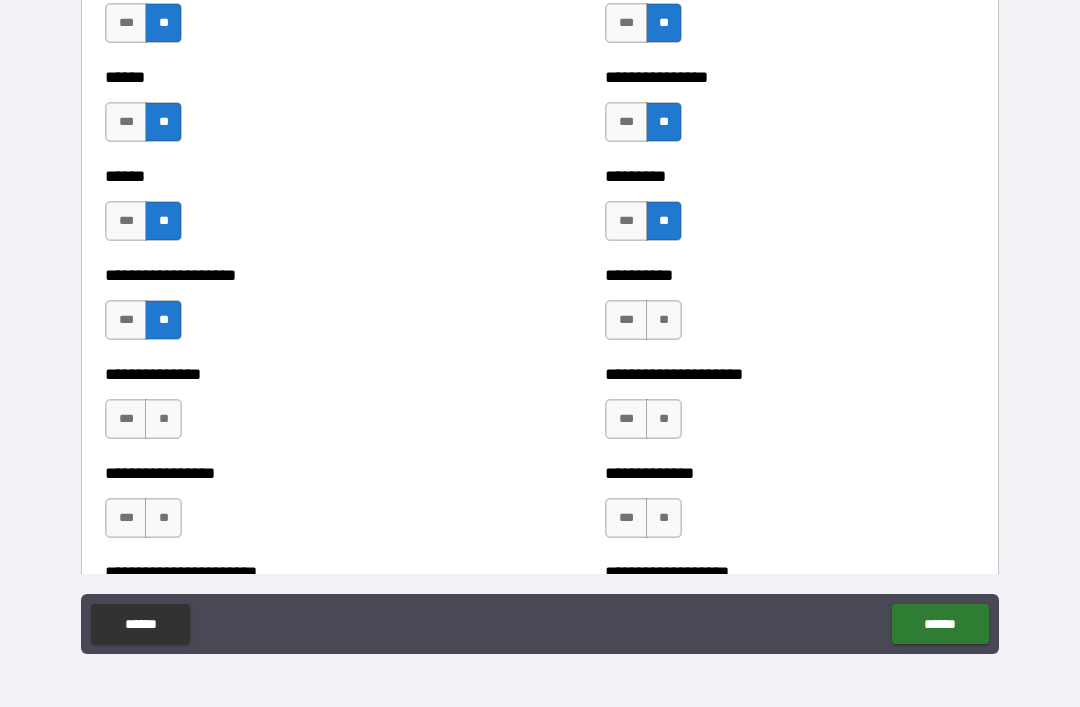 click on "**" at bounding box center [163, 419] 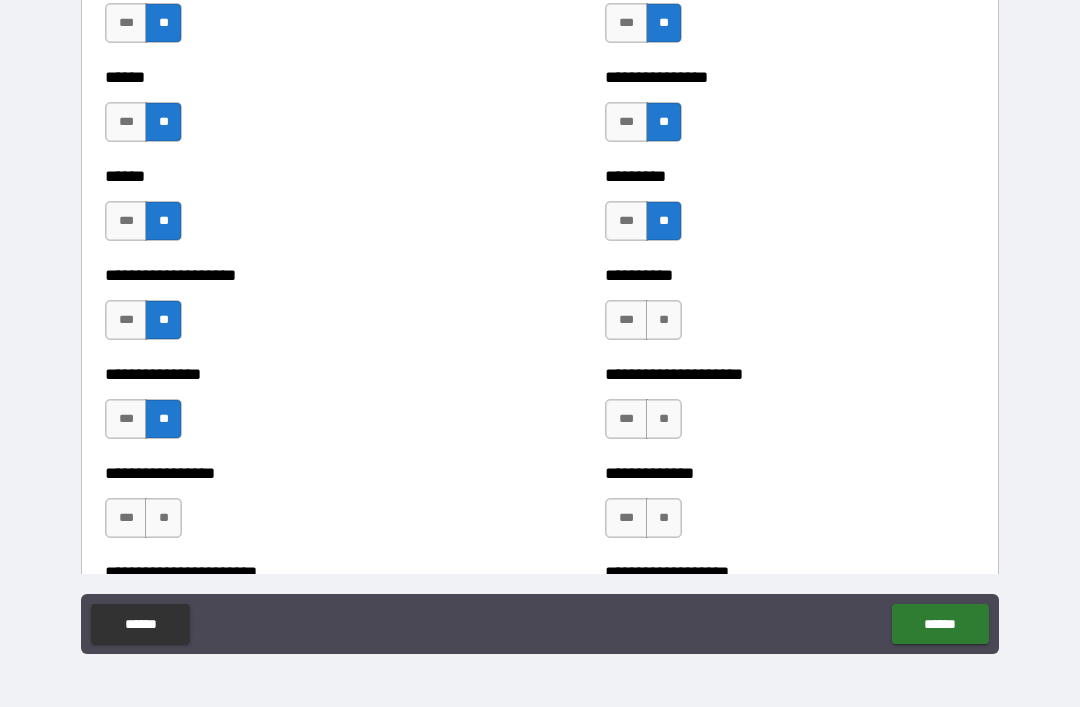 click on "**" at bounding box center (163, 518) 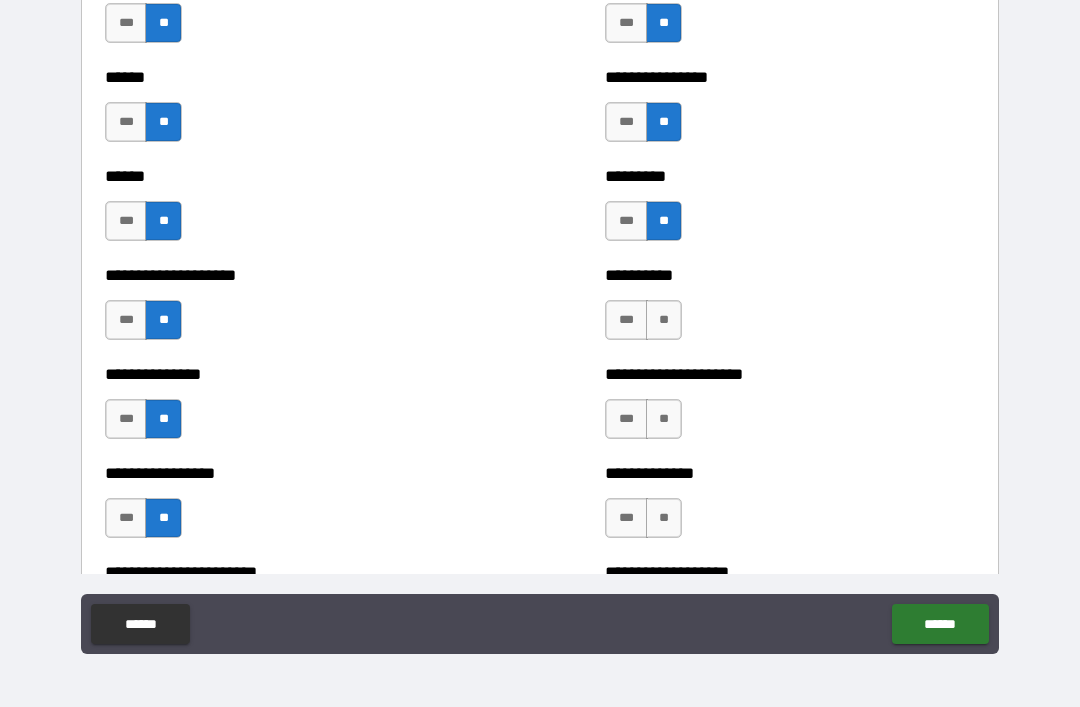 click on "**" at bounding box center [664, 320] 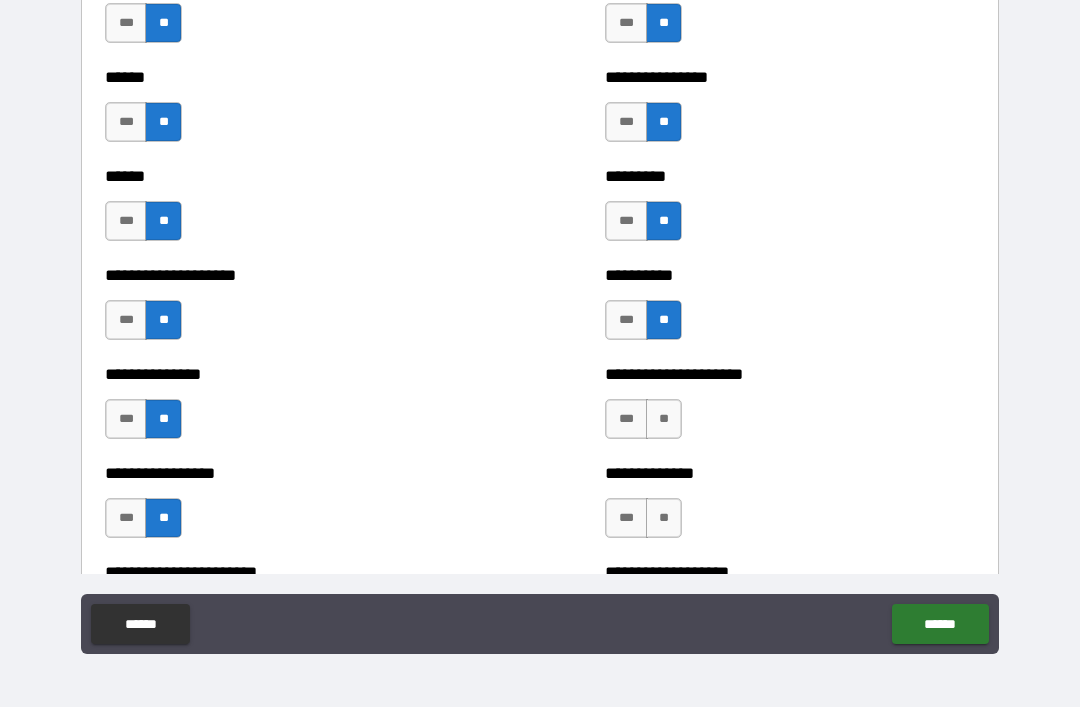 click on "**" at bounding box center [664, 419] 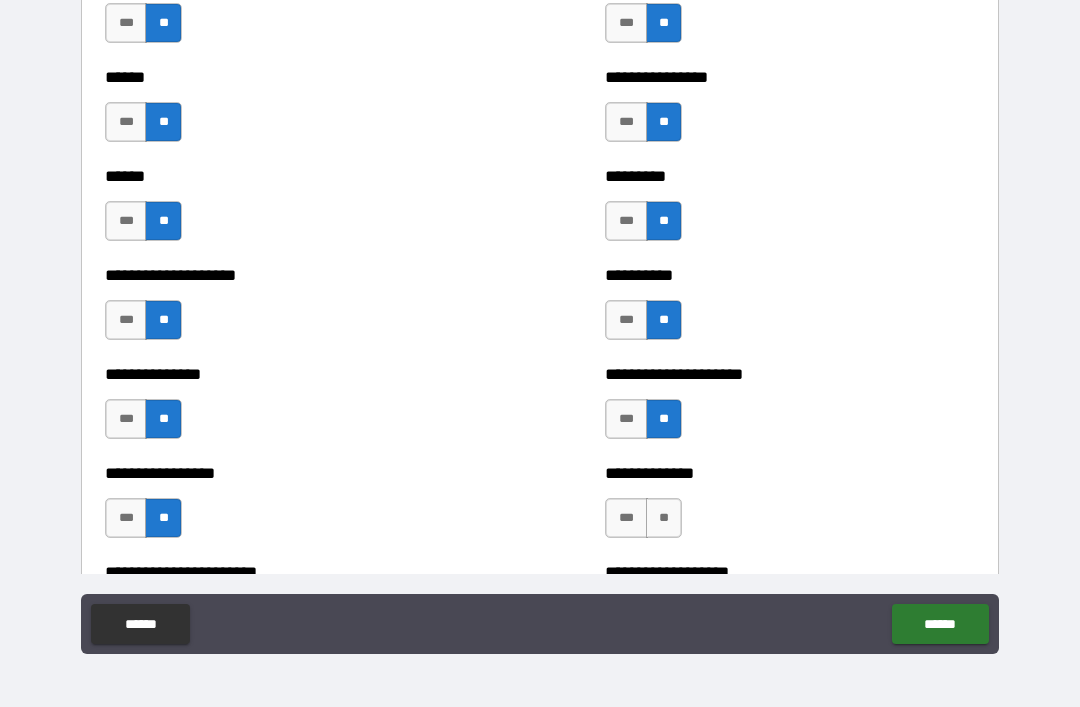 click on "**" at bounding box center (664, 518) 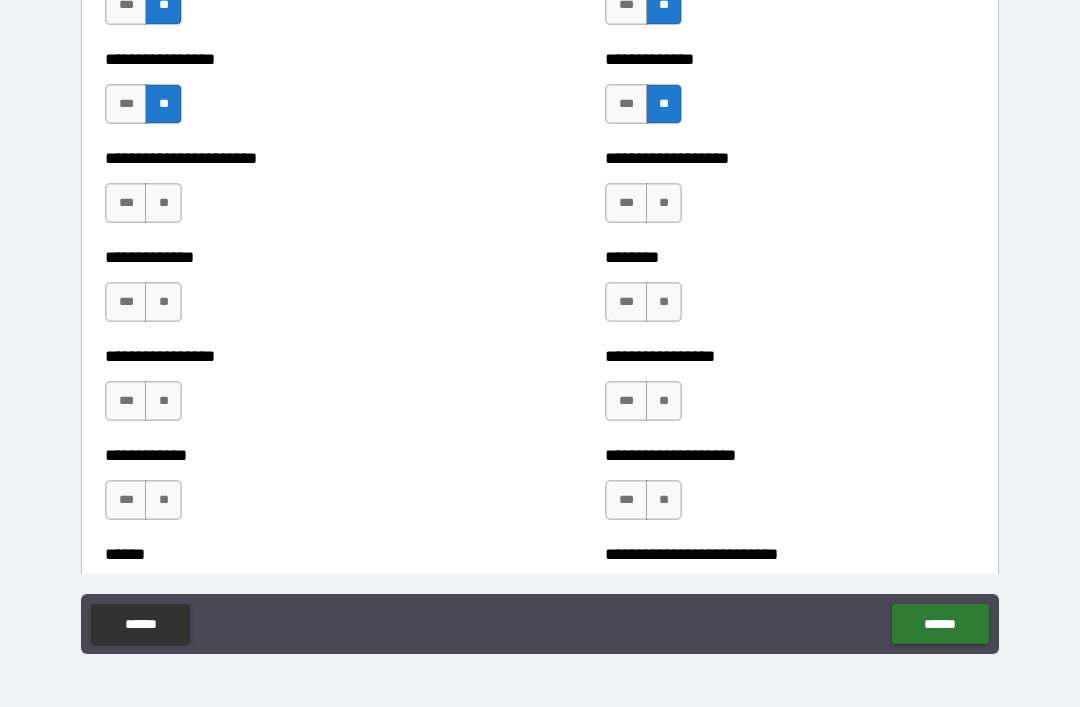 scroll, scrollTop: 3540, scrollLeft: 0, axis: vertical 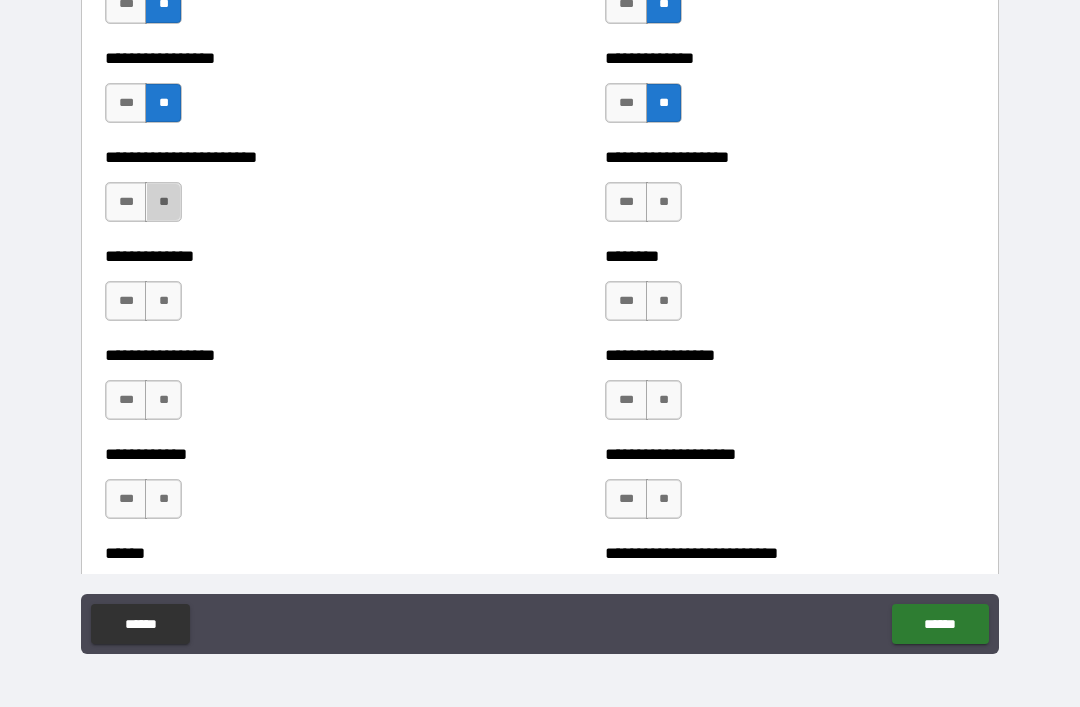 click on "**" at bounding box center (163, 202) 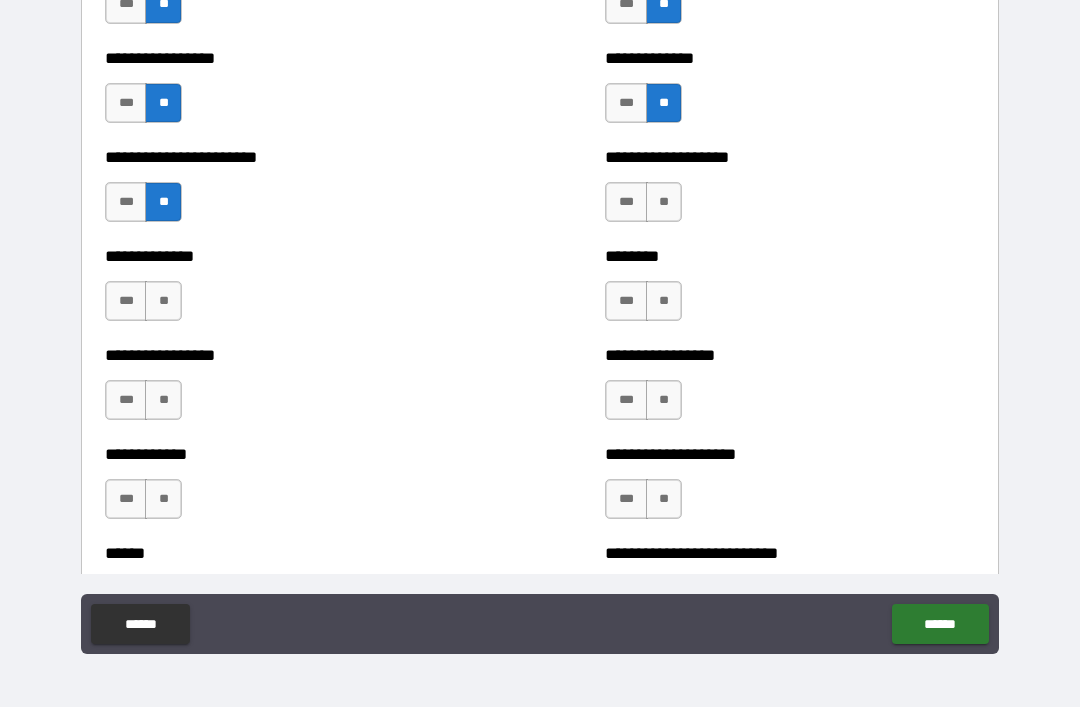 click on "**" at bounding box center (163, 301) 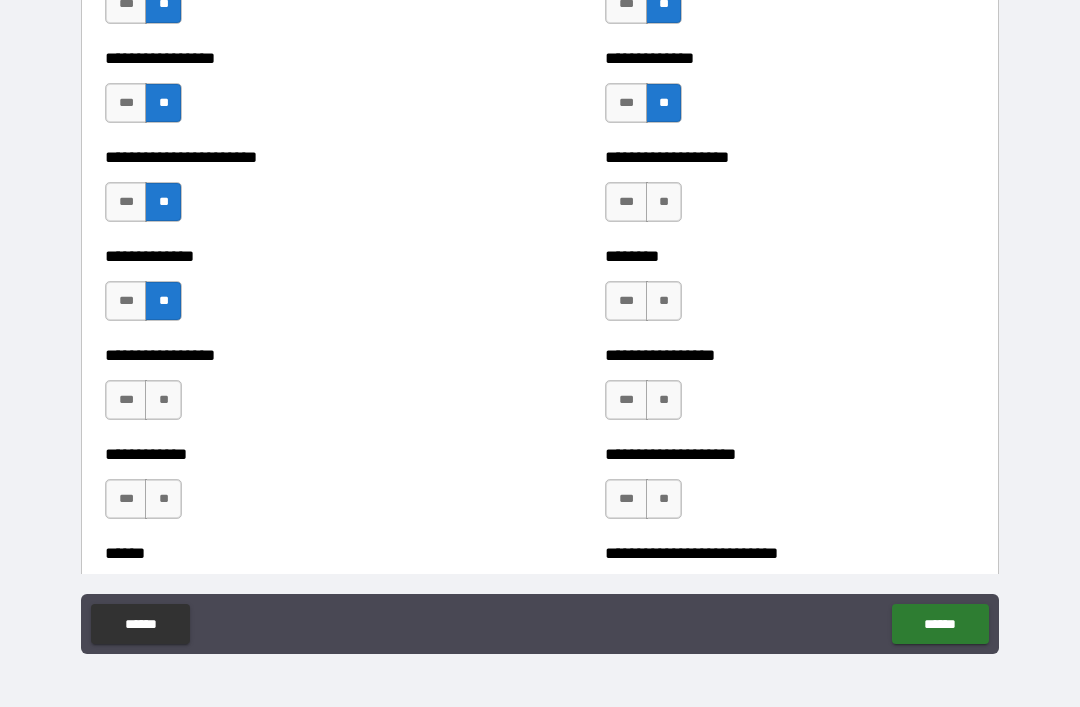 click on "**" at bounding box center (163, 400) 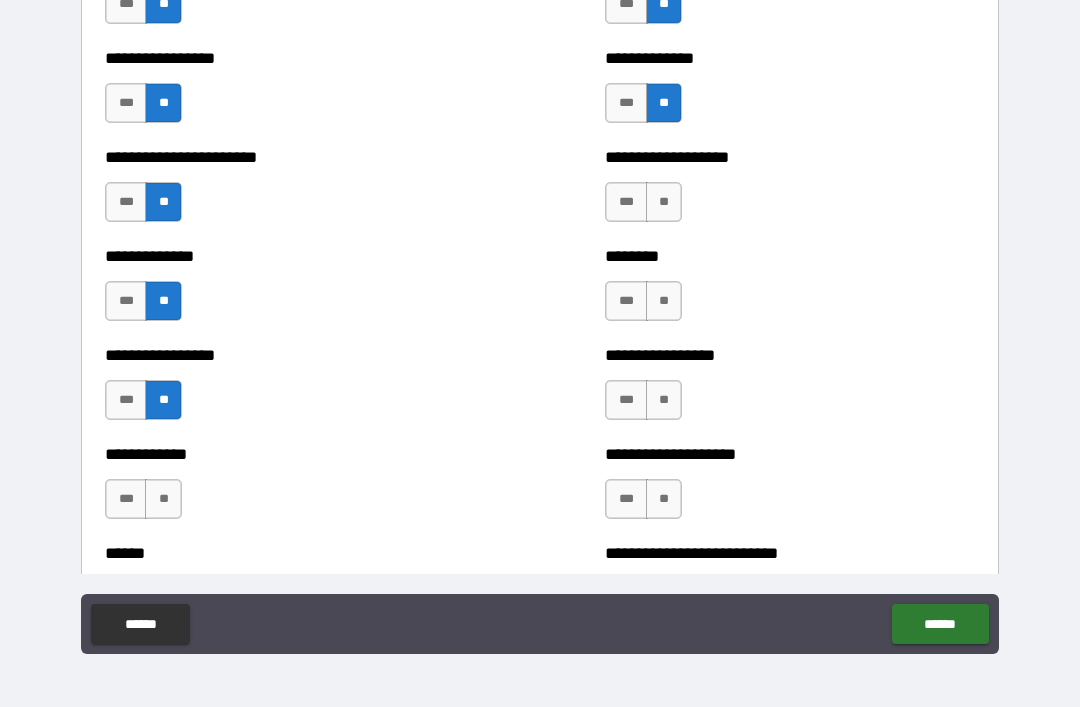 click on "**" at bounding box center (163, 499) 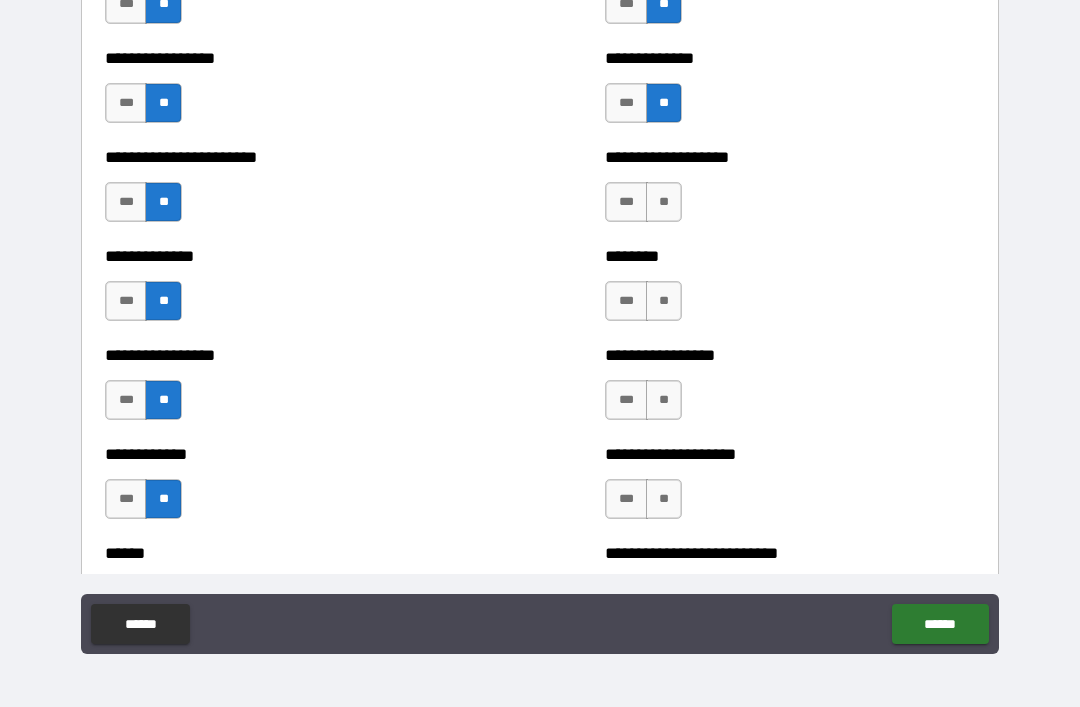 click on "**" at bounding box center (664, 202) 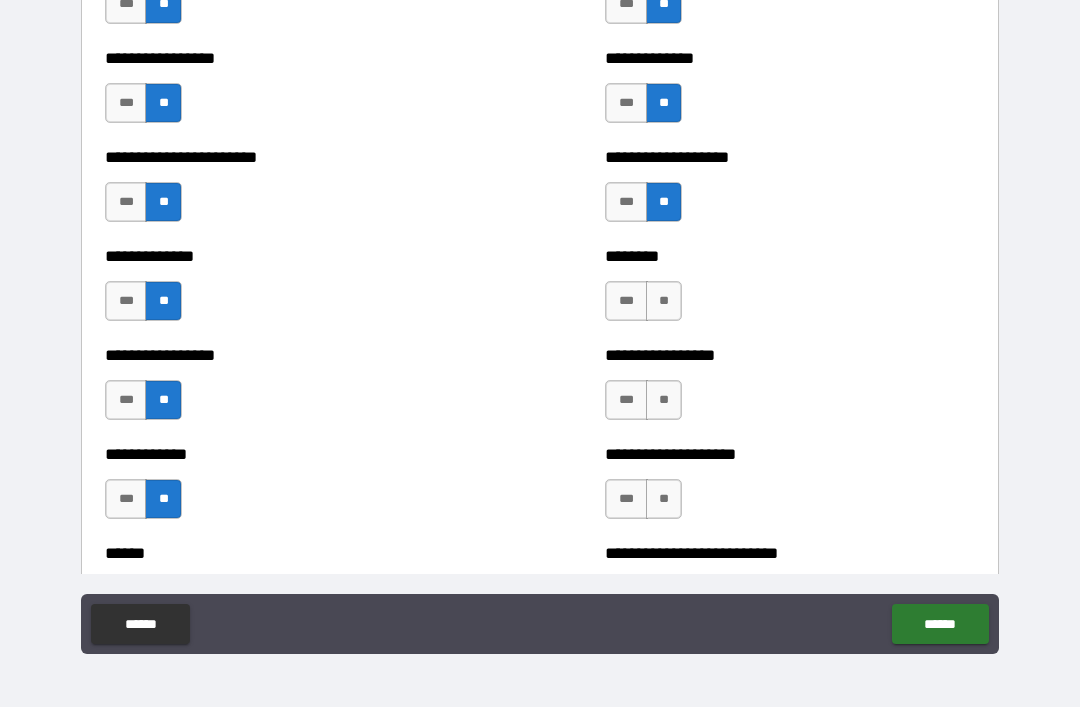 click on "**" at bounding box center [664, 301] 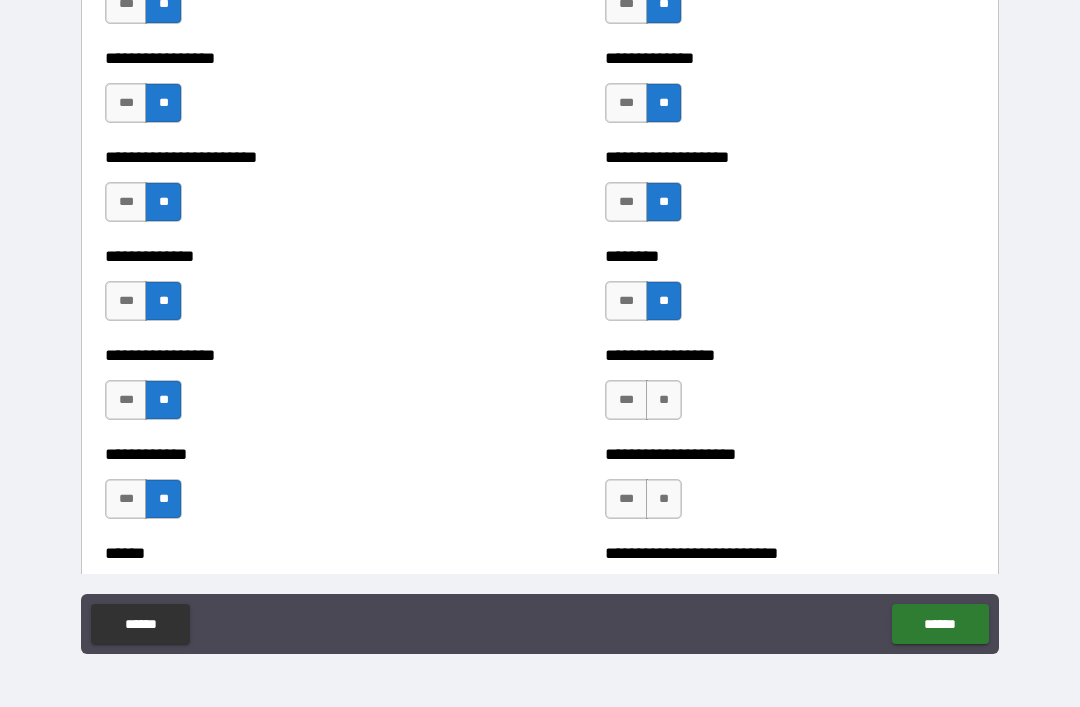 click on "**" at bounding box center [664, 400] 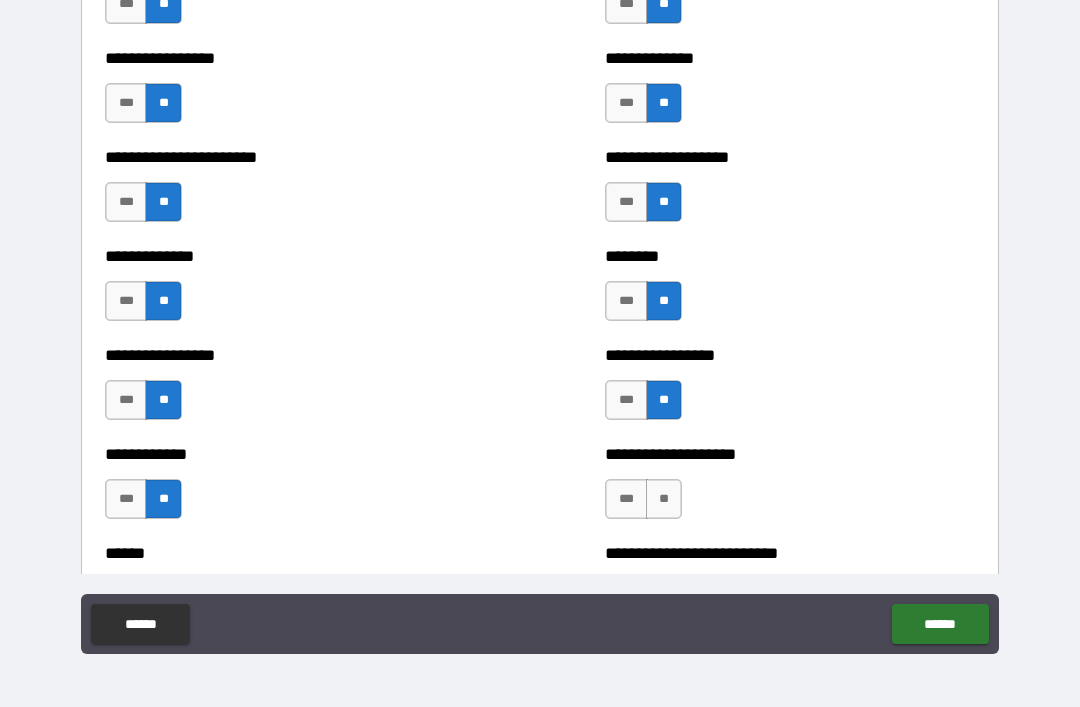 click on "**" at bounding box center (664, 499) 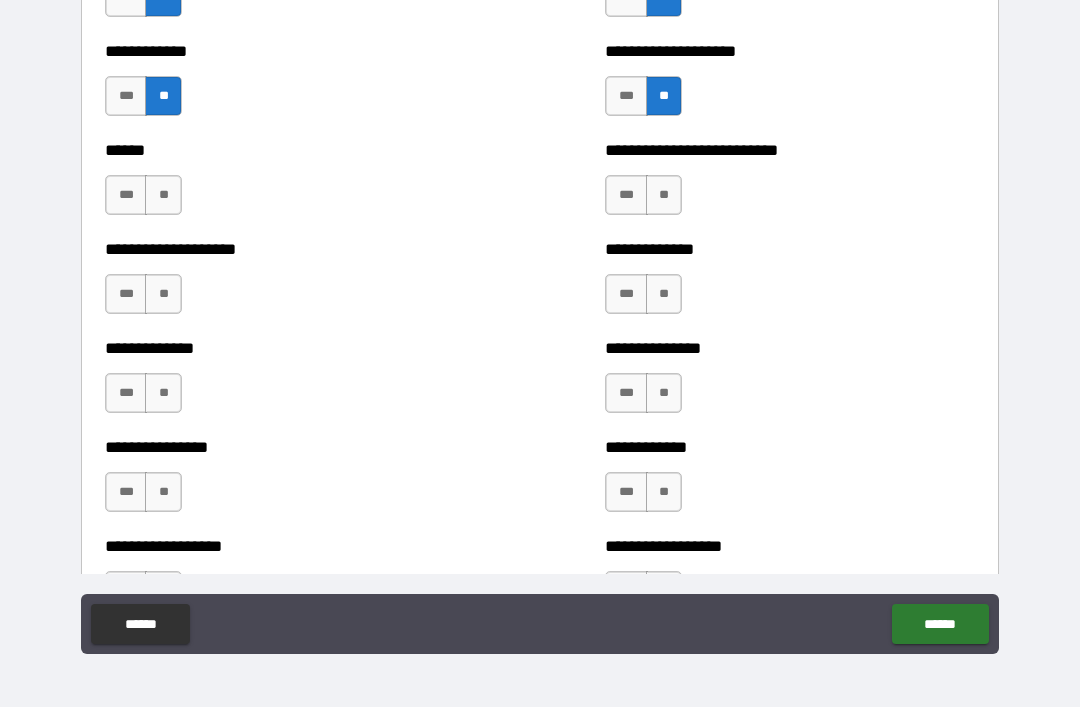 scroll, scrollTop: 3963, scrollLeft: 0, axis: vertical 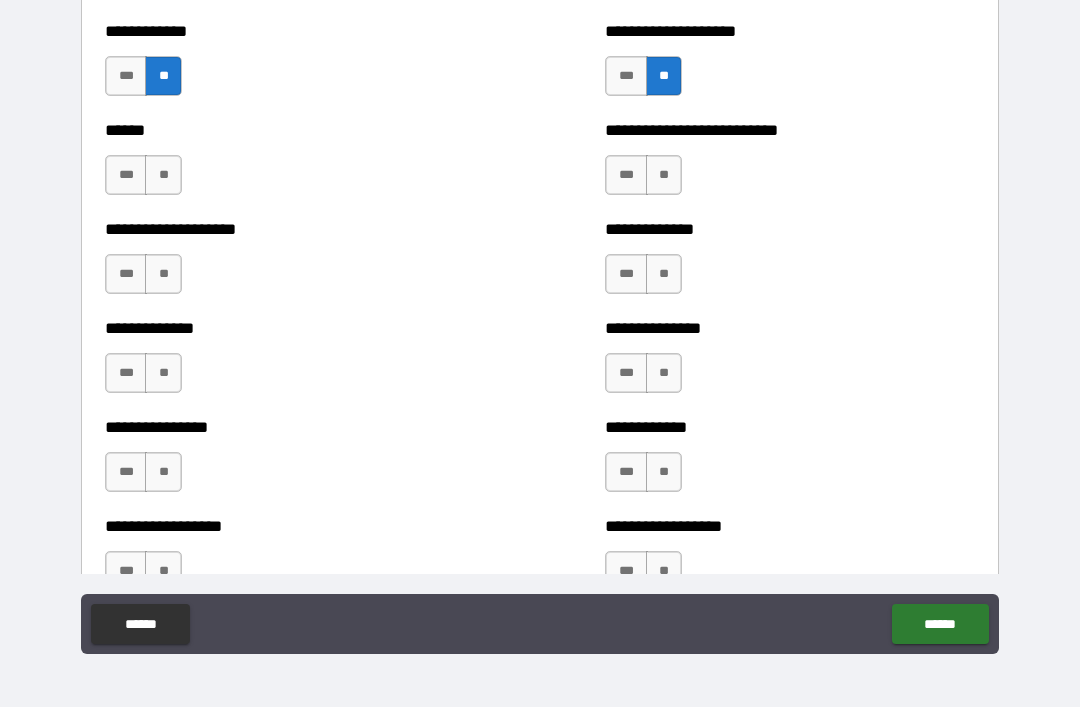 click on "**" at bounding box center [664, 175] 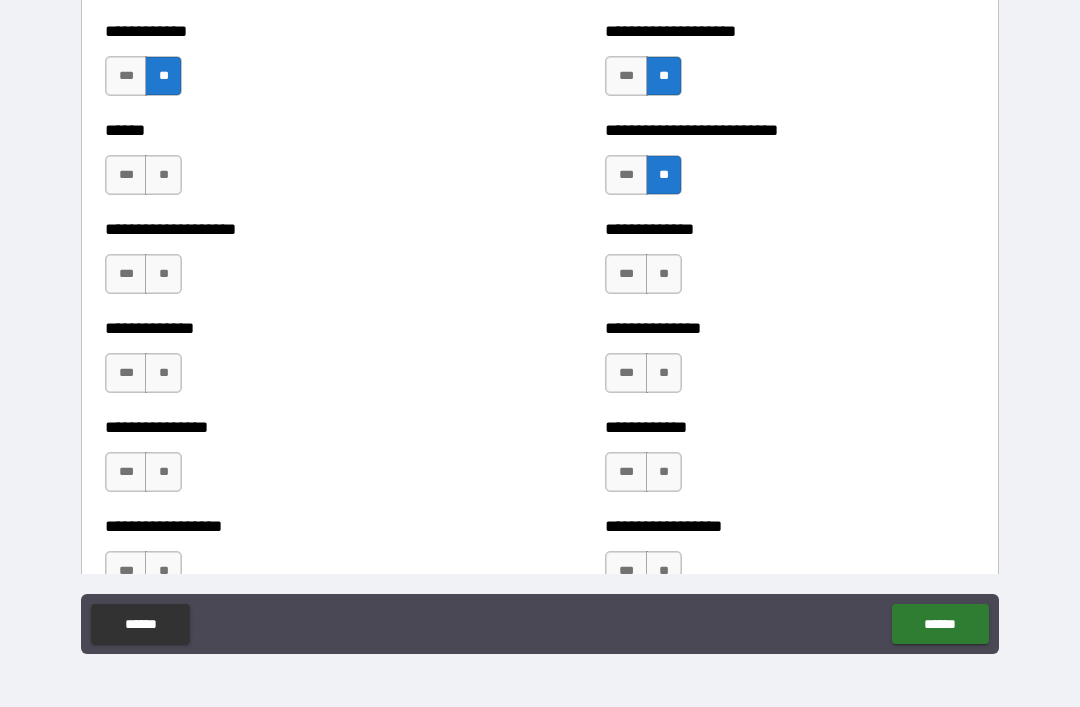 click on "**" at bounding box center (664, 274) 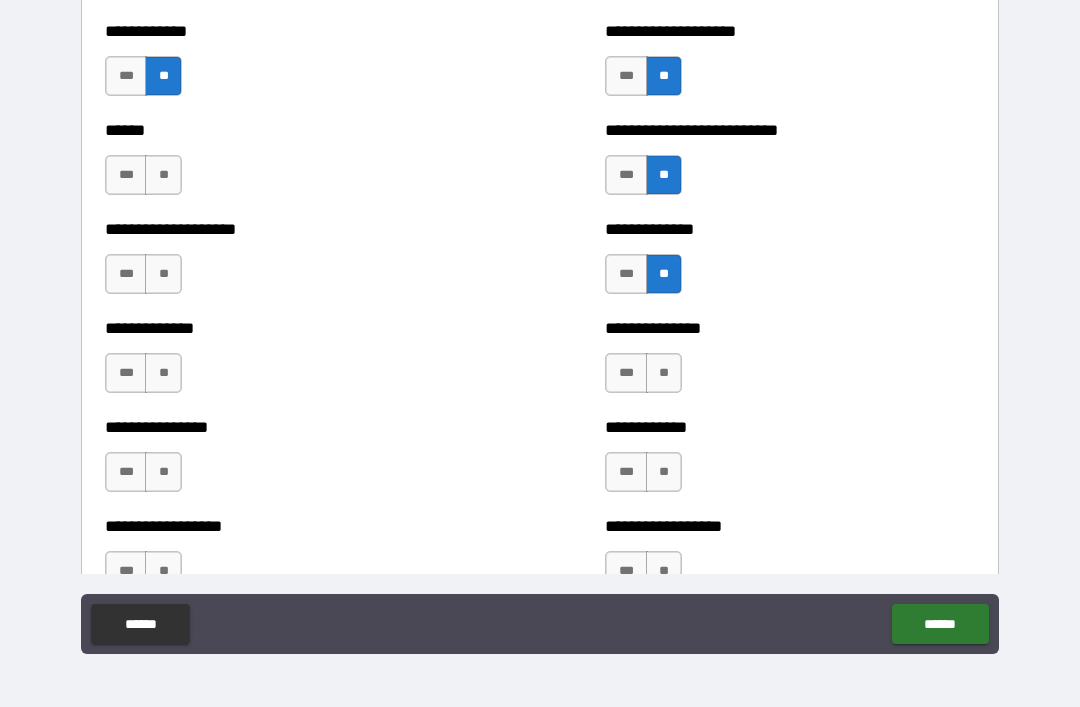 click on "**" at bounding box center (664, 373) 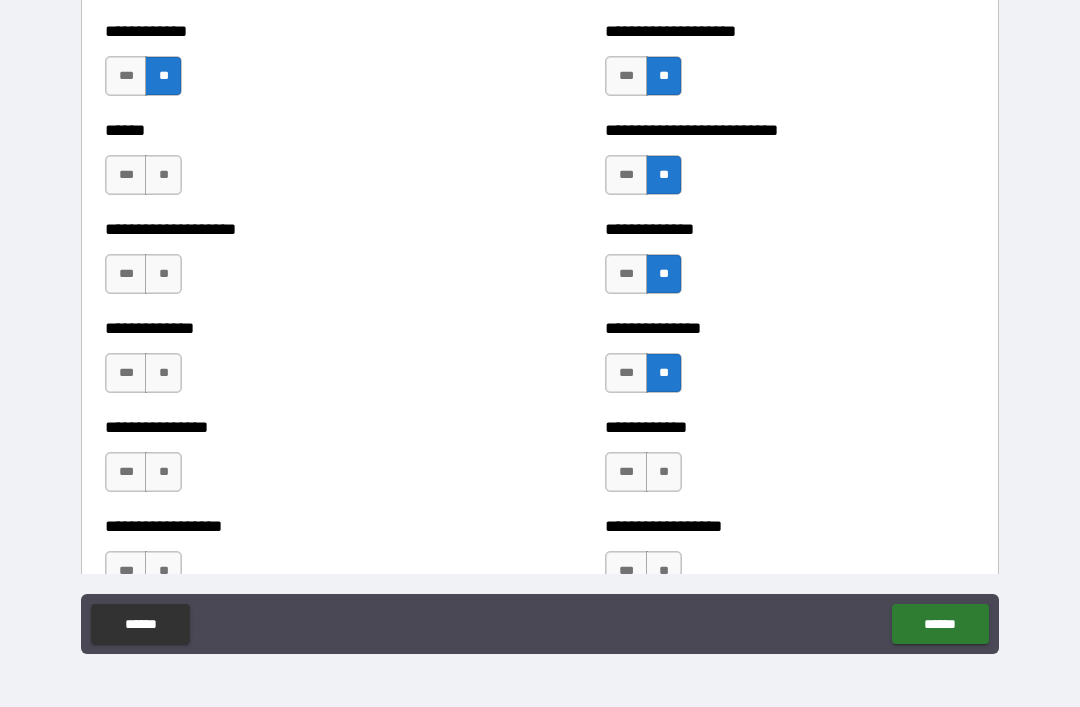 click on "**" at bounding box center [664, 472] 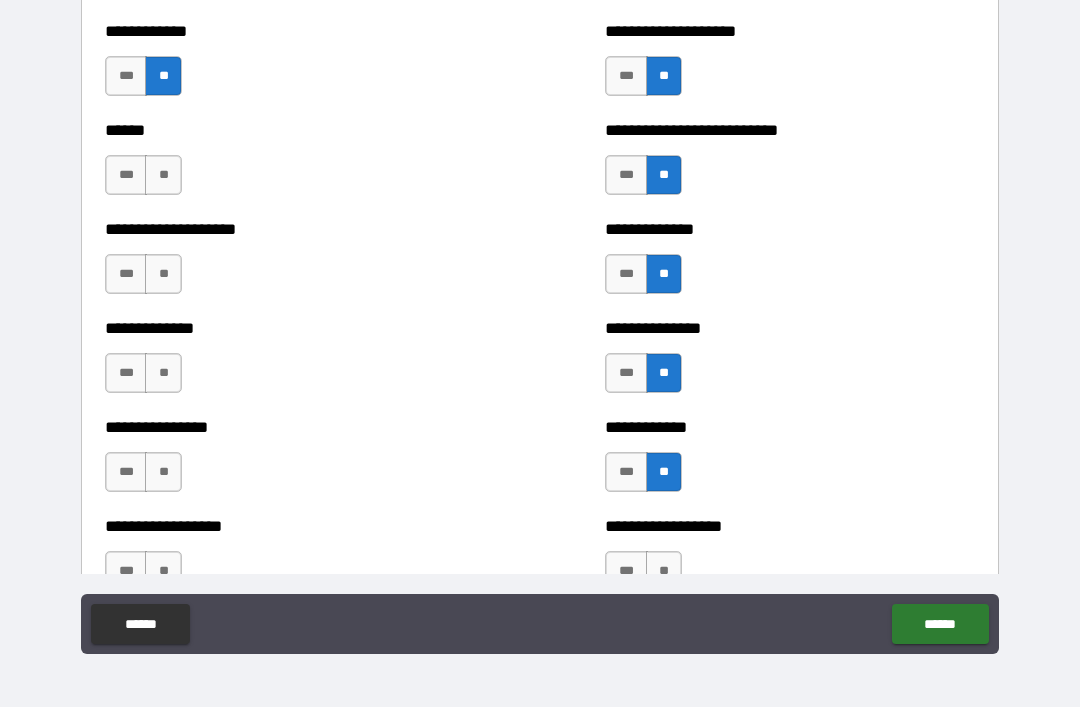 click on "**" at bounding box center [163, 175] 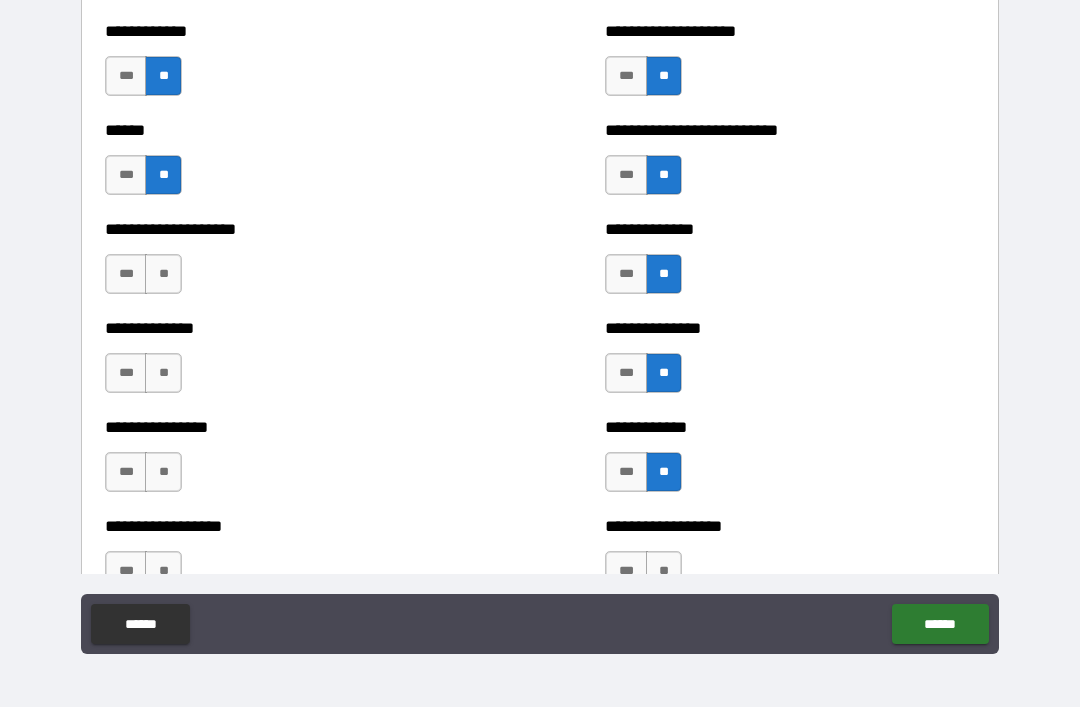 click on "**" at bounding box center (163, 274) 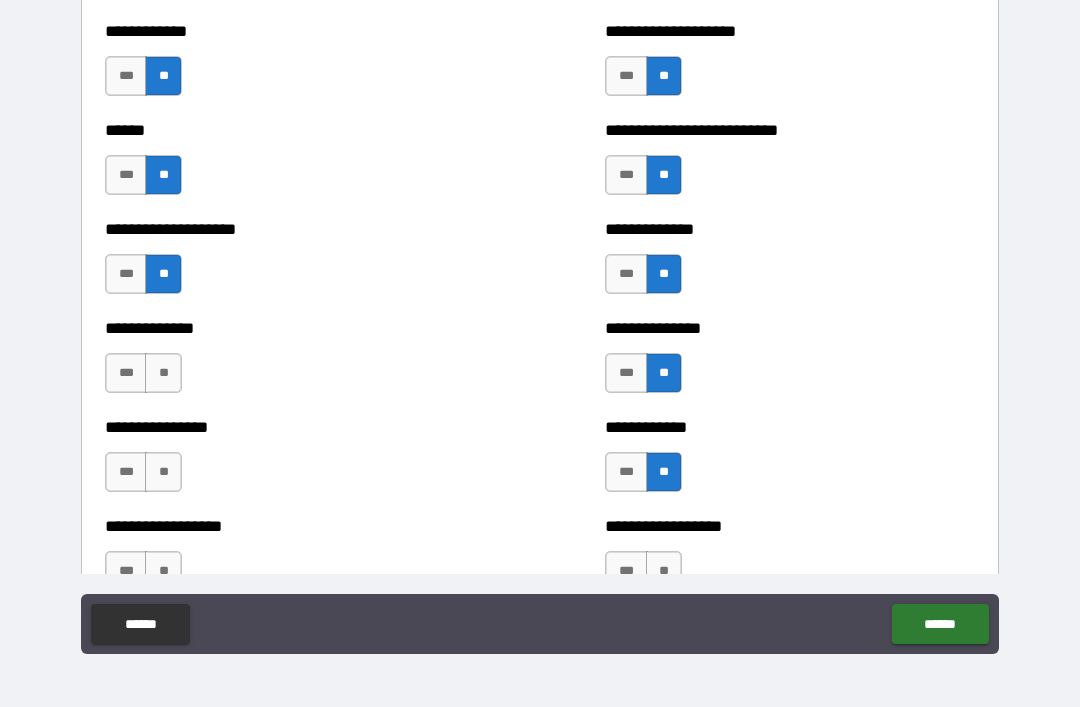 click on "**" at bounding box center [163, 373] 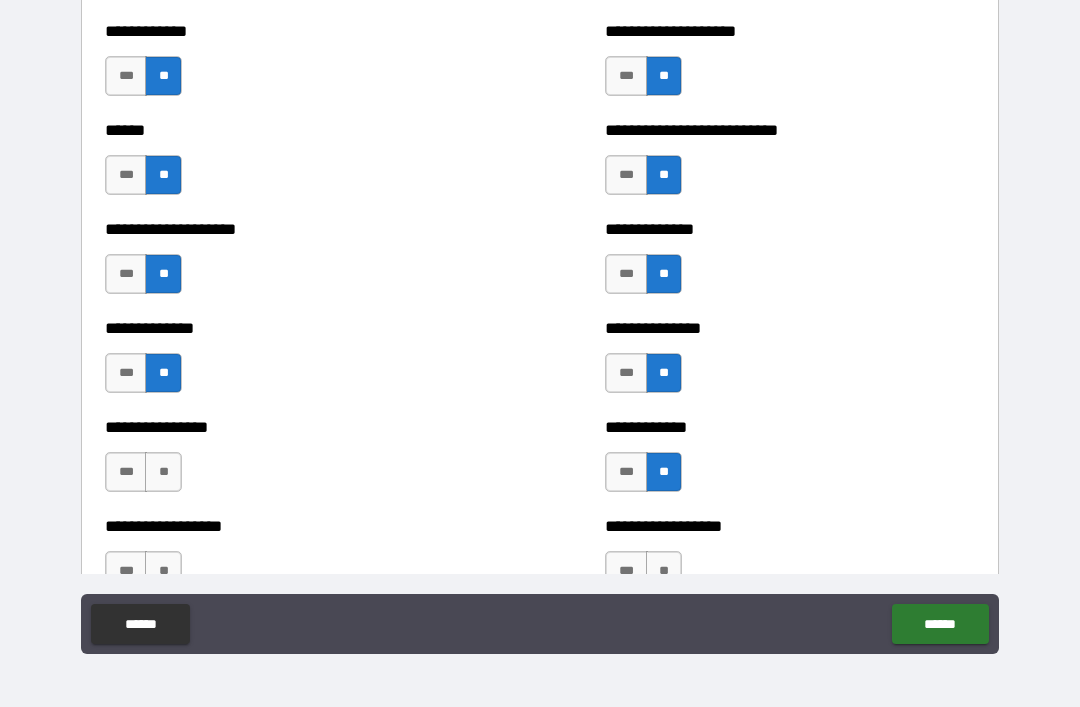 click on "**" at bounding box center (163, 472) 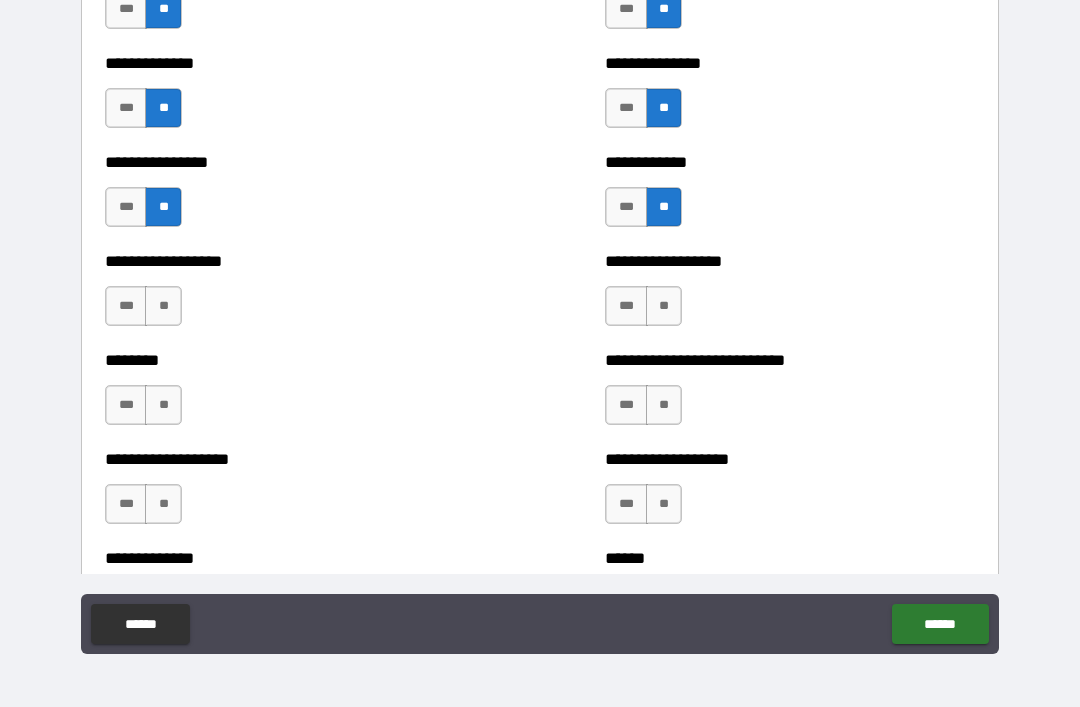 scroll, scrollTop: 4308, scrollLeft: 0, axis: vertical 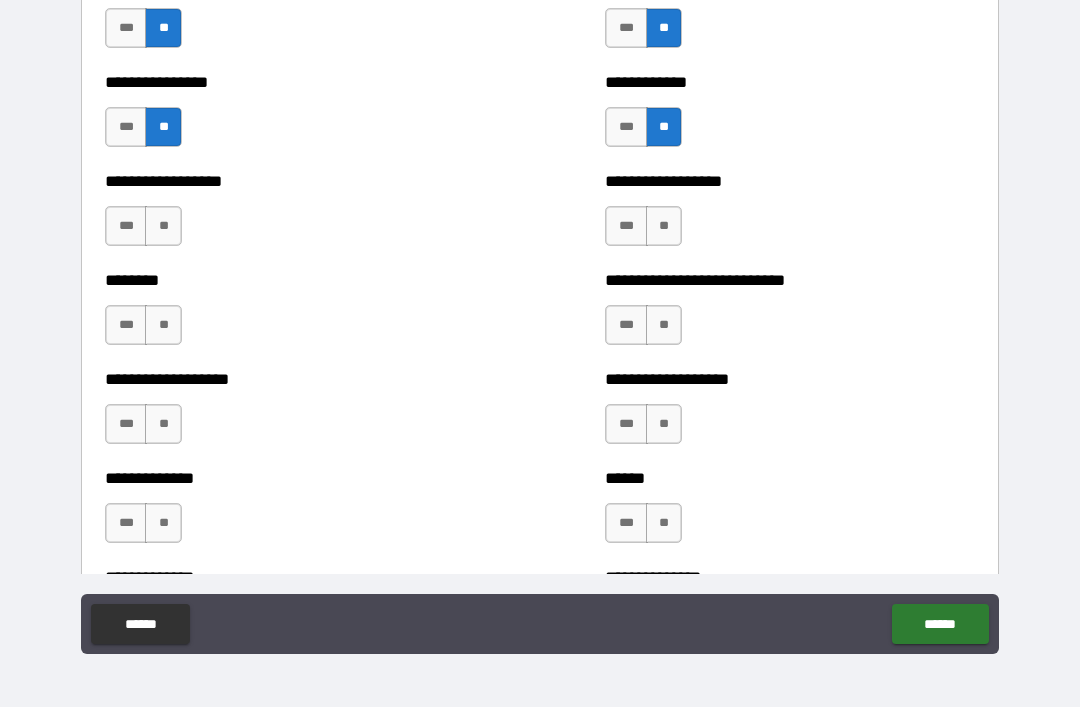 click on "**" at bounding box center (163, 226) 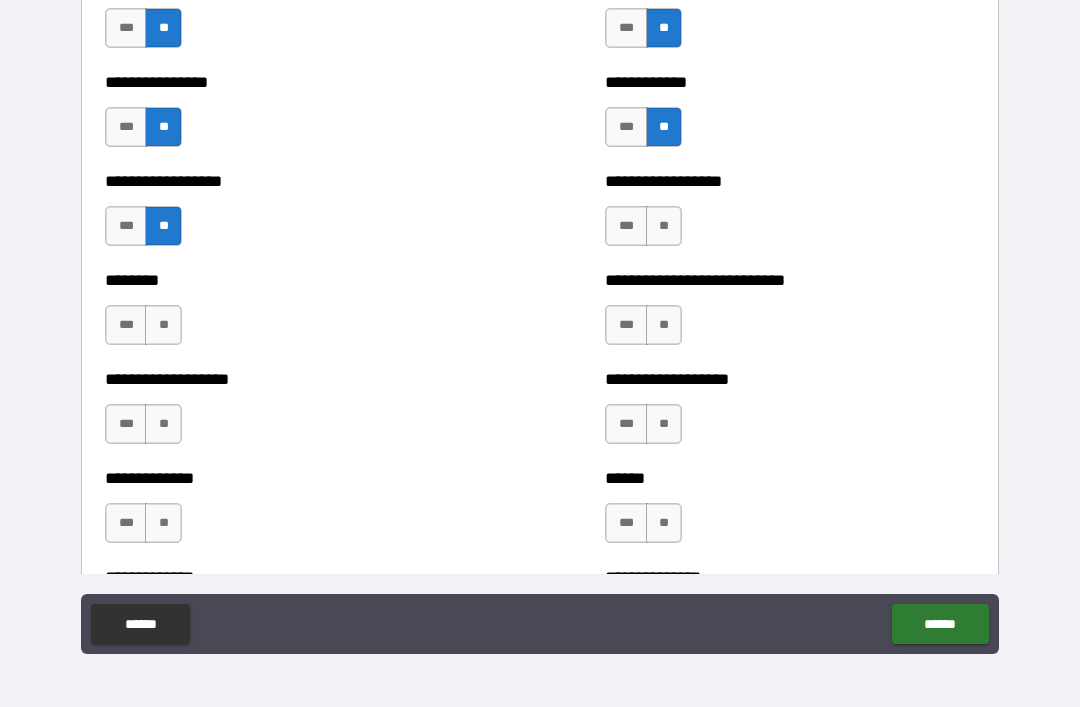 click on "**" at bounding box center [163, 325] 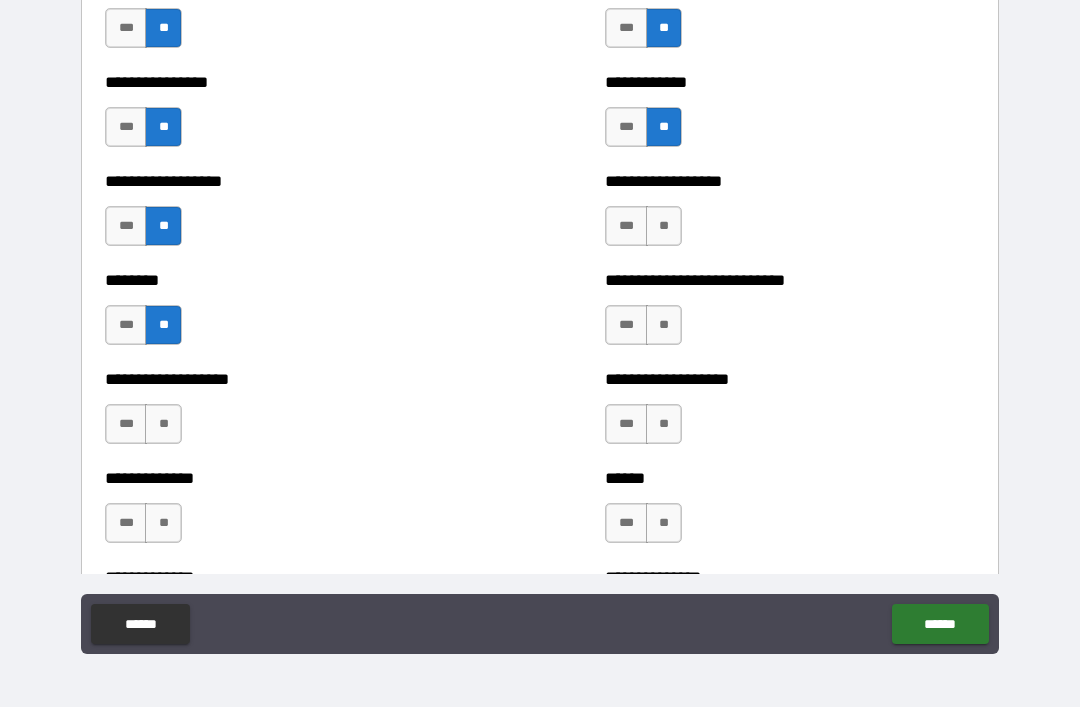 click on "**" at bounding box center [163, 424] 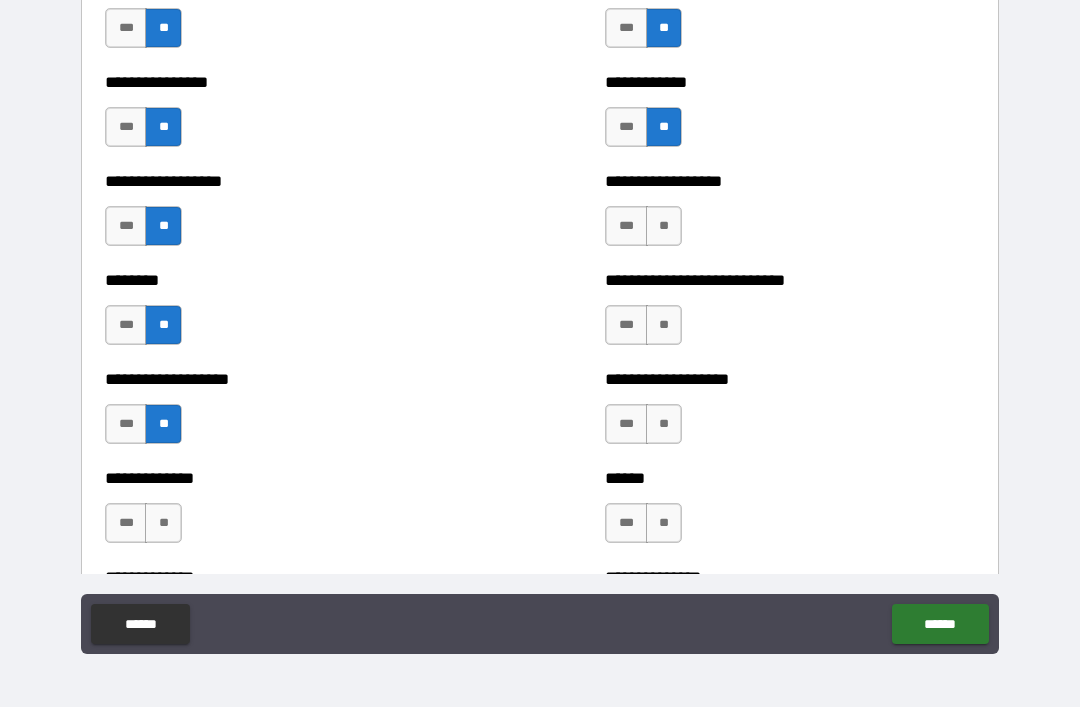 click on "**" at bounding box center [163, 523] 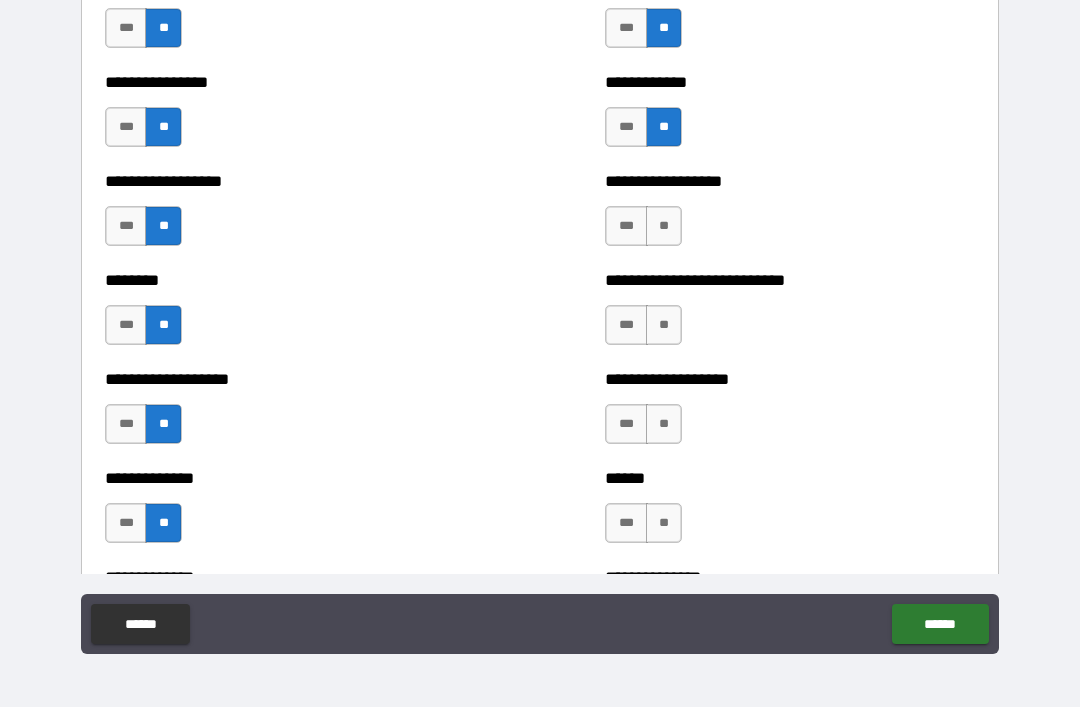 click on "**" at bounding box center (664, 226) 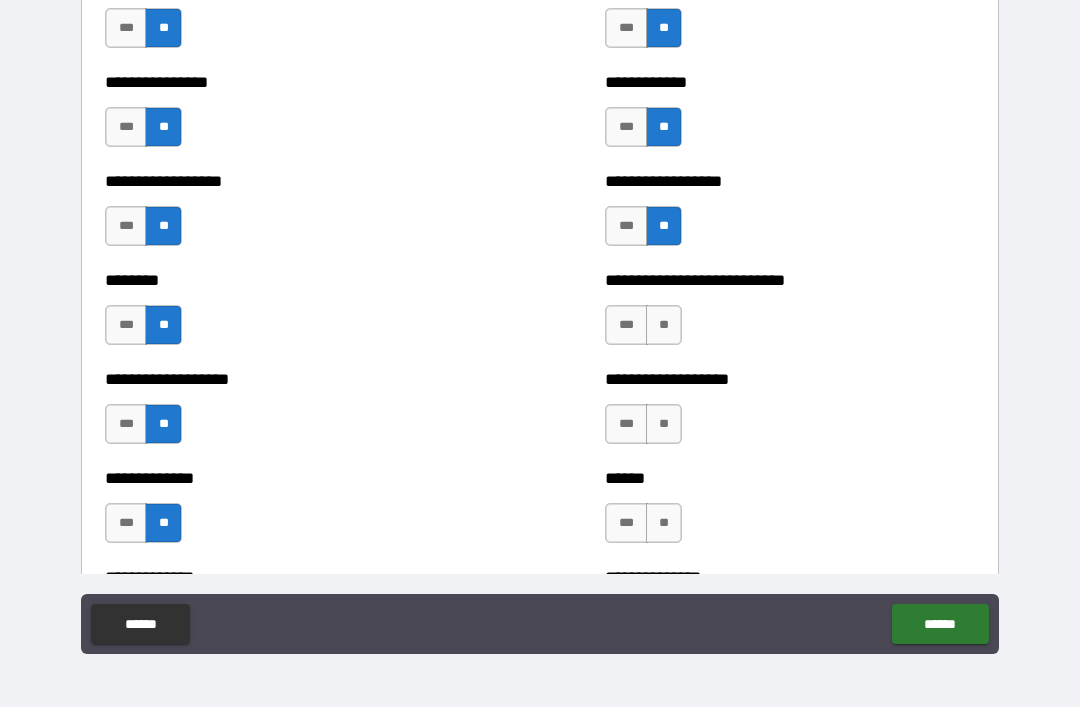click on "**" at bounding box center (664, 325) 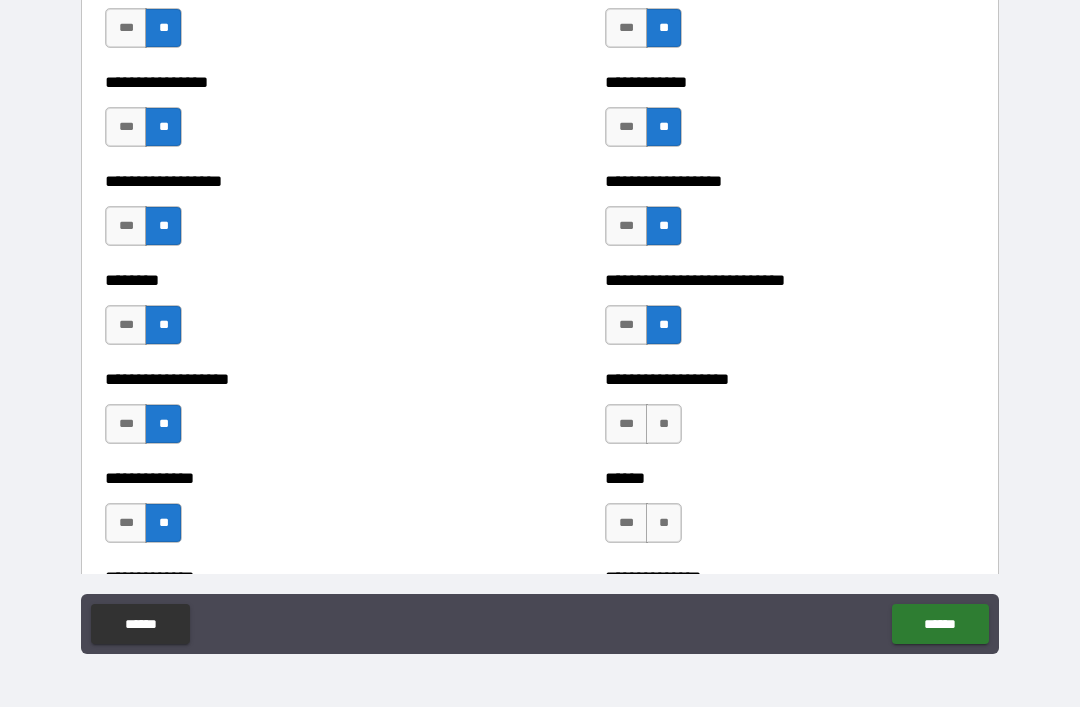 click on "**" at bounding box center (664, 424) 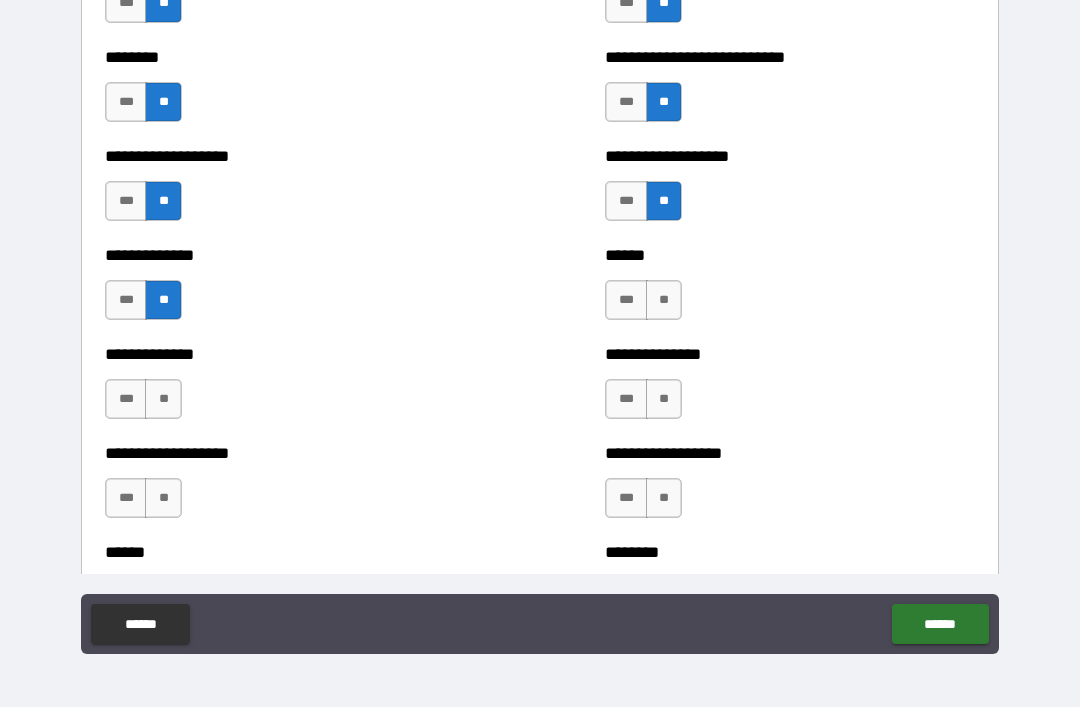 scroll, scrollTop: 4565, scrollLeft: 0, axis: vertical 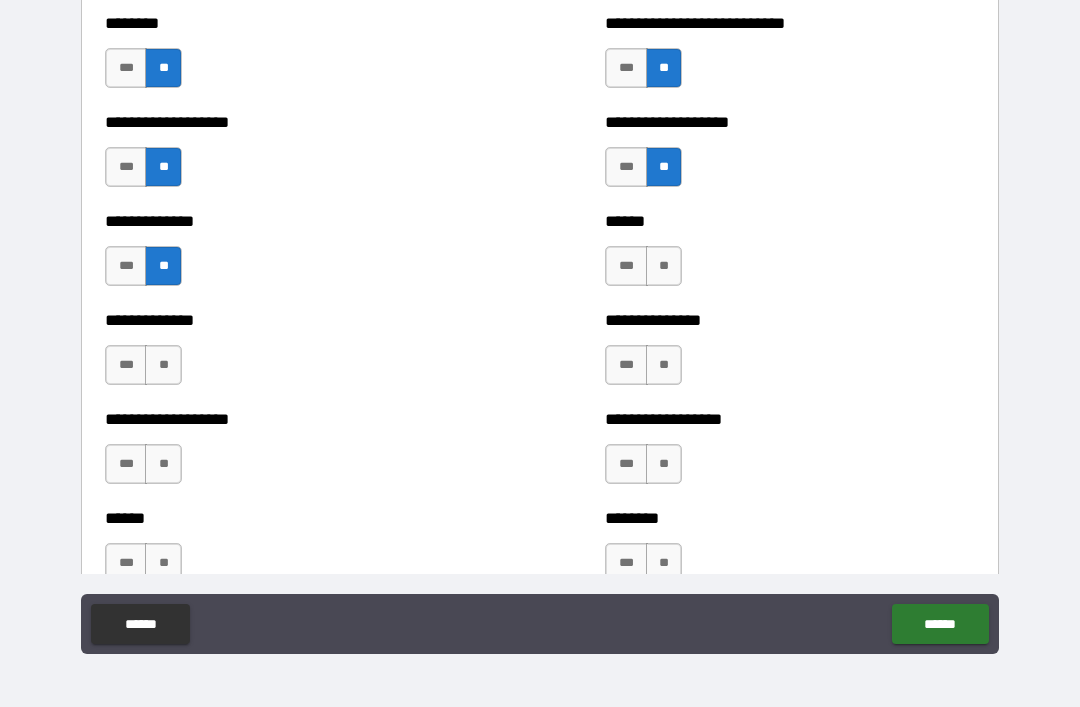 click on "**" at bounding box center (664, 266) 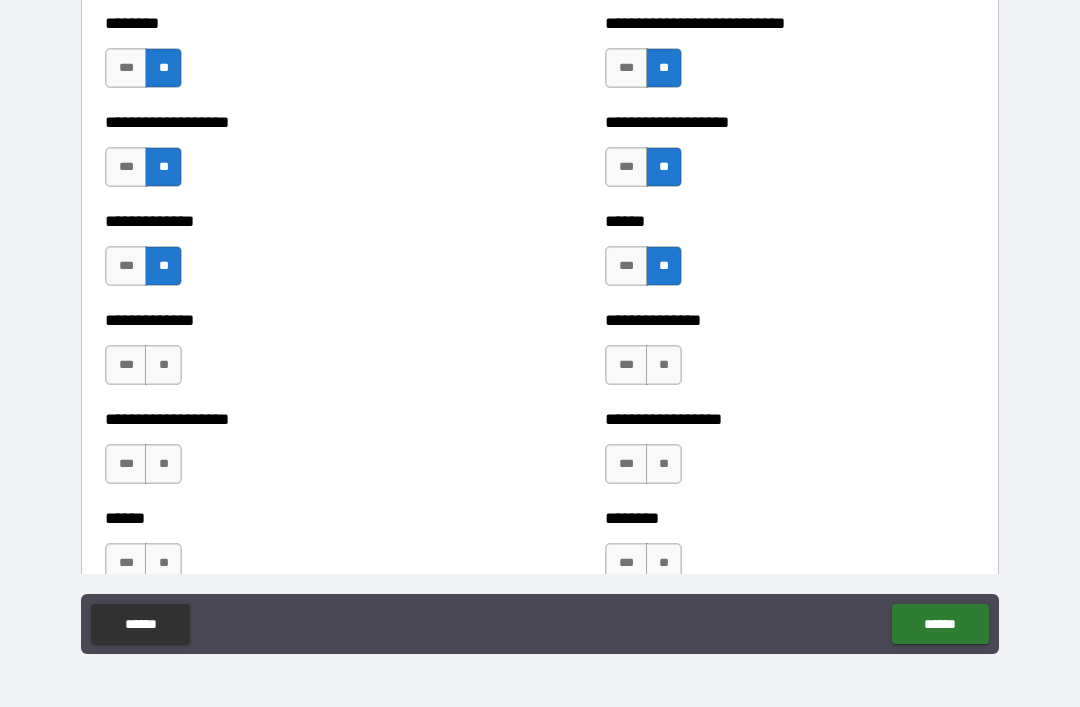 click on "**" at bounding box center [664, 365] 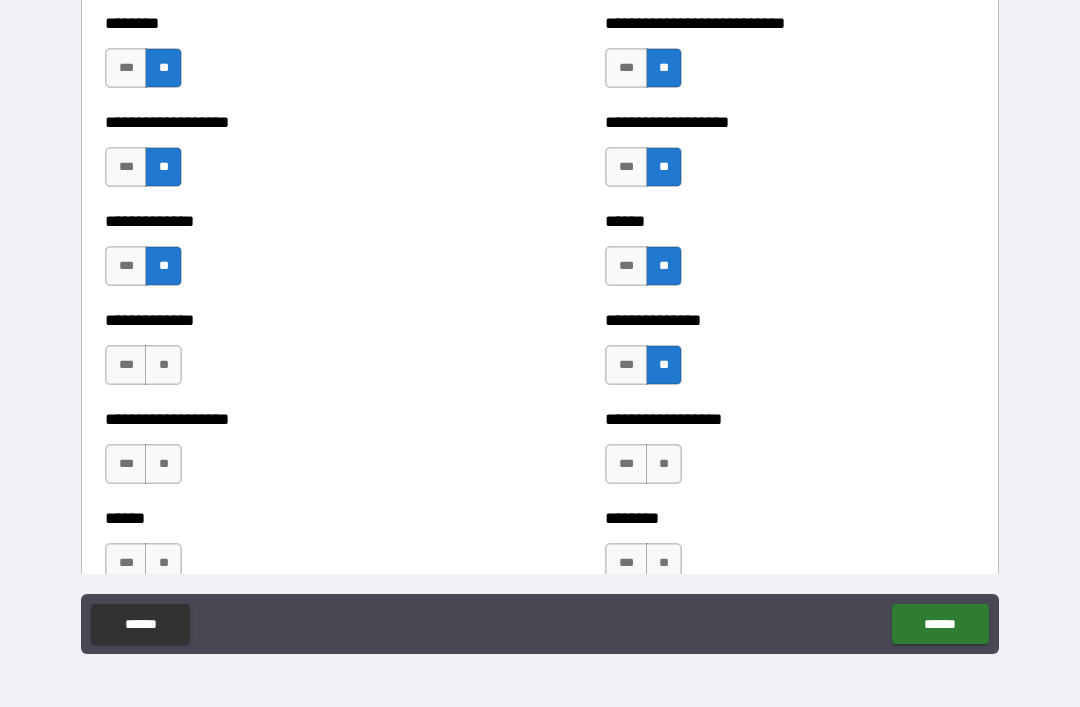 click on "**" at bounding box center (664, 464) 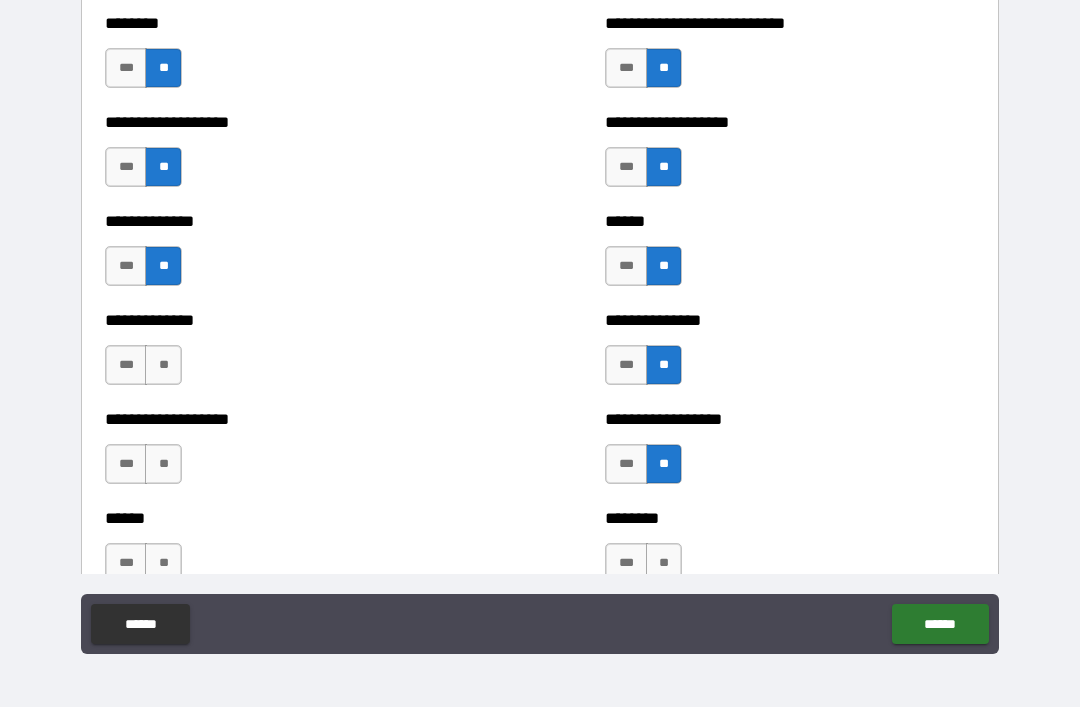 click on "**" at bounding box center (163, 365) 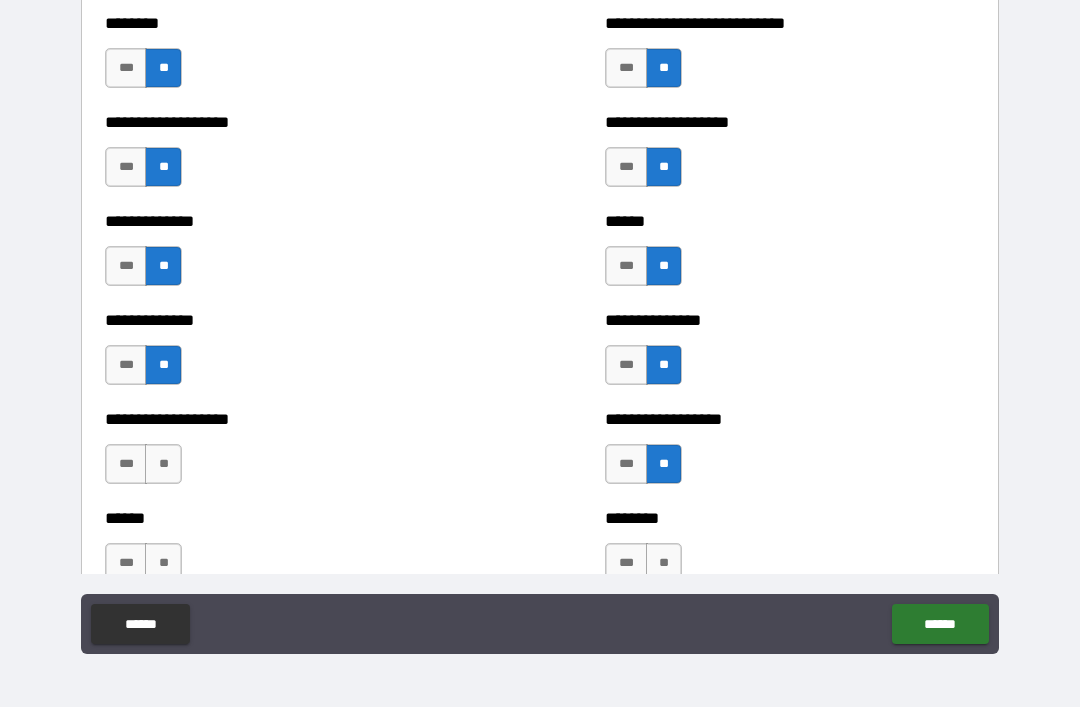 click on "**" at bounding box center (163, 464) 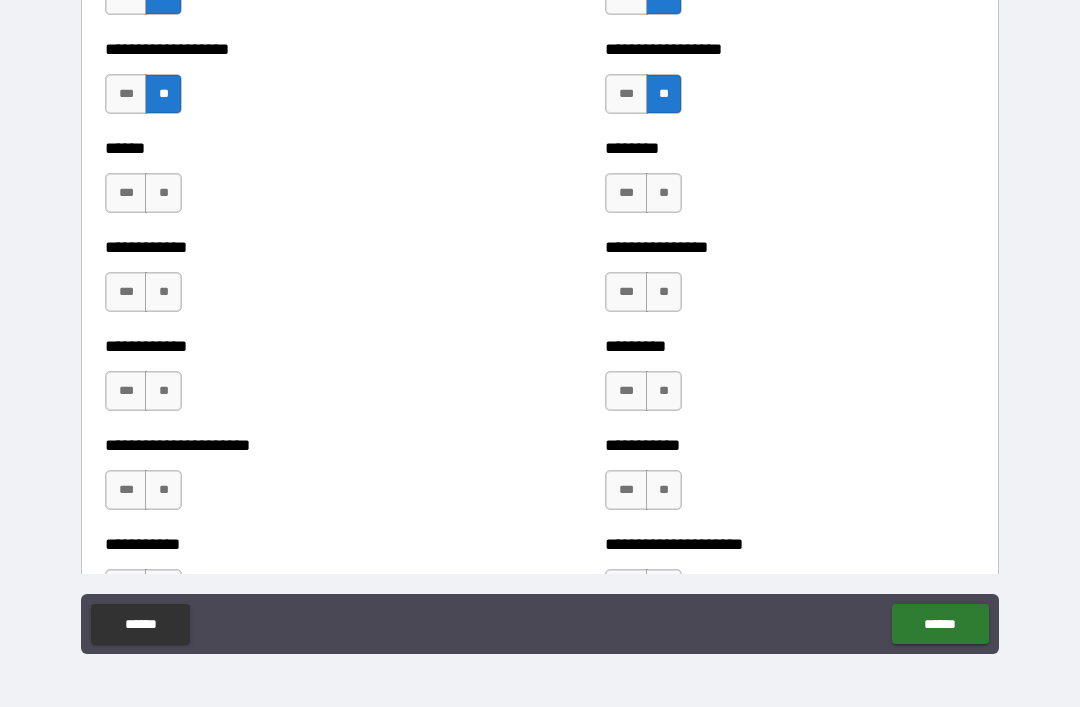 scroll, scrollTop: 4951, scrollLeft: 0, axis: vertical 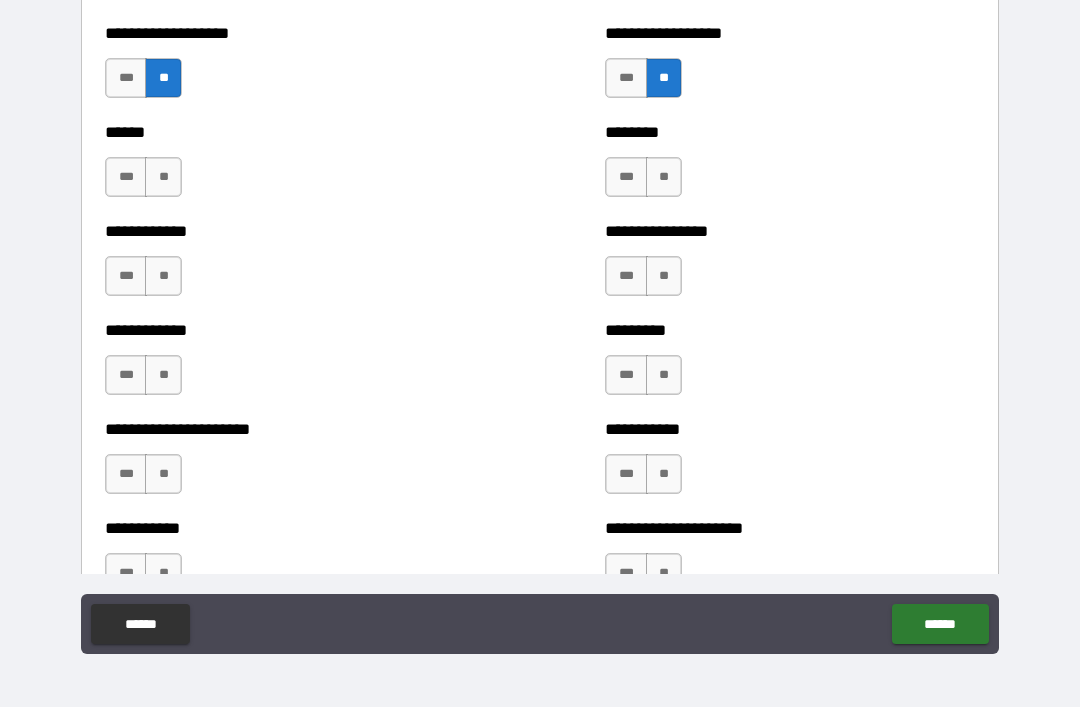 click on "**" at bounding box center (163, 177) 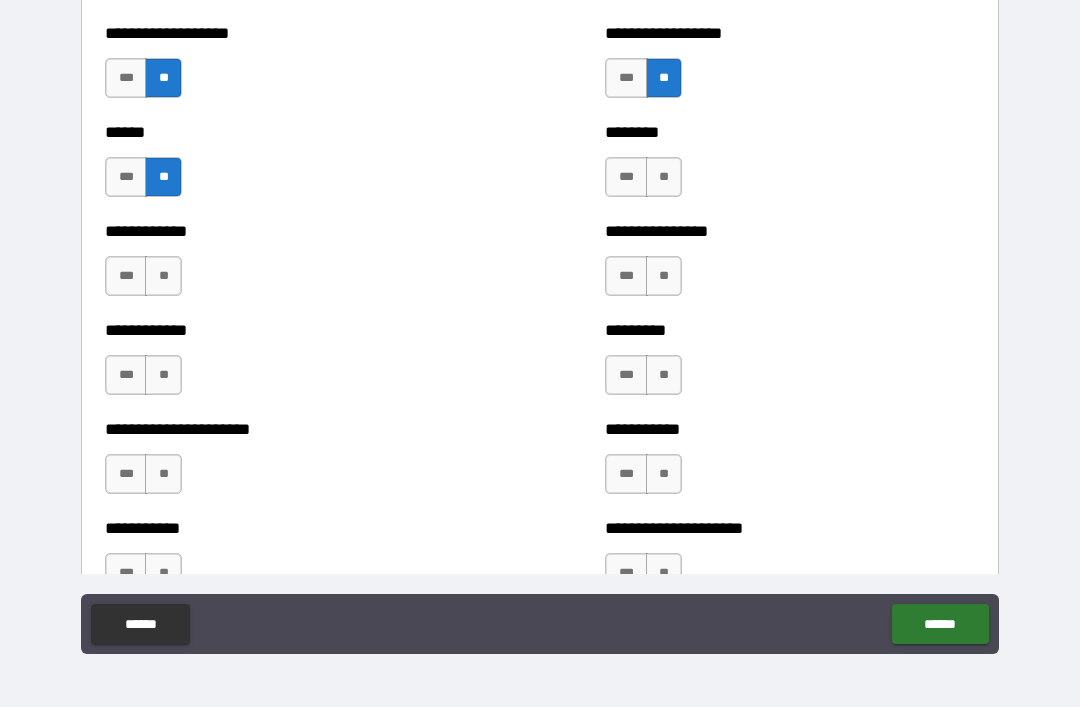 click on "**" at bounding box center [163, 276] 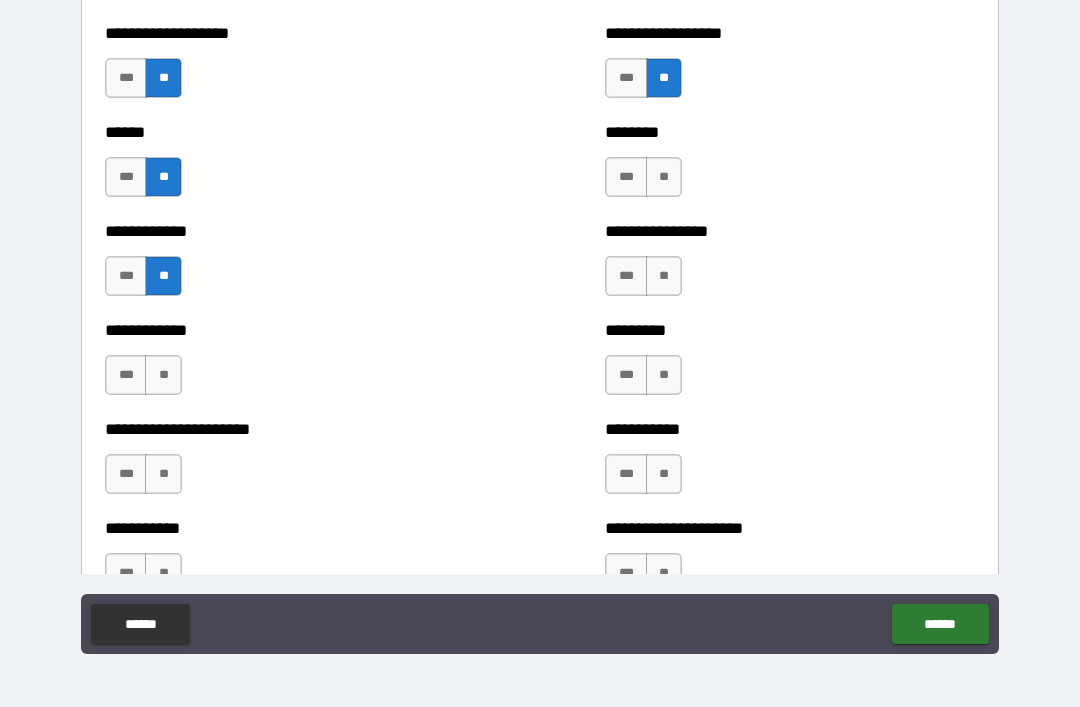 click on "**" at bounding box center [163, 375] 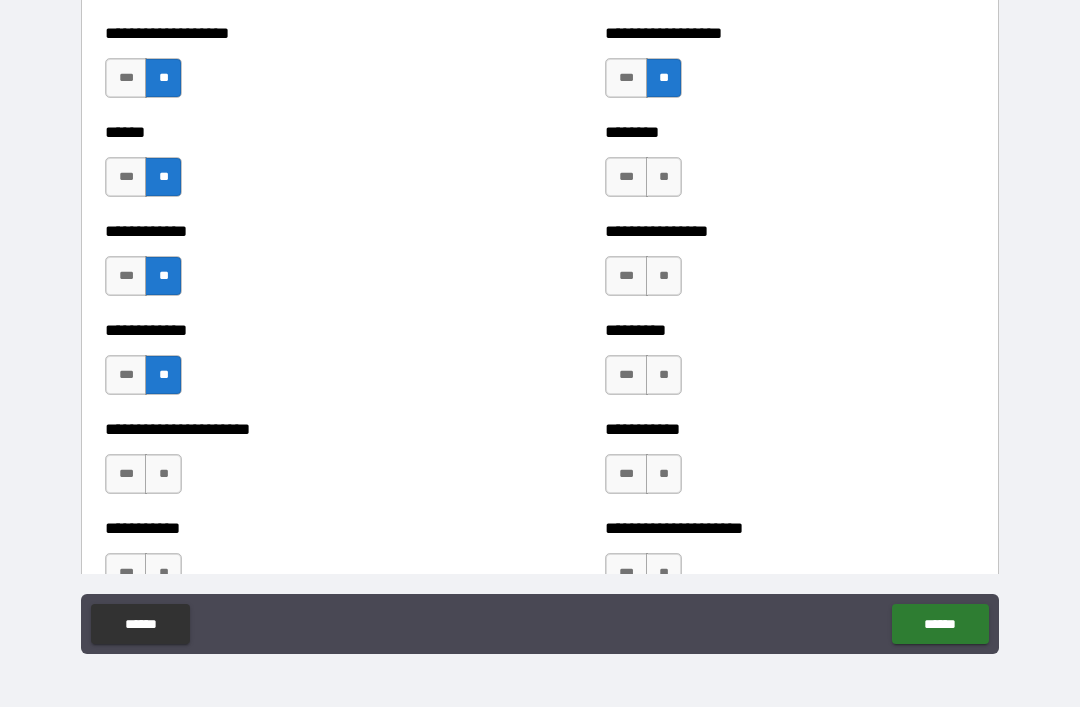 click on "**" at bounding box center (163, 474) 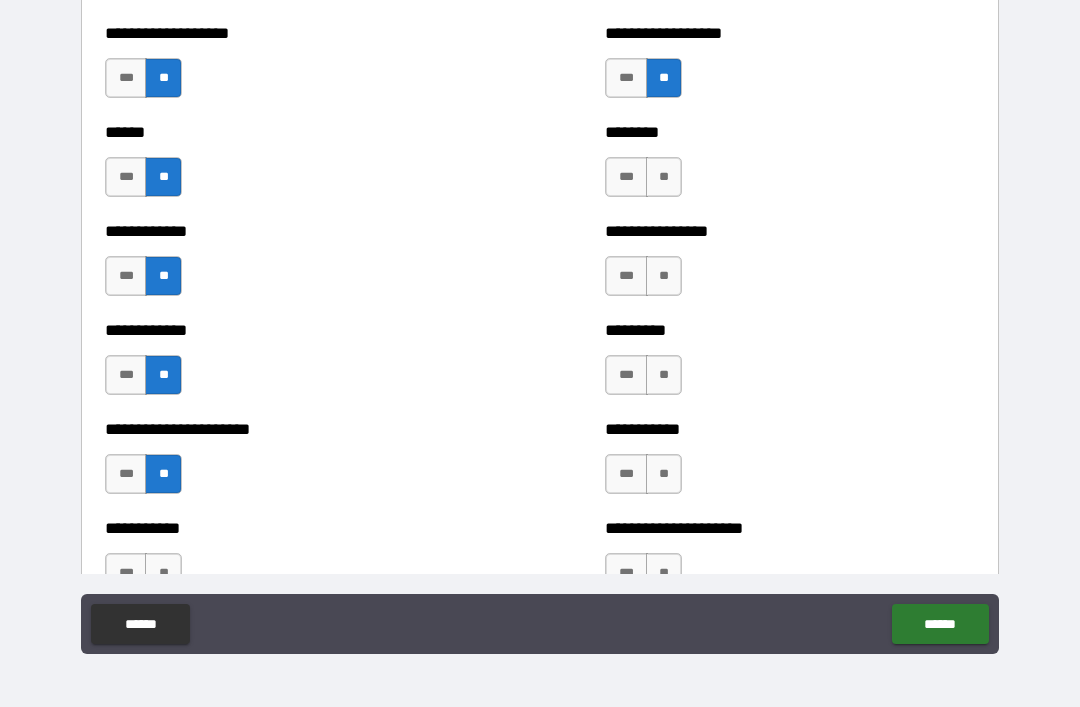 click on "**" at bounding box center [664, 177] 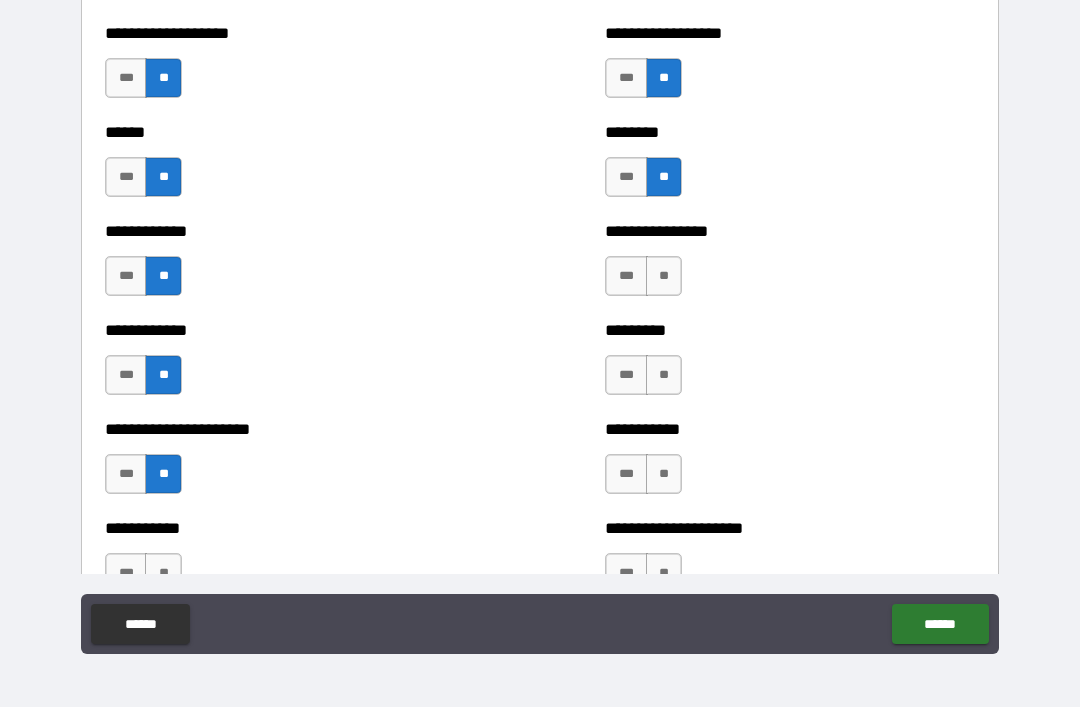 click on "**" at bounding box center (664, 276) 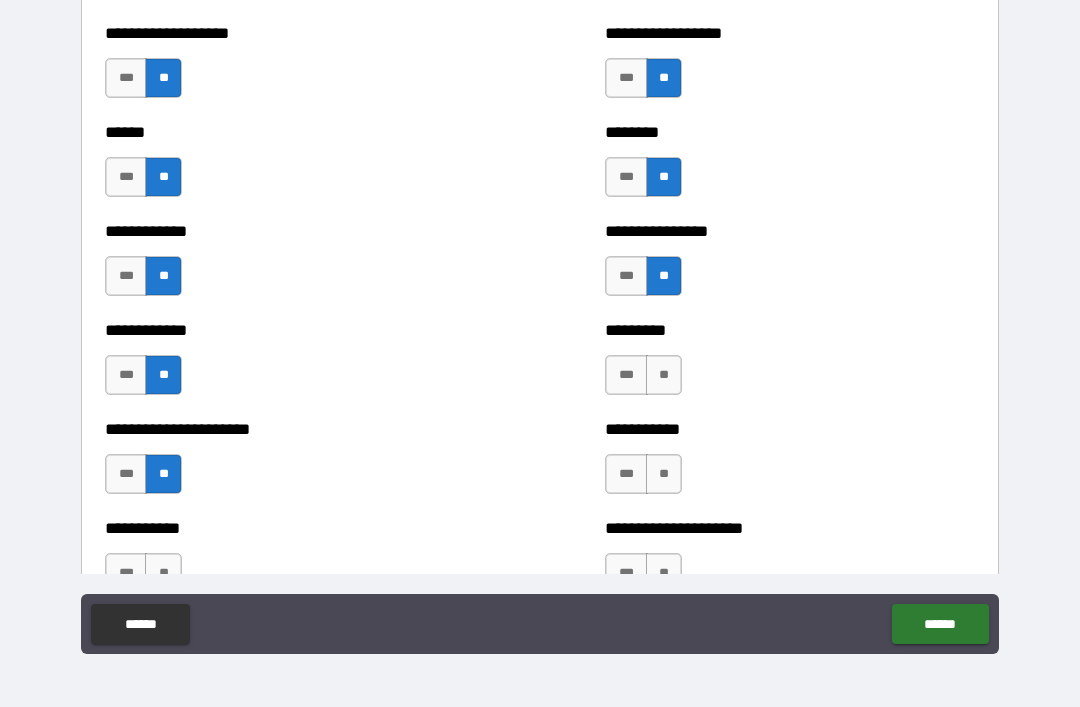 click on "**" at bounding box center (664, 375) 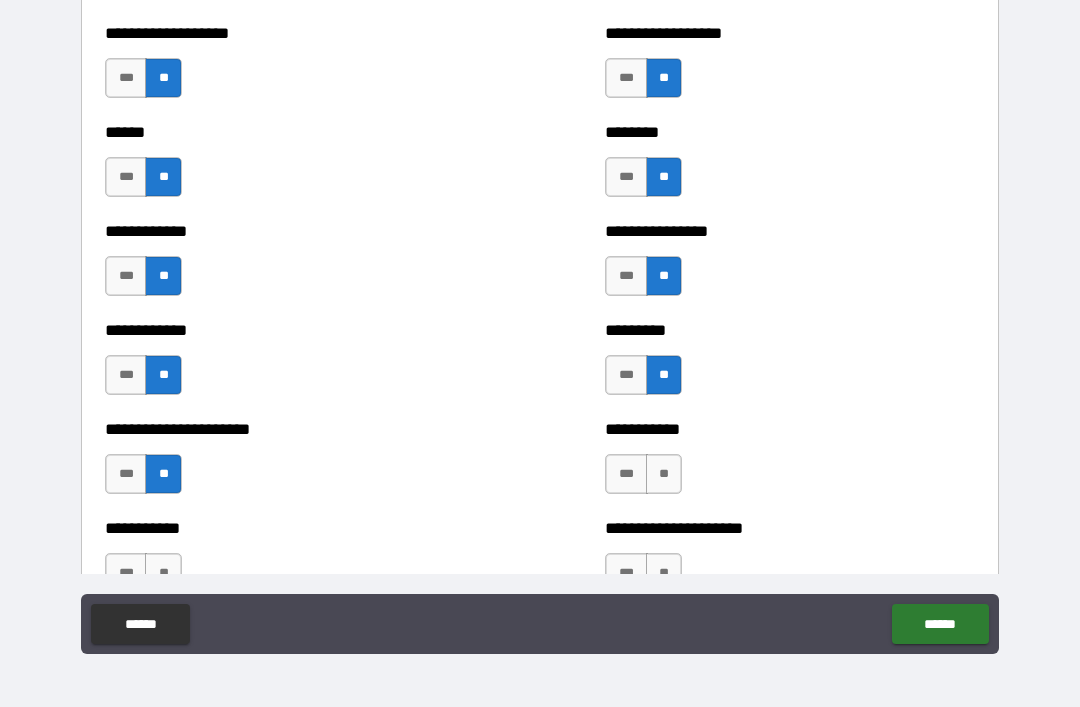 click on "**" at bounding box center [664, 474] 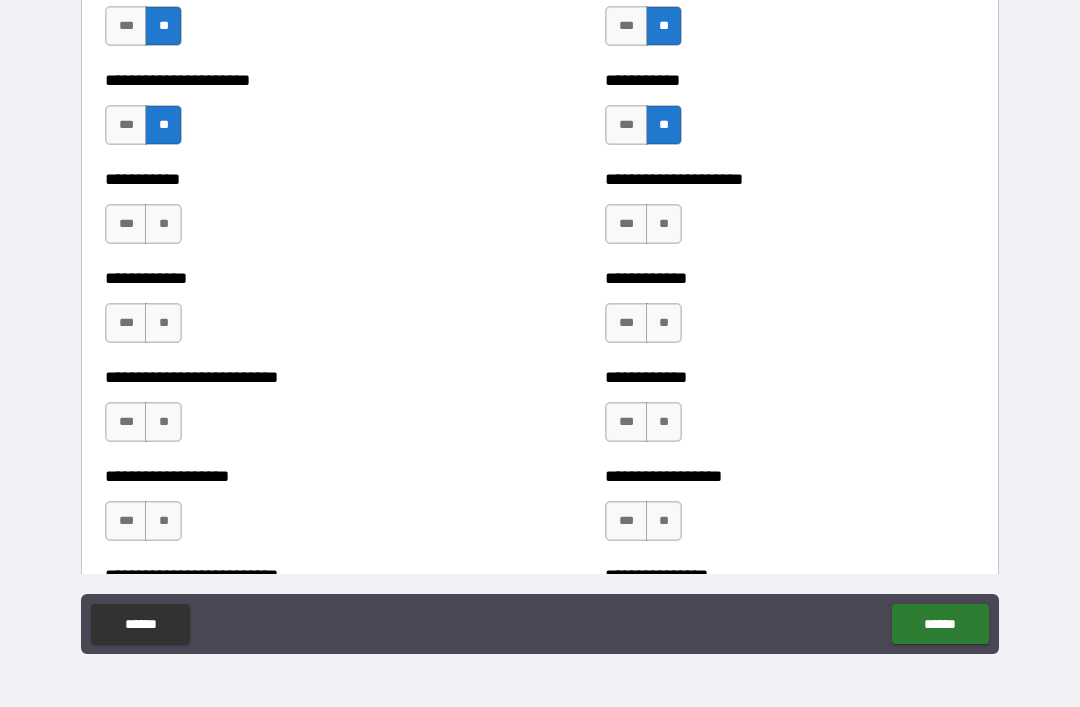scroll, scrollTop: 5310, scrollLeft: 0, axis: vertical 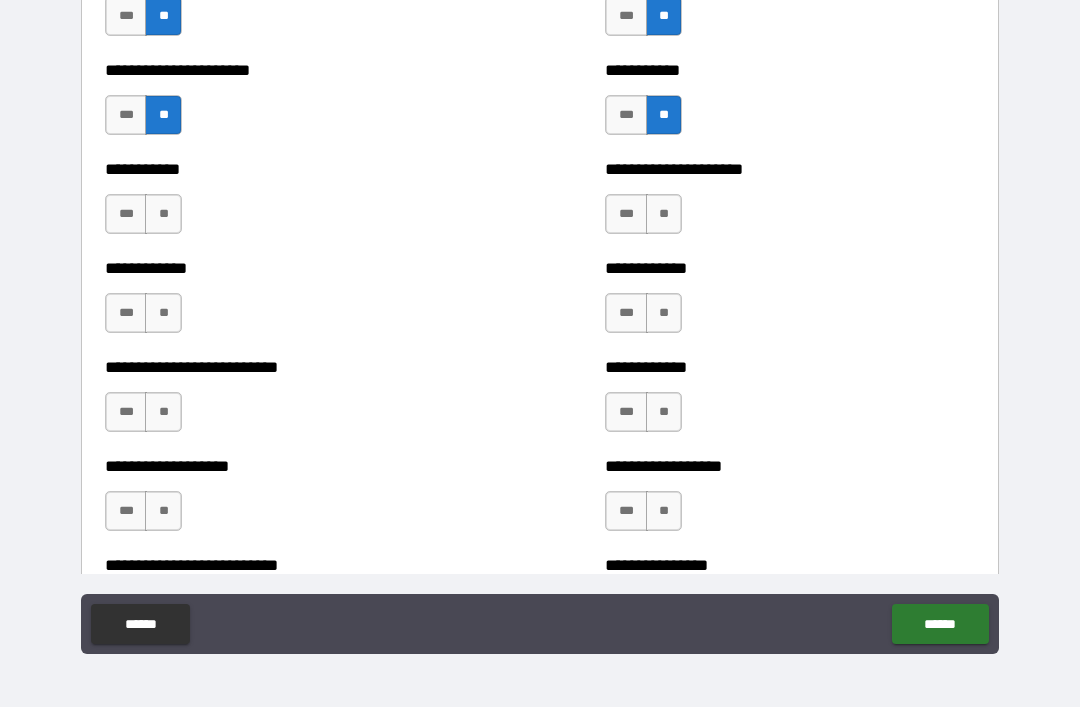 click on "**" at bounding box center (664, 214) 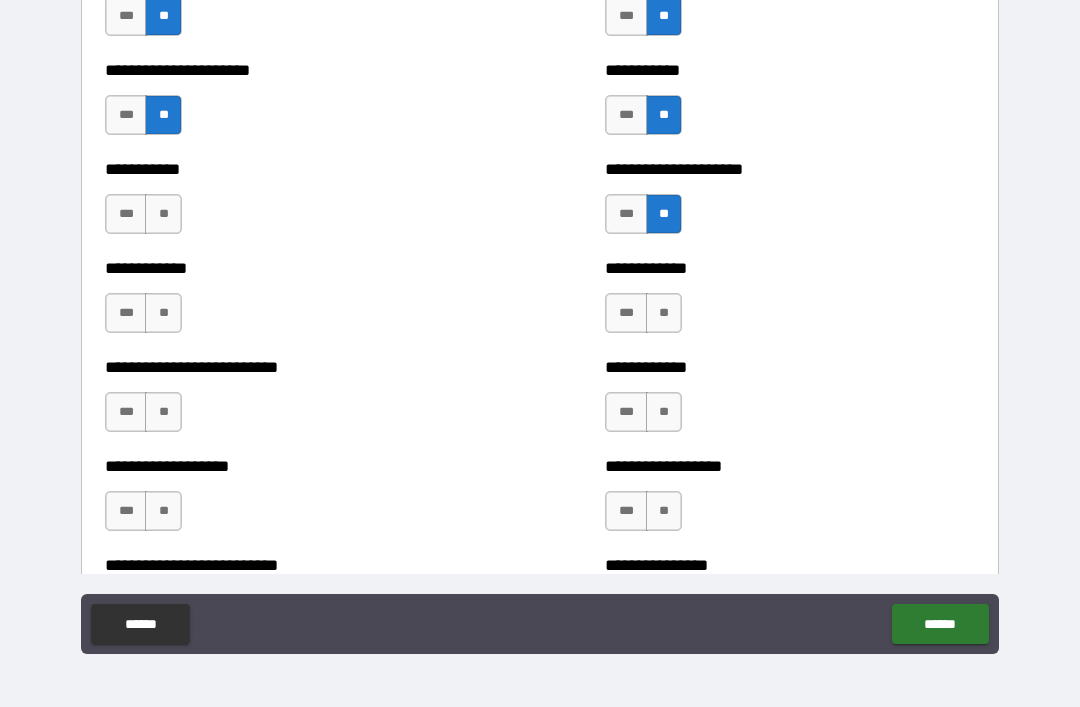 click on "**" at bounding box center [664, 313] 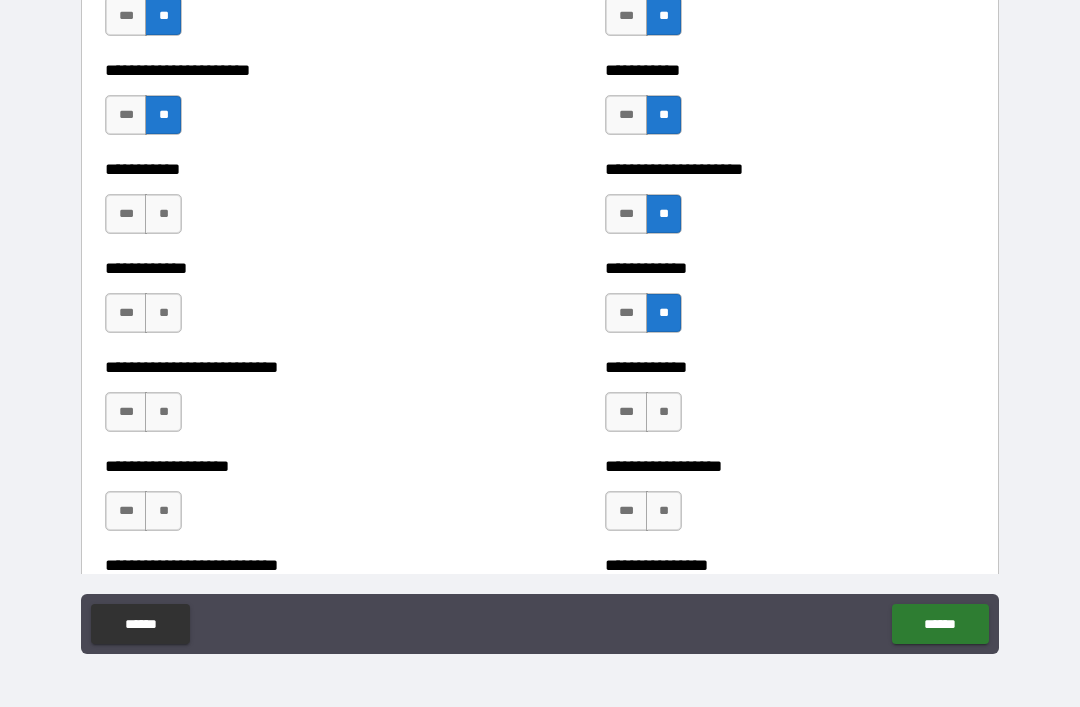 click on "**" at bounding box center [664, 412] 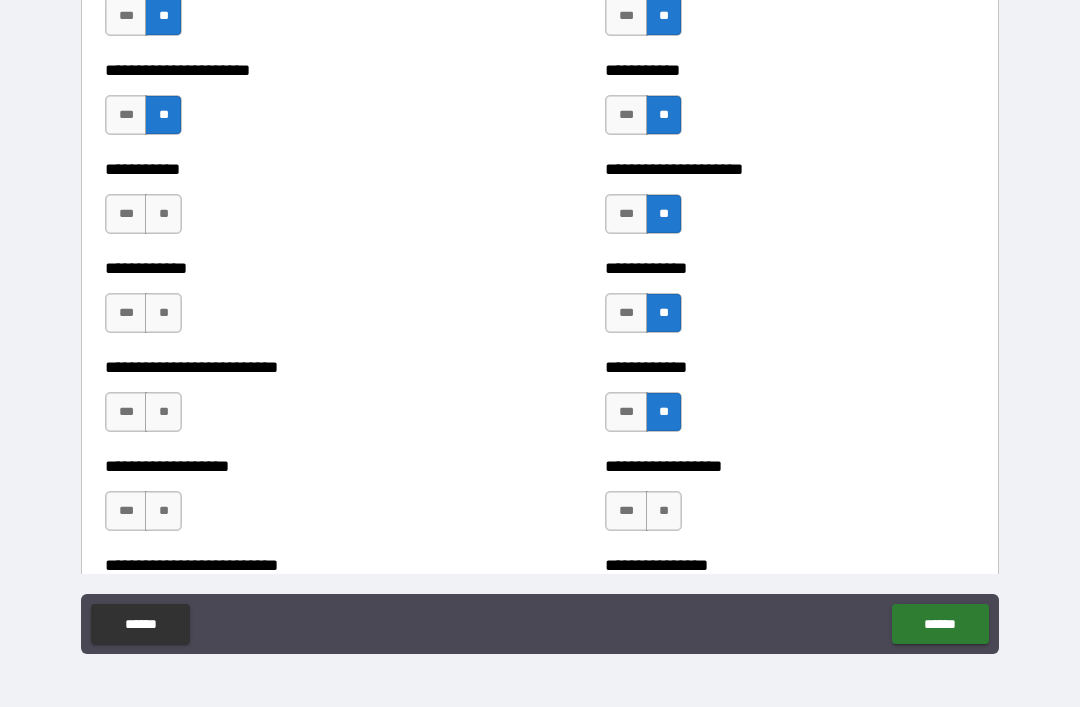 click on "**" at bounding box center (664, 511) 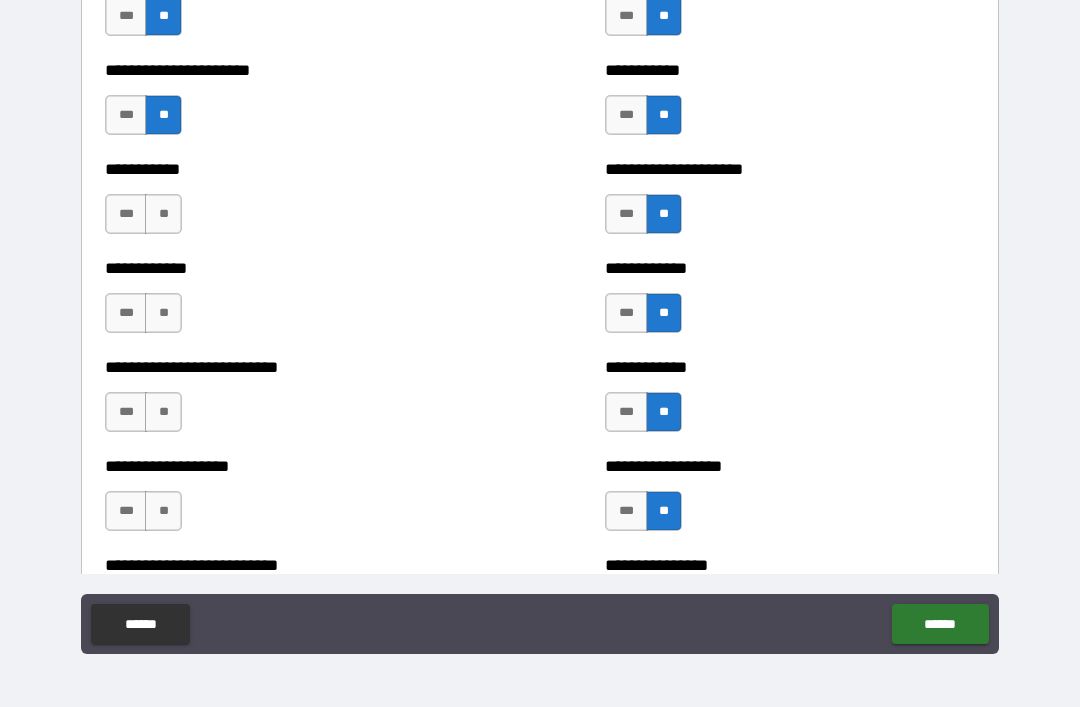 click on "**" at bounding box center (163, 214) 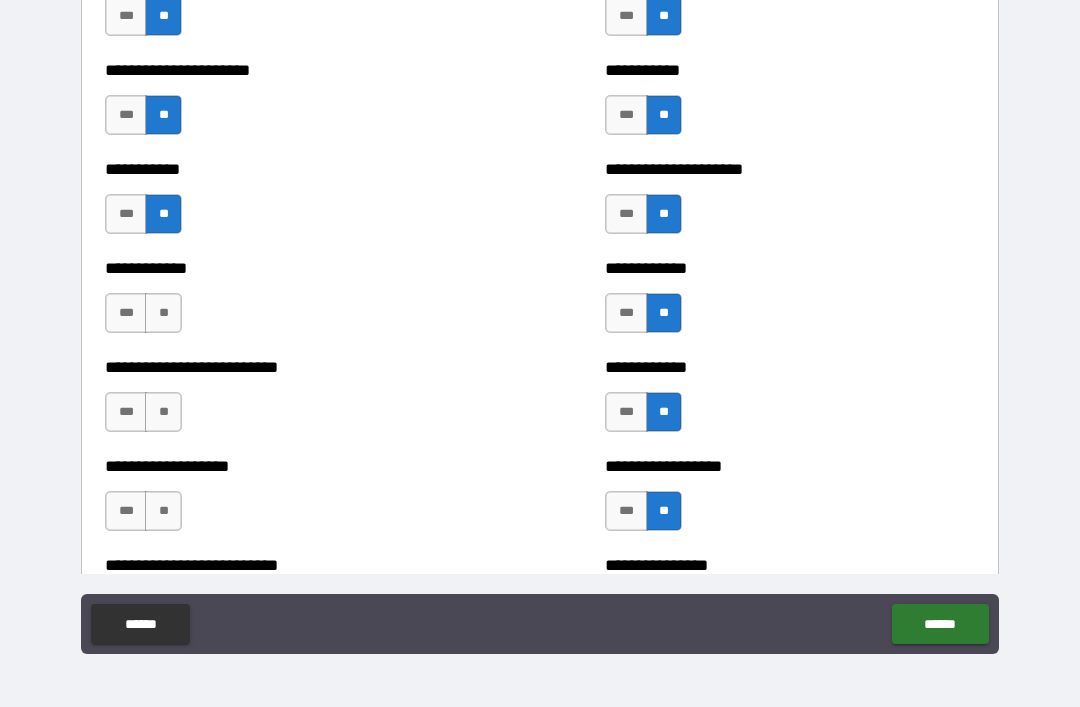 click on "**" at bounding box center [163, 313] 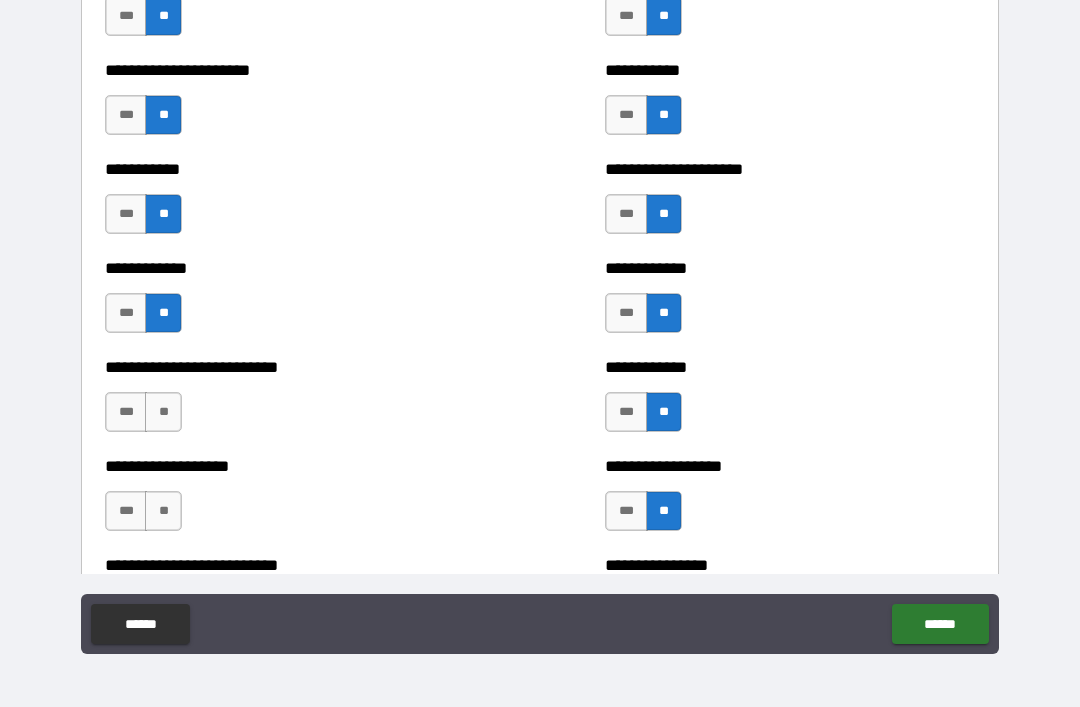 click on "**" at bounding box center (163, 412) 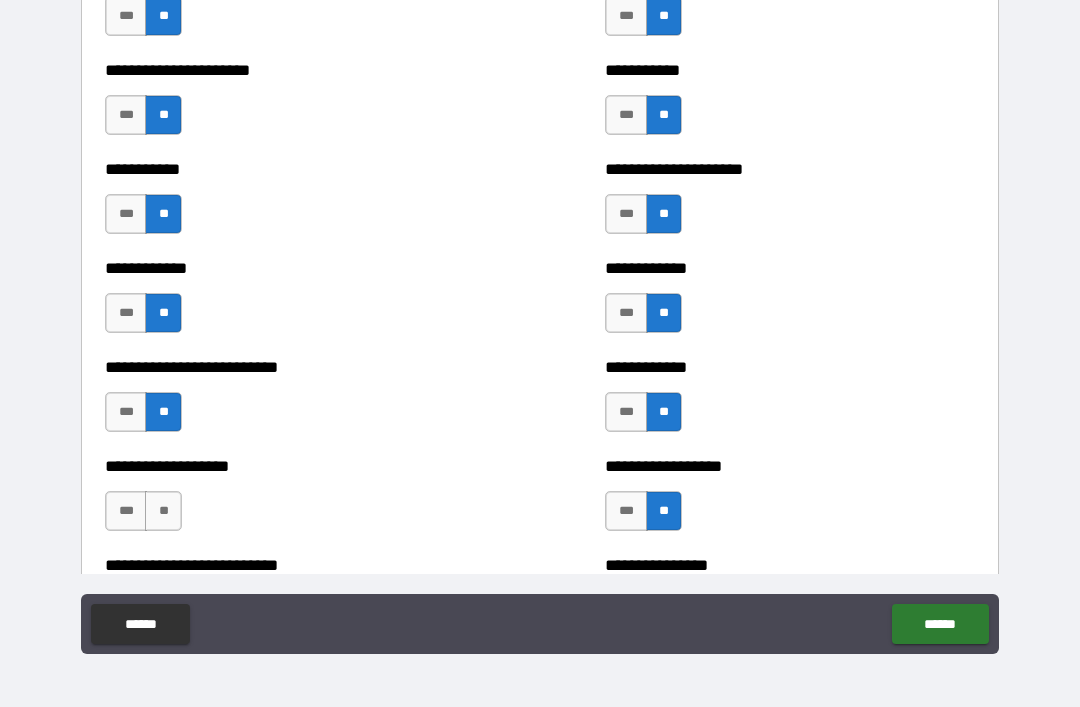 click on "**" at bounding box center (163, 511) 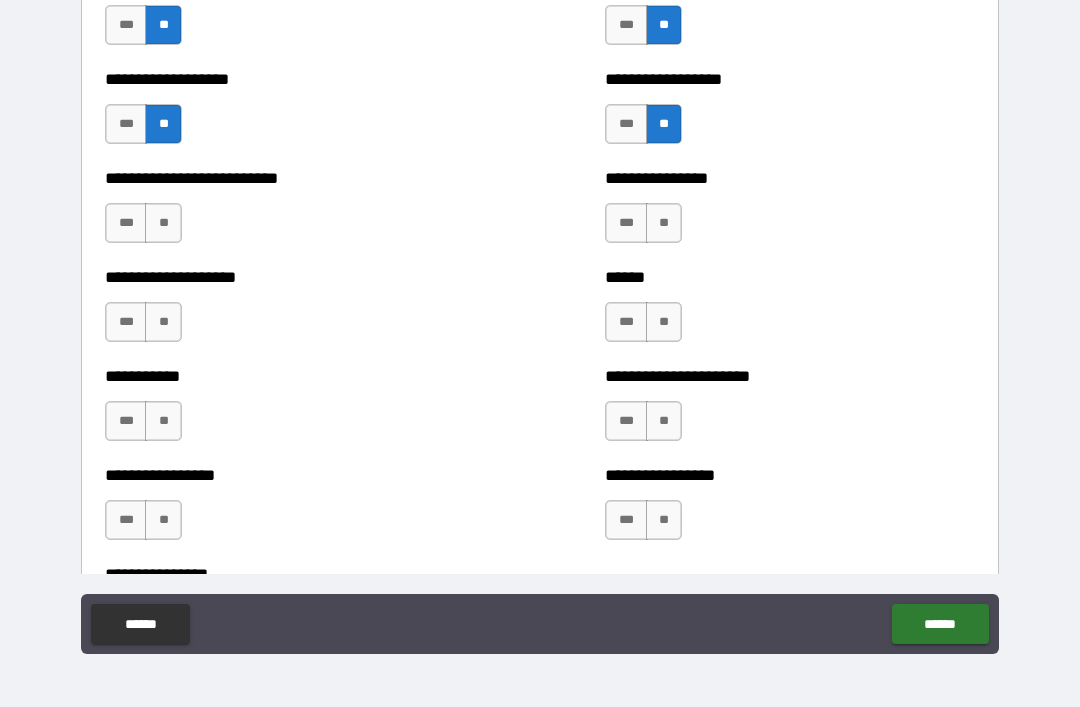 scroll, scrollTop: 5707, scrollLeft: 0, axis: vertical 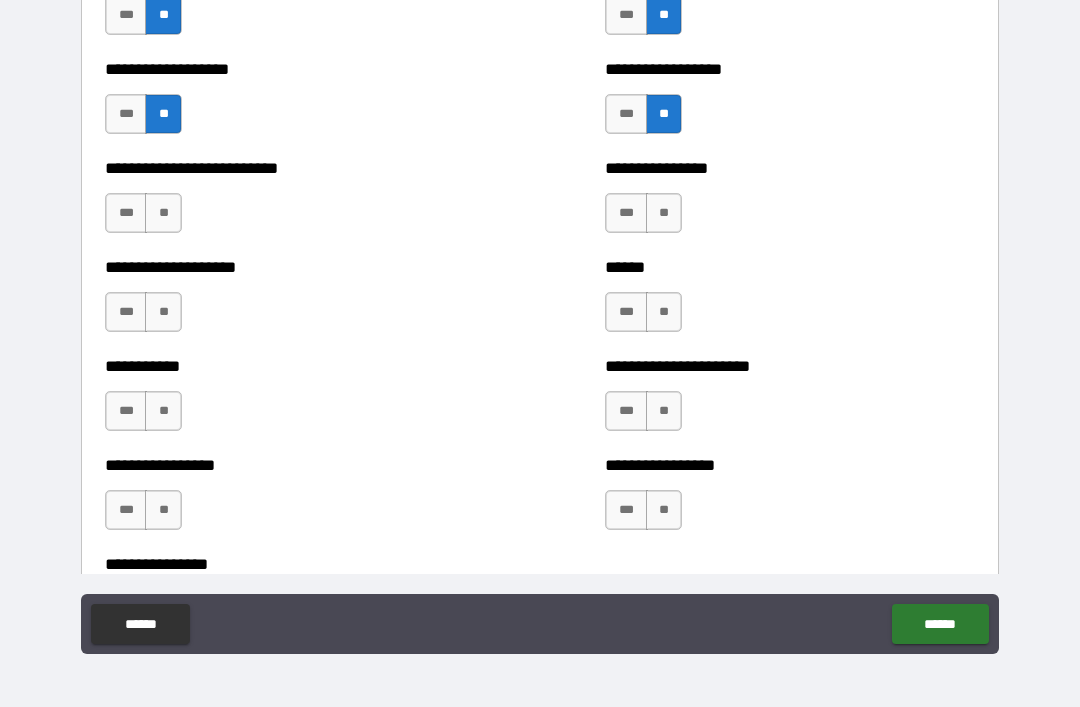 click on "**" at bounding box center [163, 213] 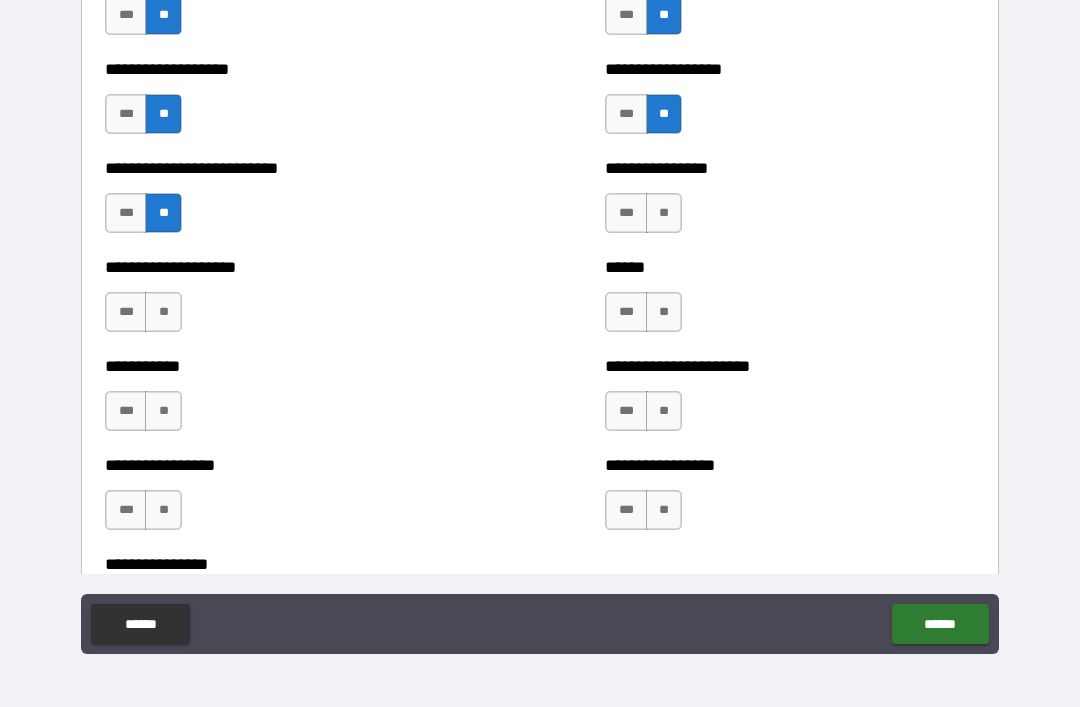click on "**" at bounding box center [163, 312] 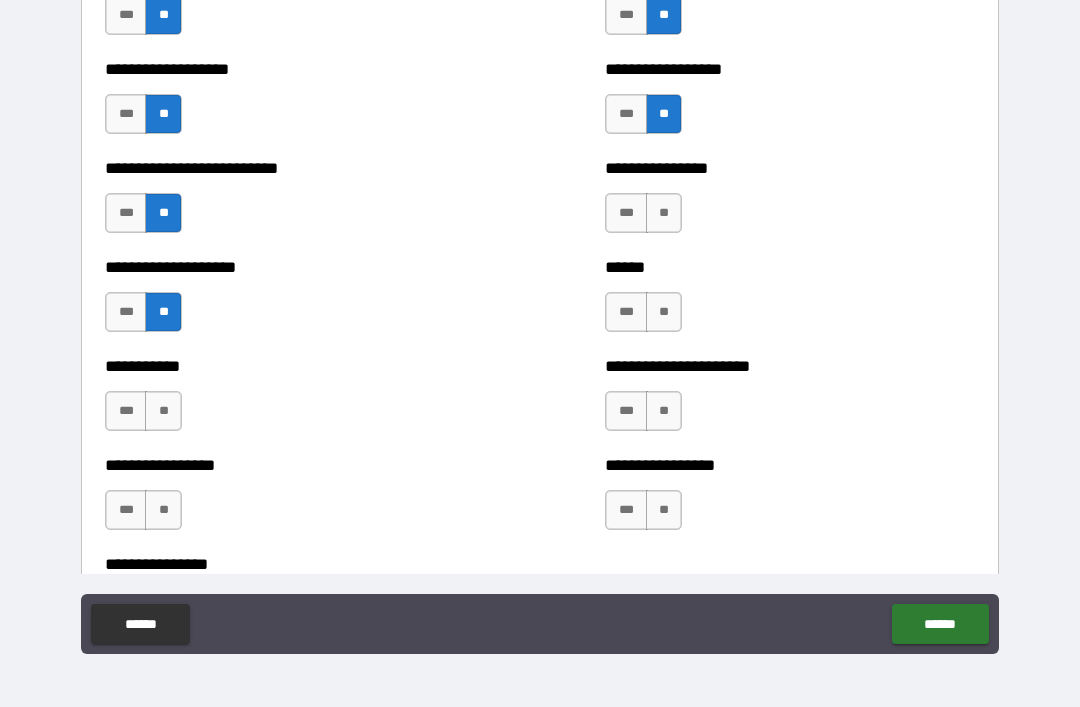 click on "**" at bounding box center (163, 411) 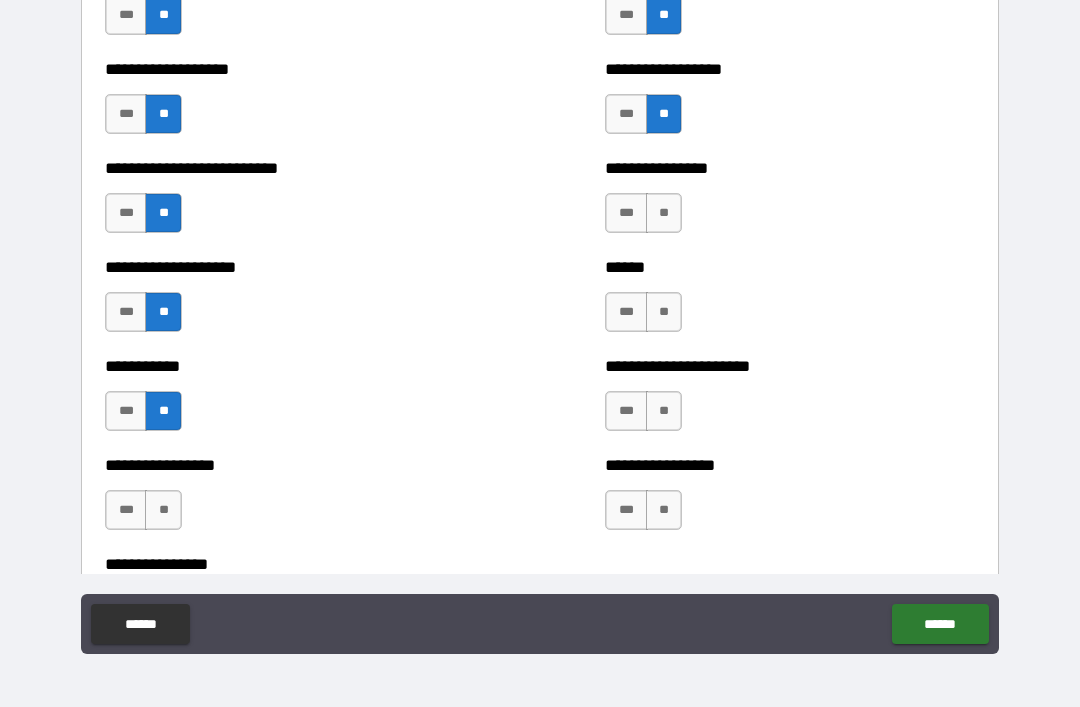 click on "**" at bounding box center (163, 510) 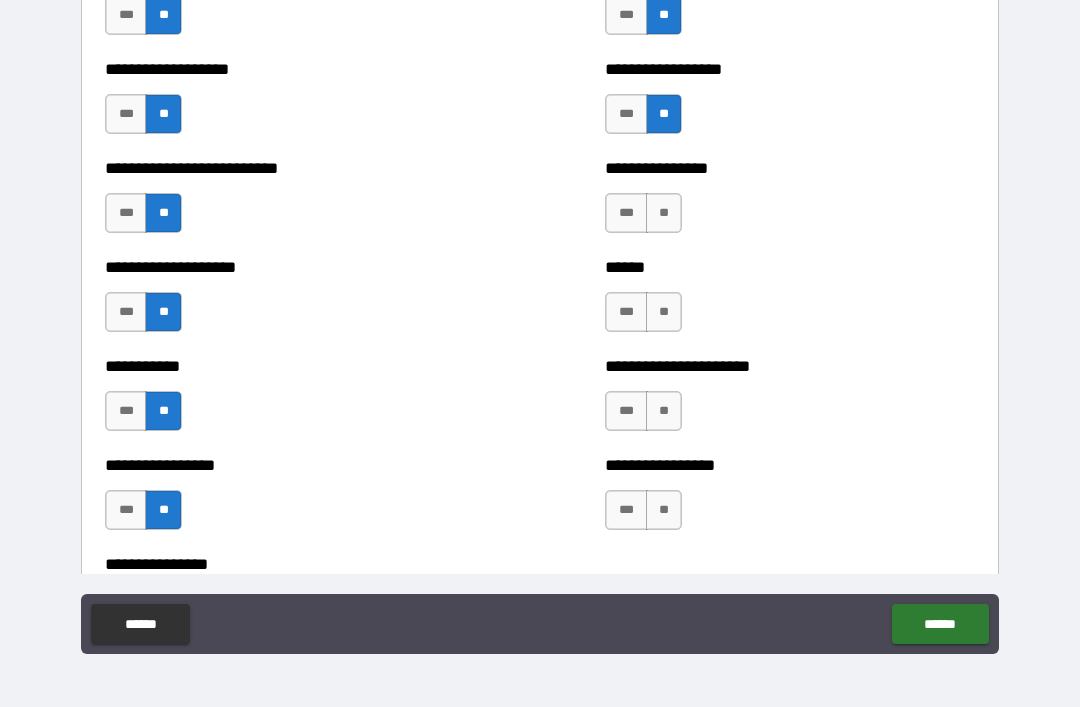 click on "**" at bounding box center (664, 213) 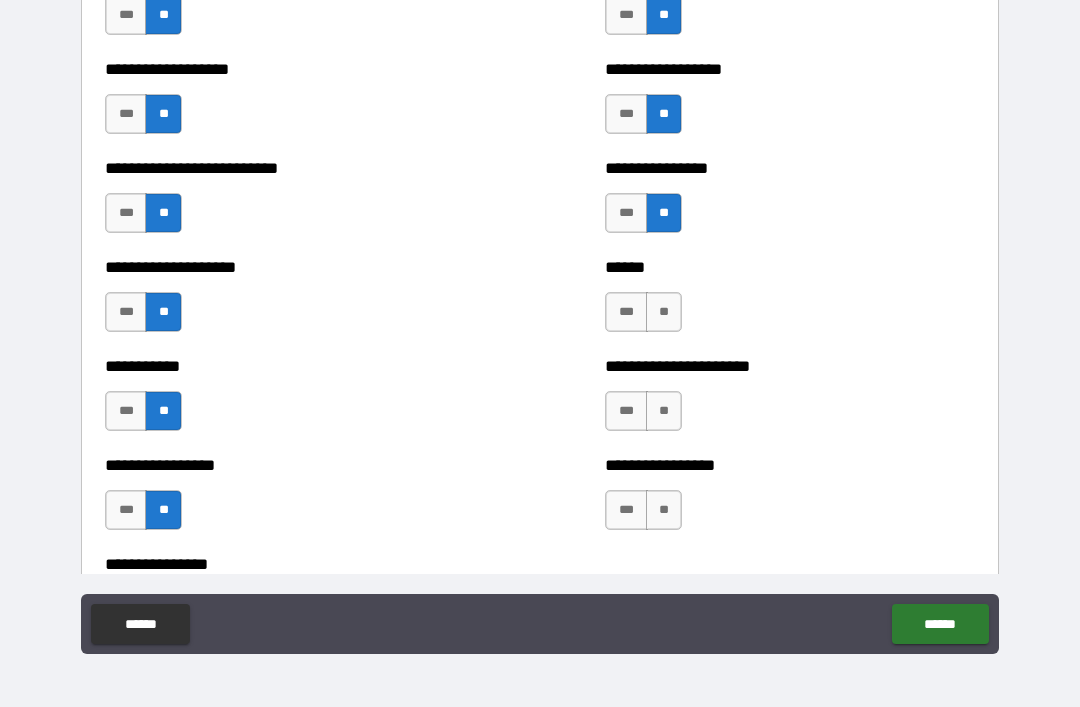 click on "**" at bounding box center [664, 312] 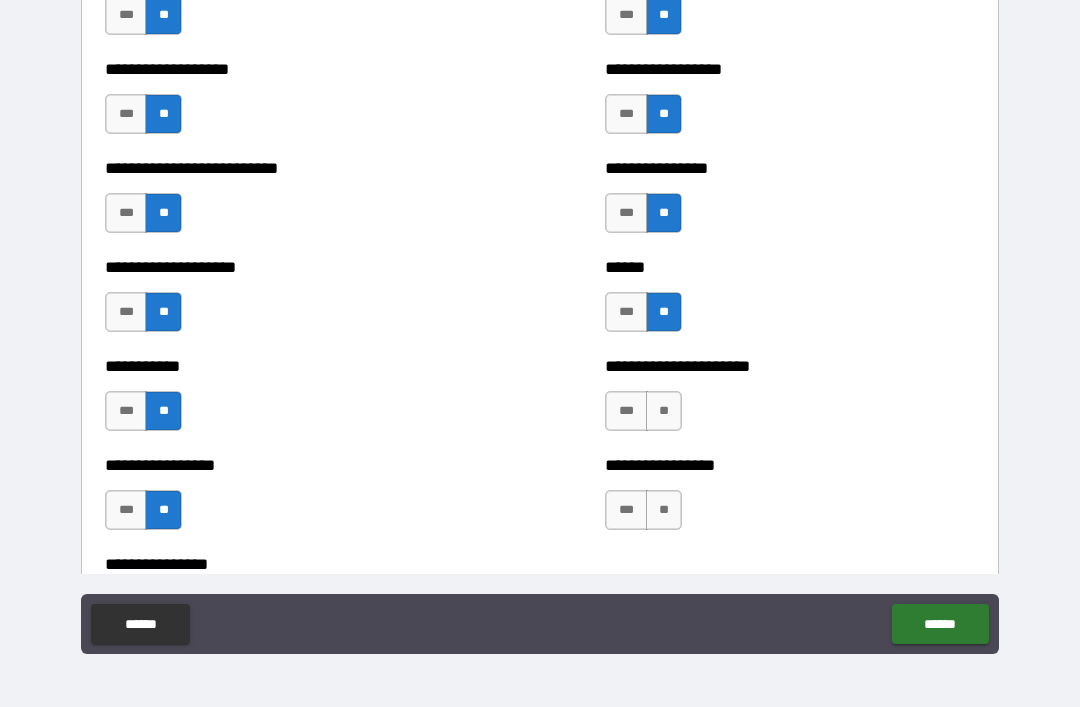 click on "**" at bounding box center (664, 411) 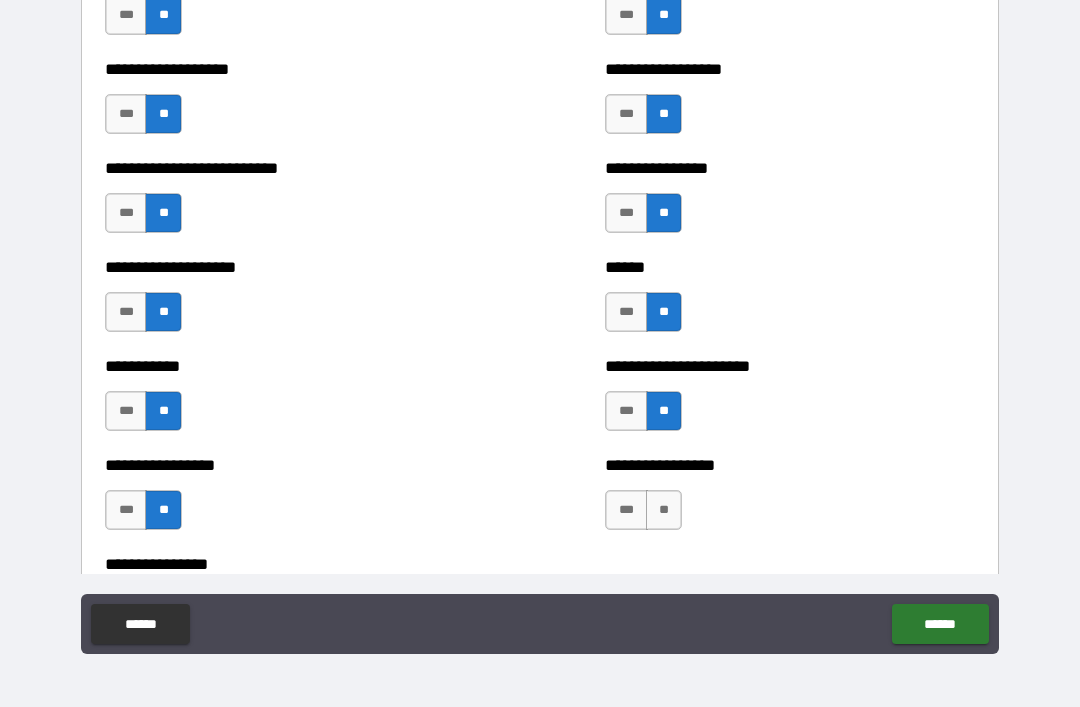 click on "**" at bounding box center [664, 510] 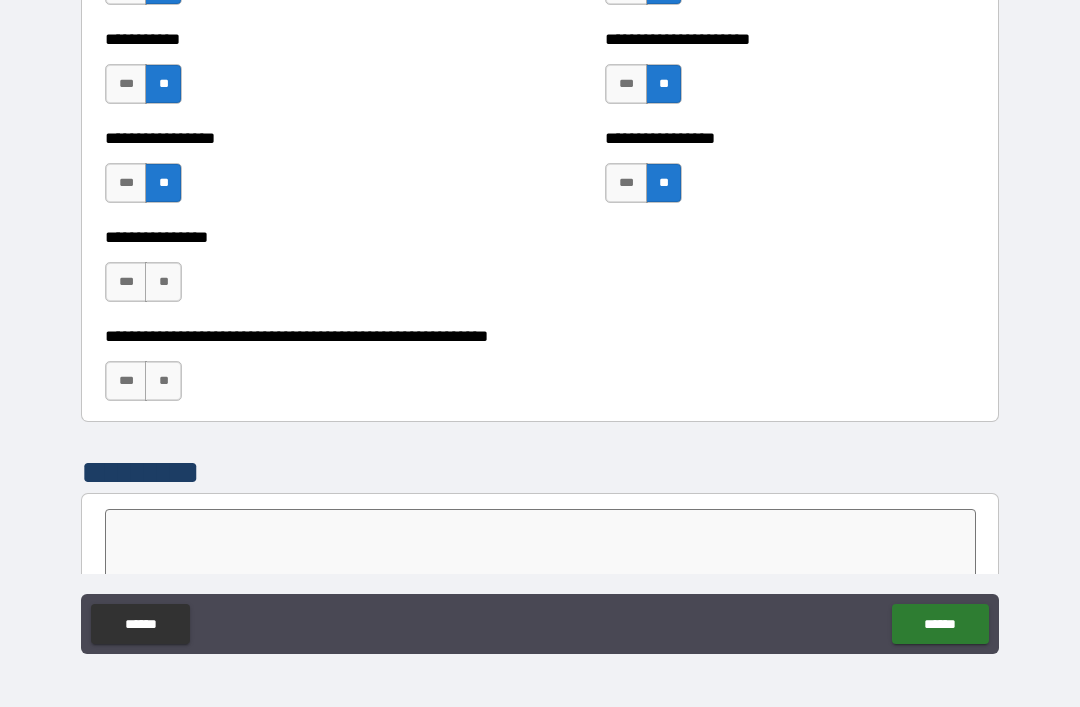scroll, scrollTop: 6048, scrollLeft: 0, axis: vertical 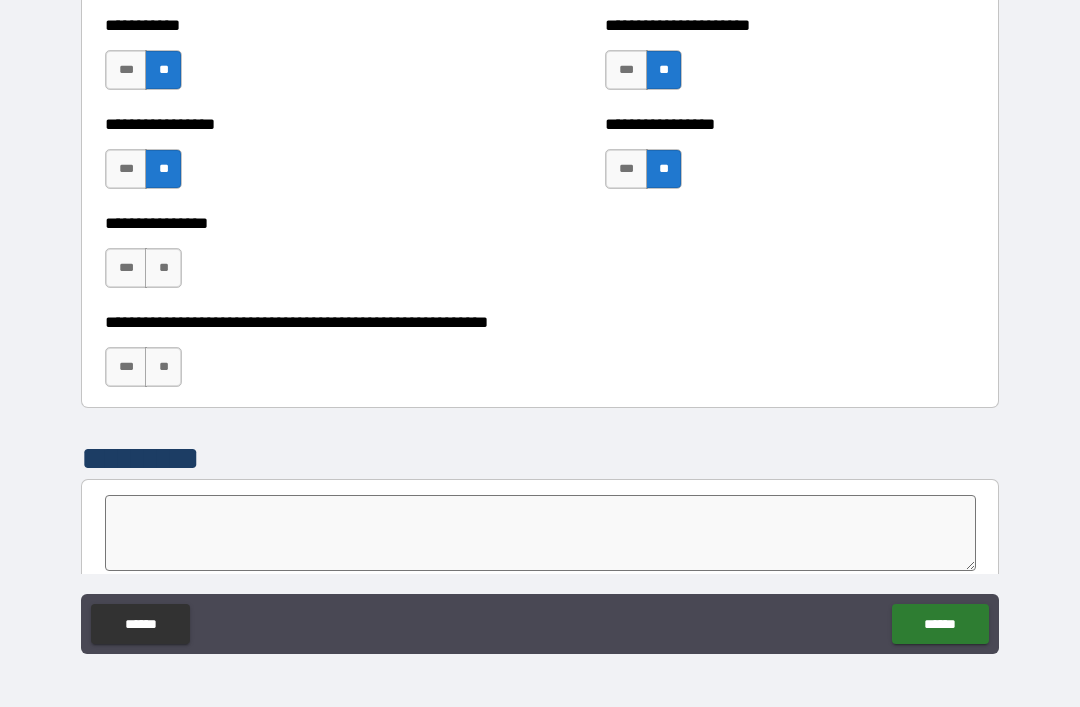 click on "**" at bounding box center [163, 268] 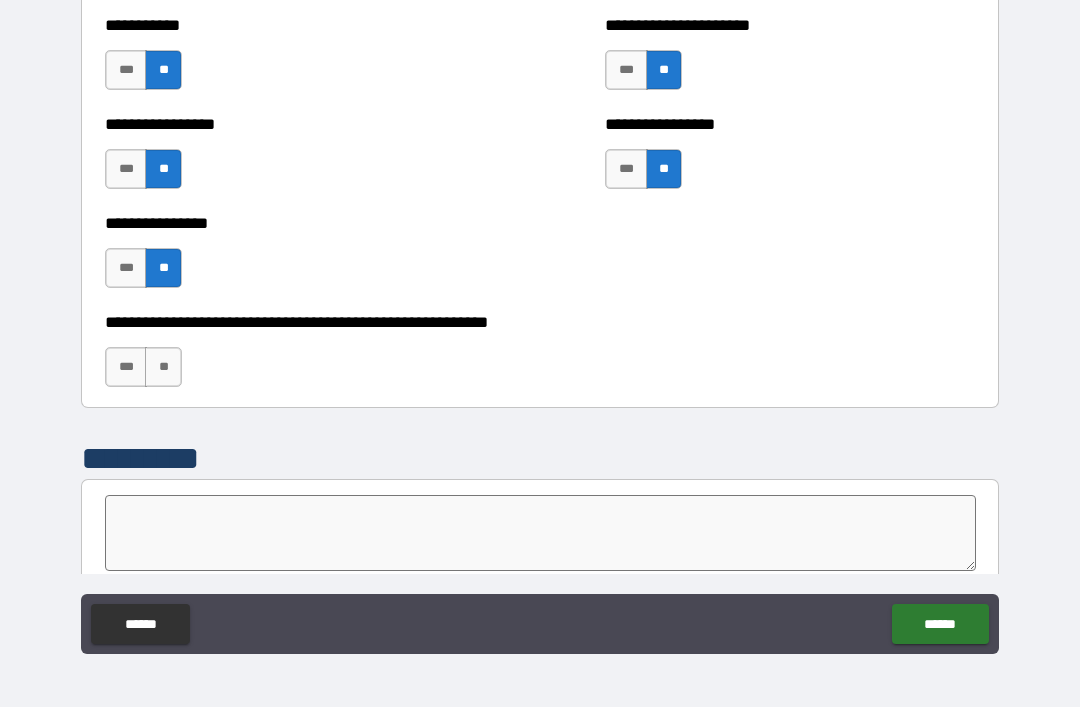 click on "**" at bounding box center [163, 367] 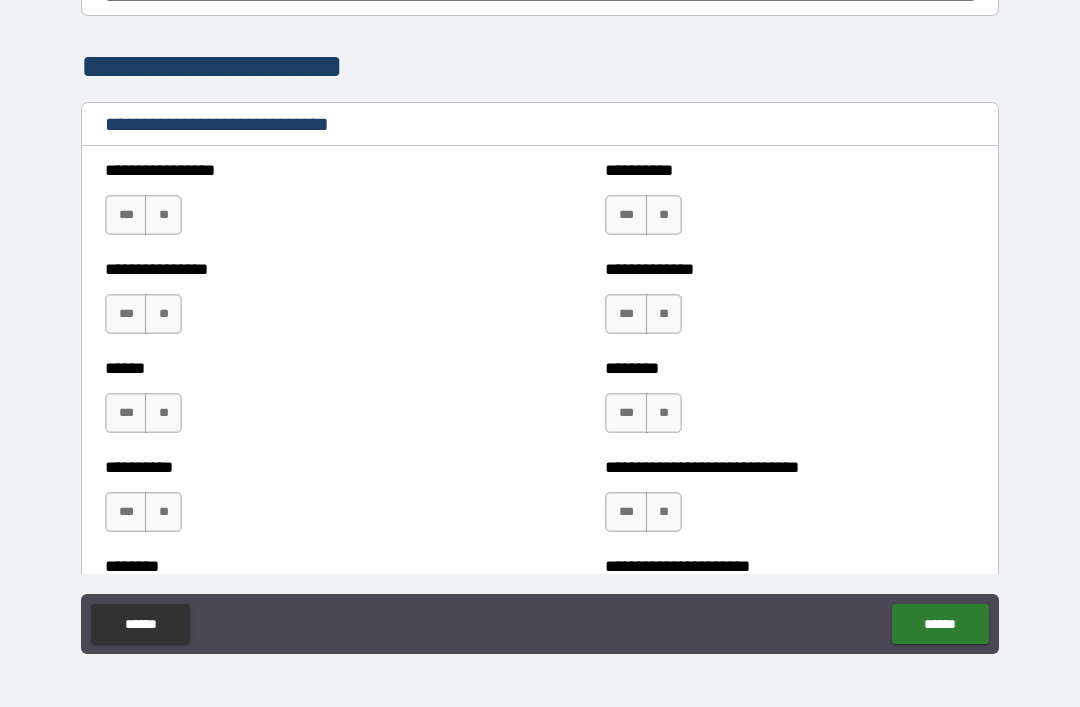 scroll, scrollTop: 6651, scrollLeft: 0, axis: vertical 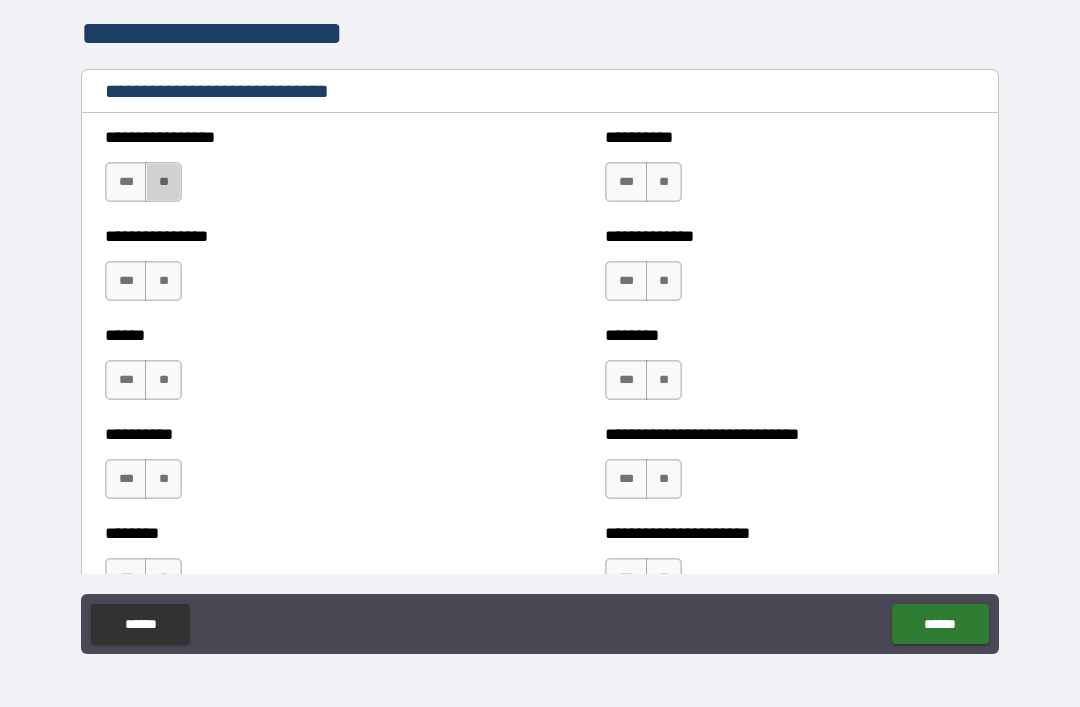 click on "**" at bounding box center (163, 182) 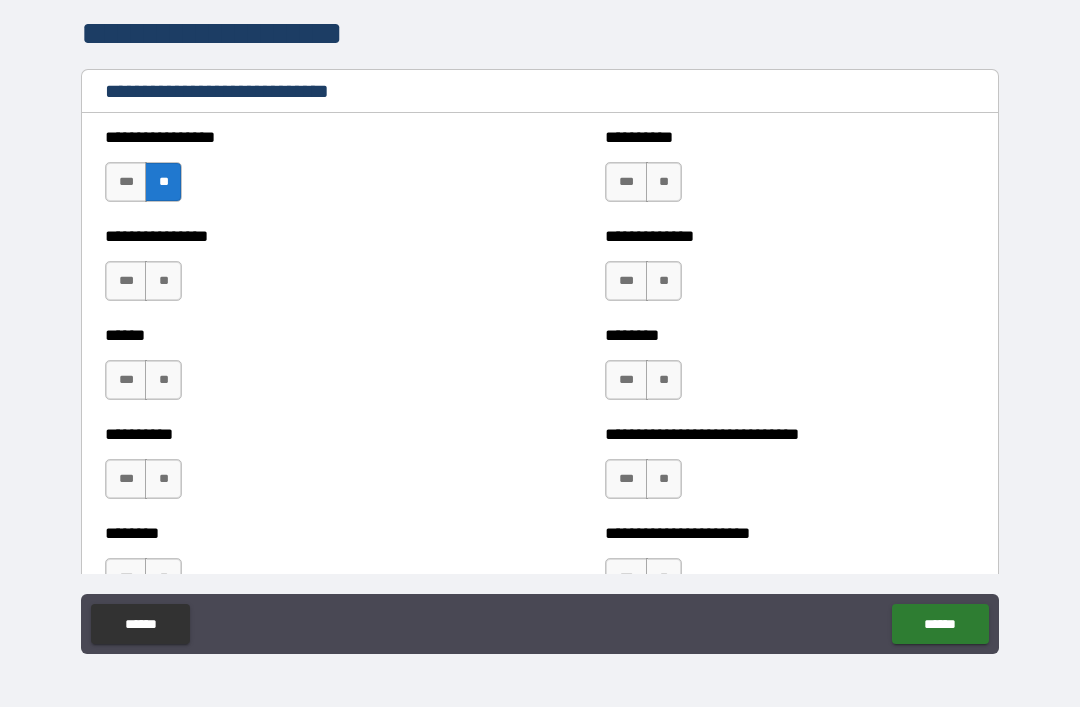 click on "**" at bounding box center [664, 182] 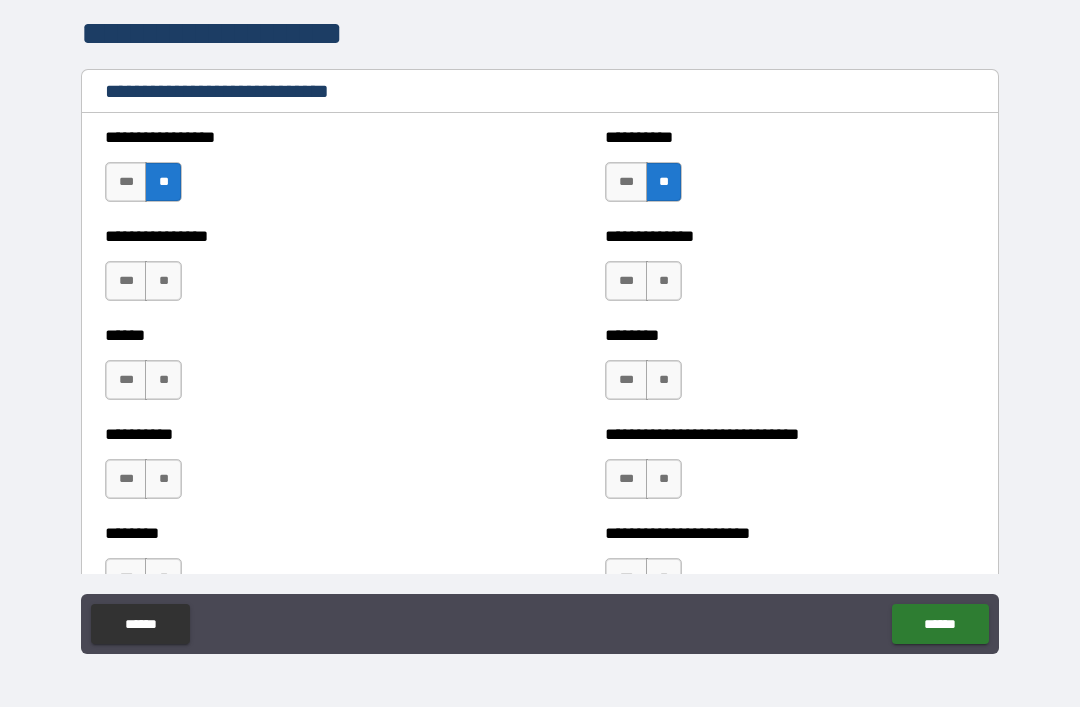 click on "**" at bounding box center [664, 281] 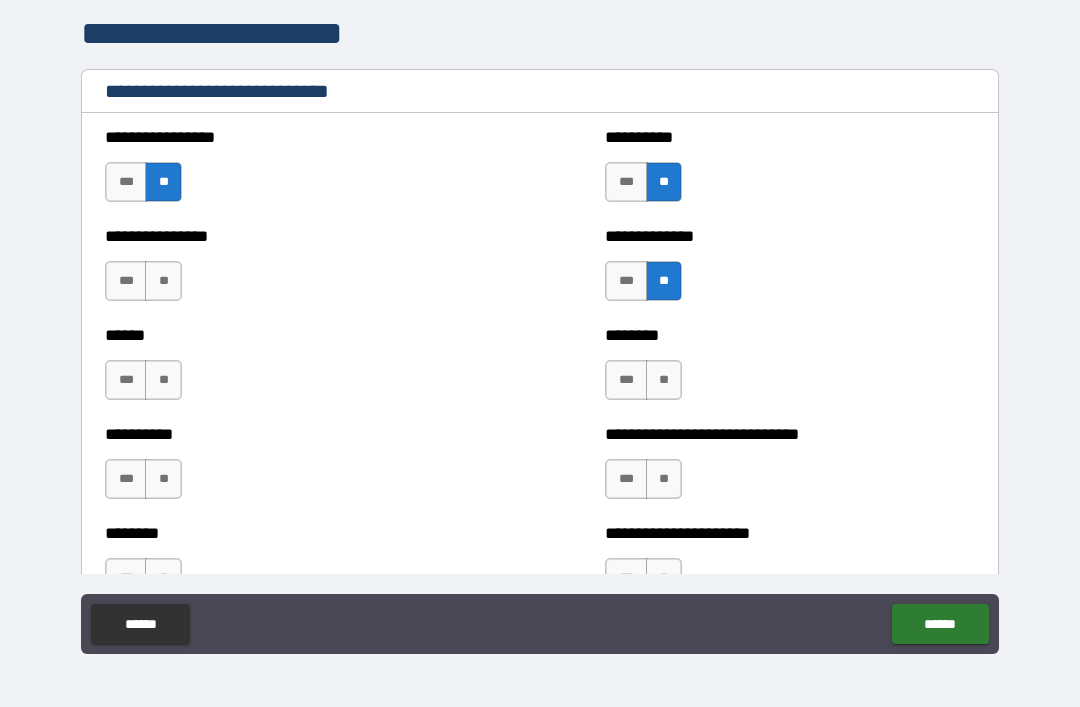 click on "**" at bounding box center (163, 281) 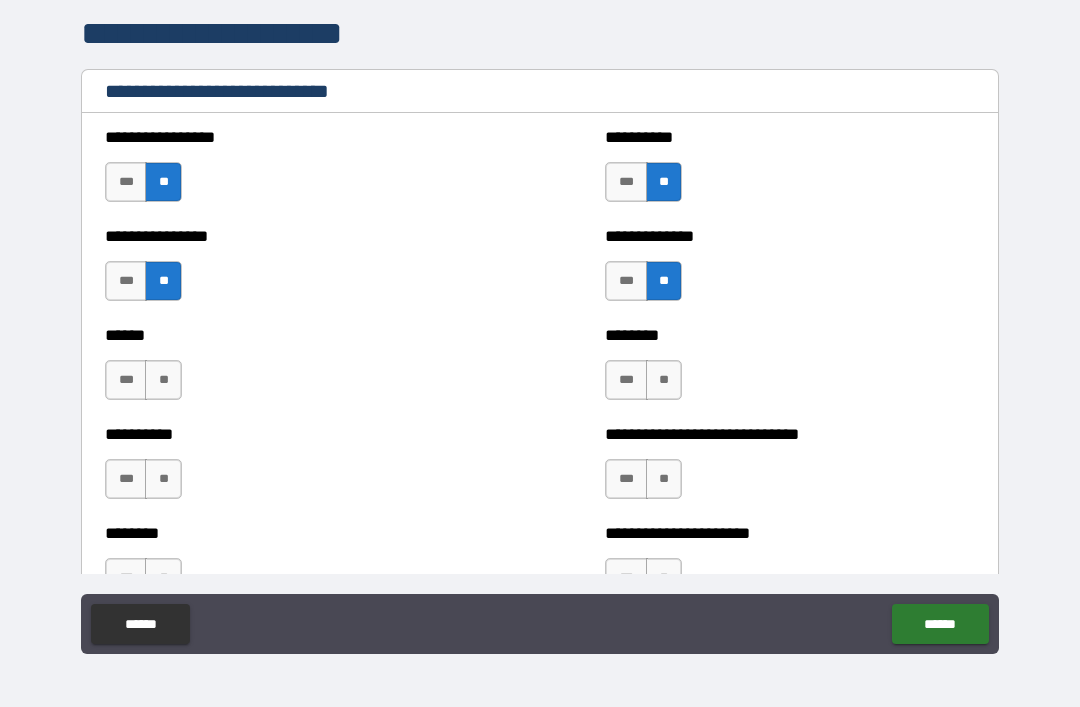 click on "**" at bounding box center (163, 380) 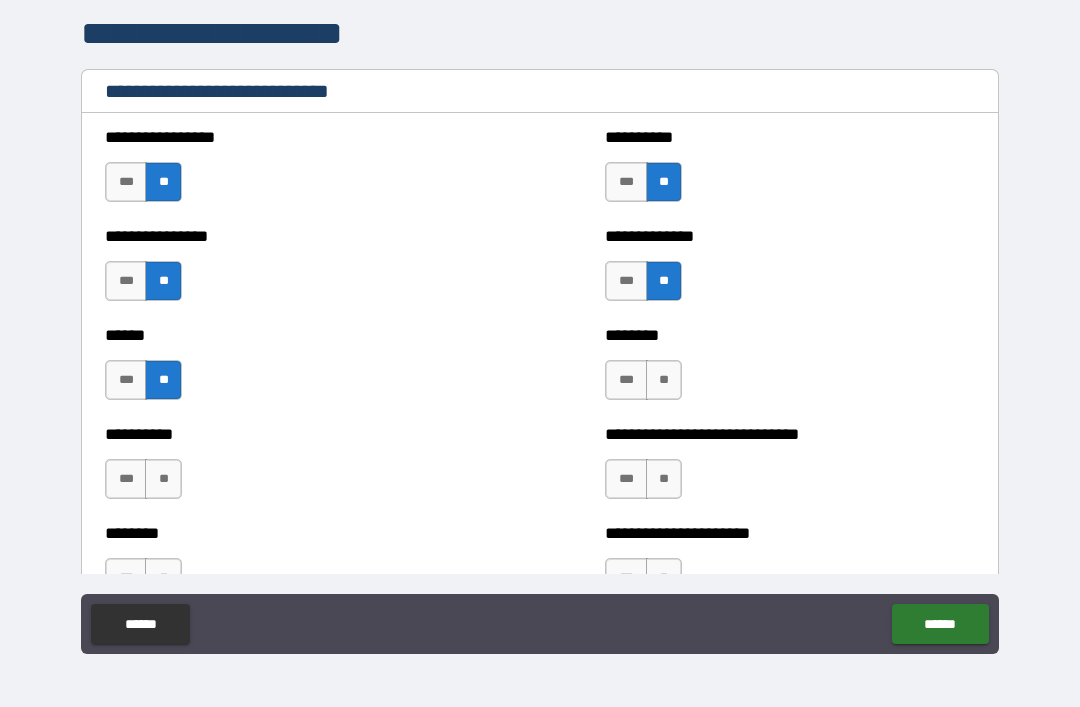 click on "**" at bounding box center [664, 380] 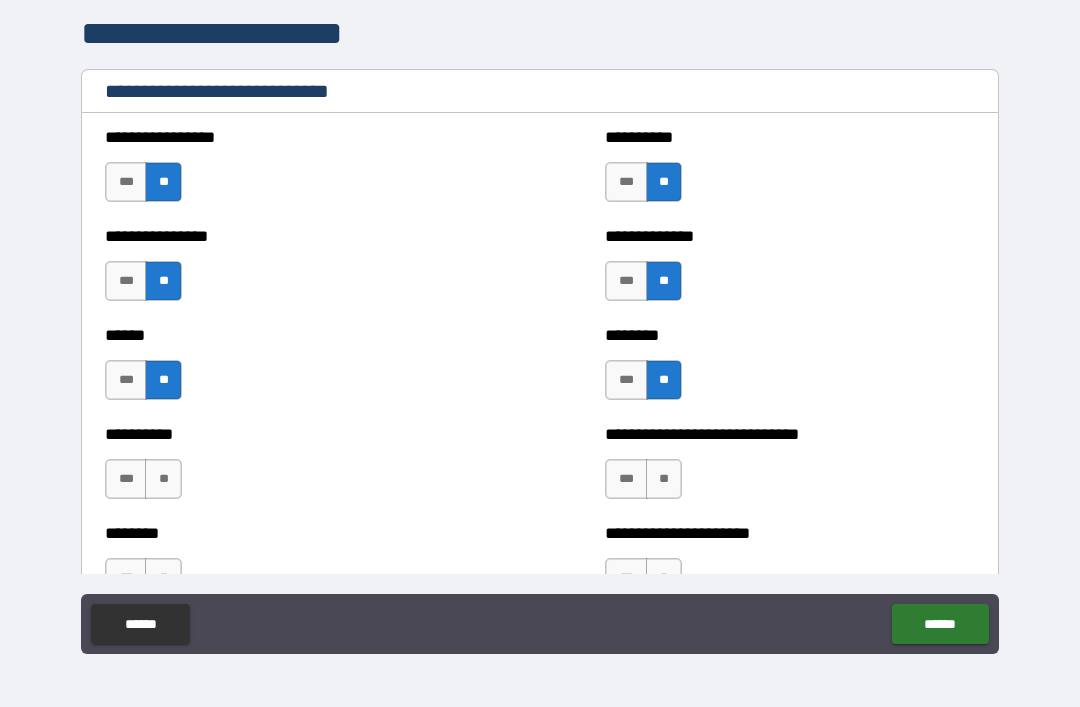 click on "**" at bounding box center (664, 479) 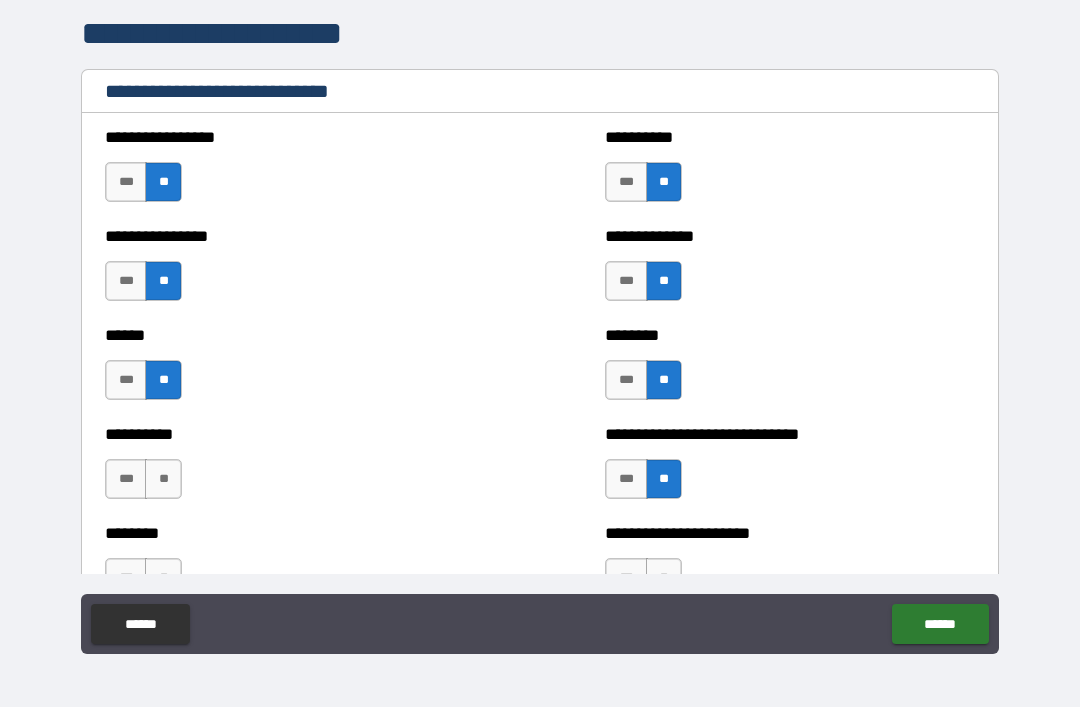 click on "**" at bounding box center (163, 479) 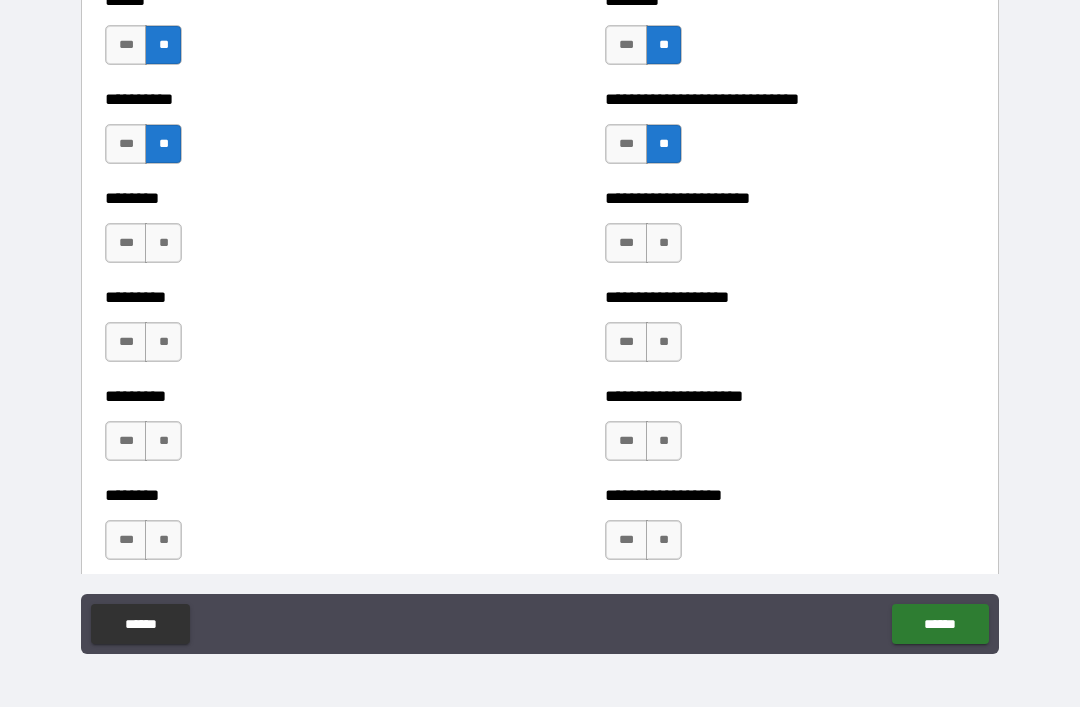 scroll, scrollTop: 7007, scrollLeft: 0, axis: vertical 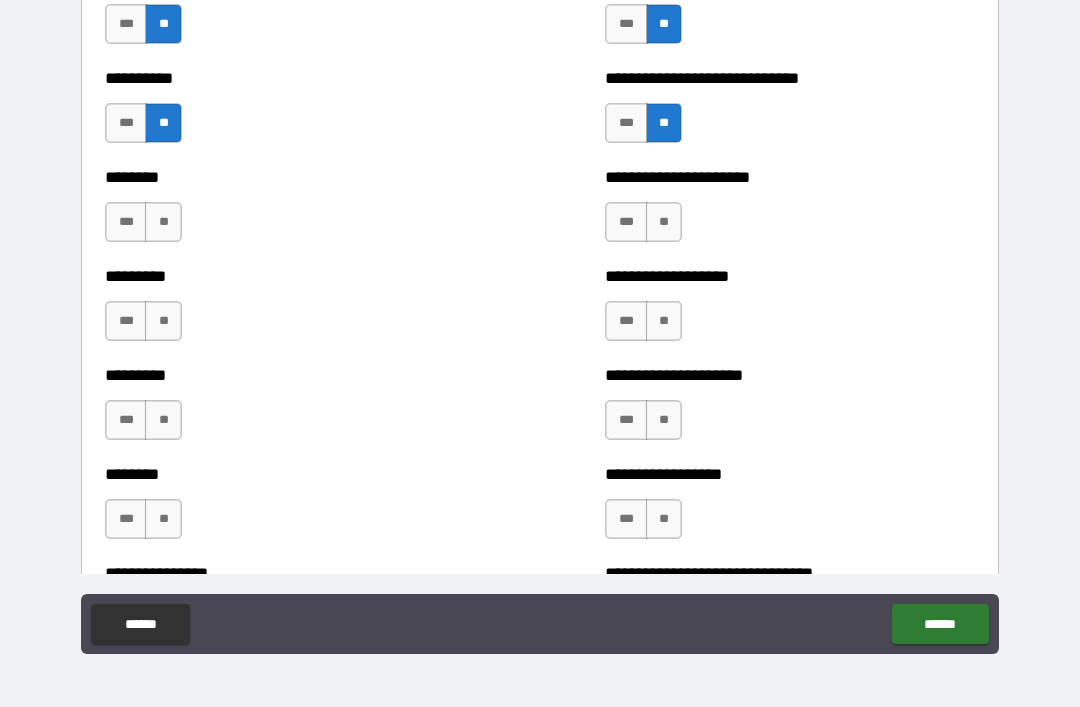 click on "**" at bounding box center (163, 222) 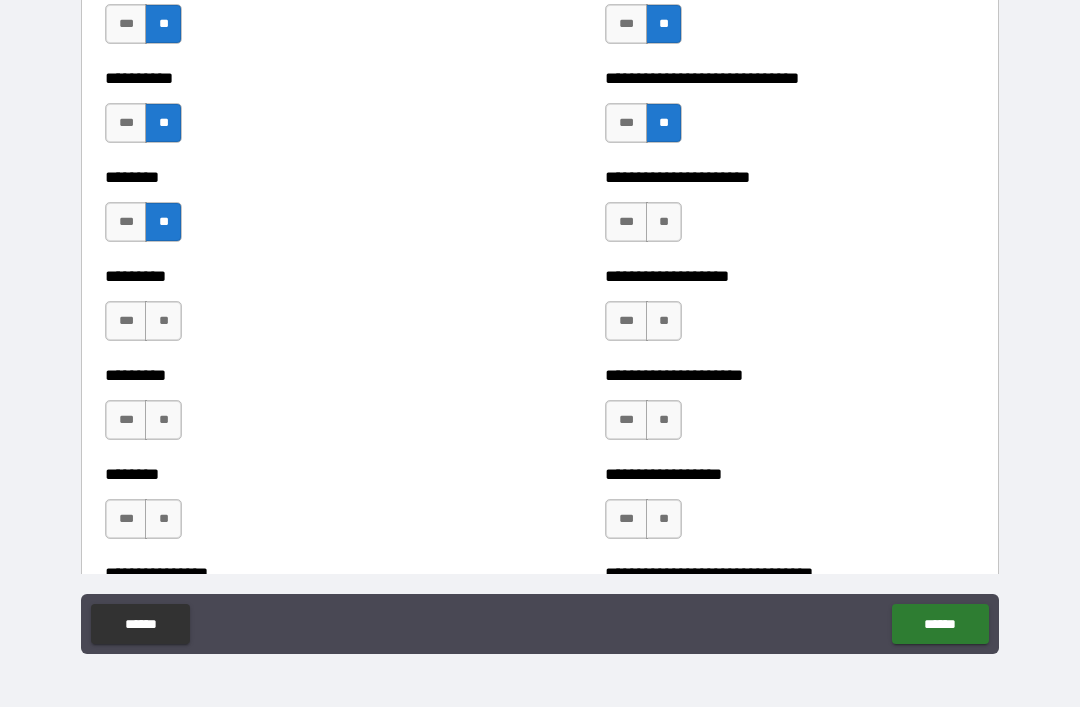 click on "**" at bounding box center (664, 222) 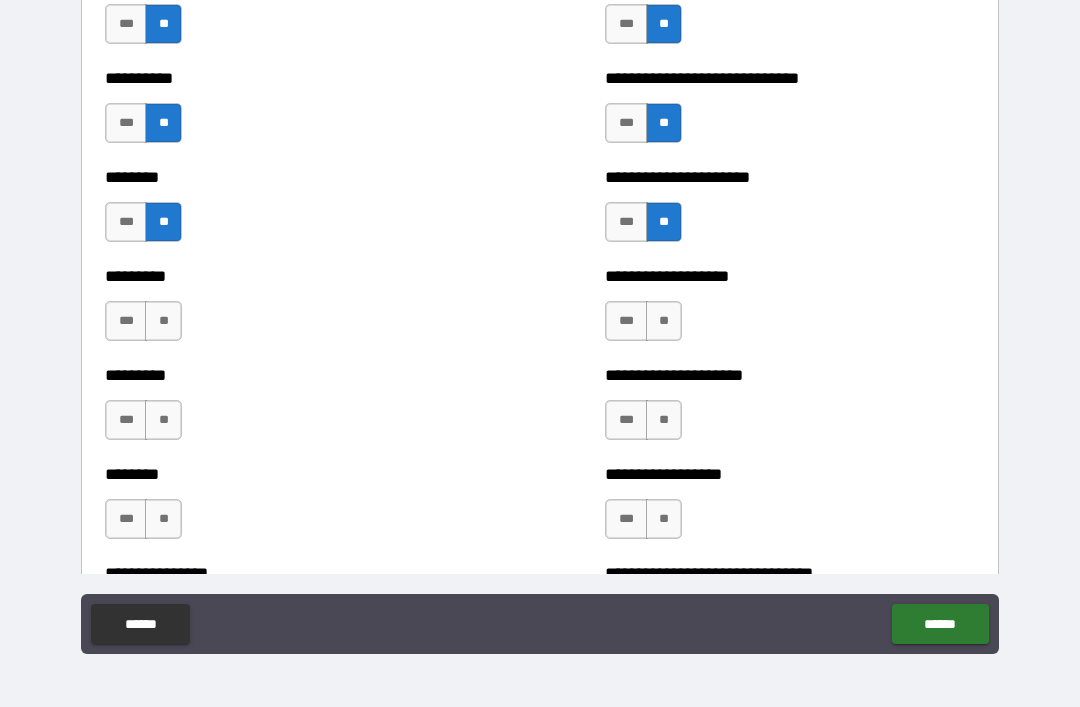 click on "***" at bounding box center (626, 321) 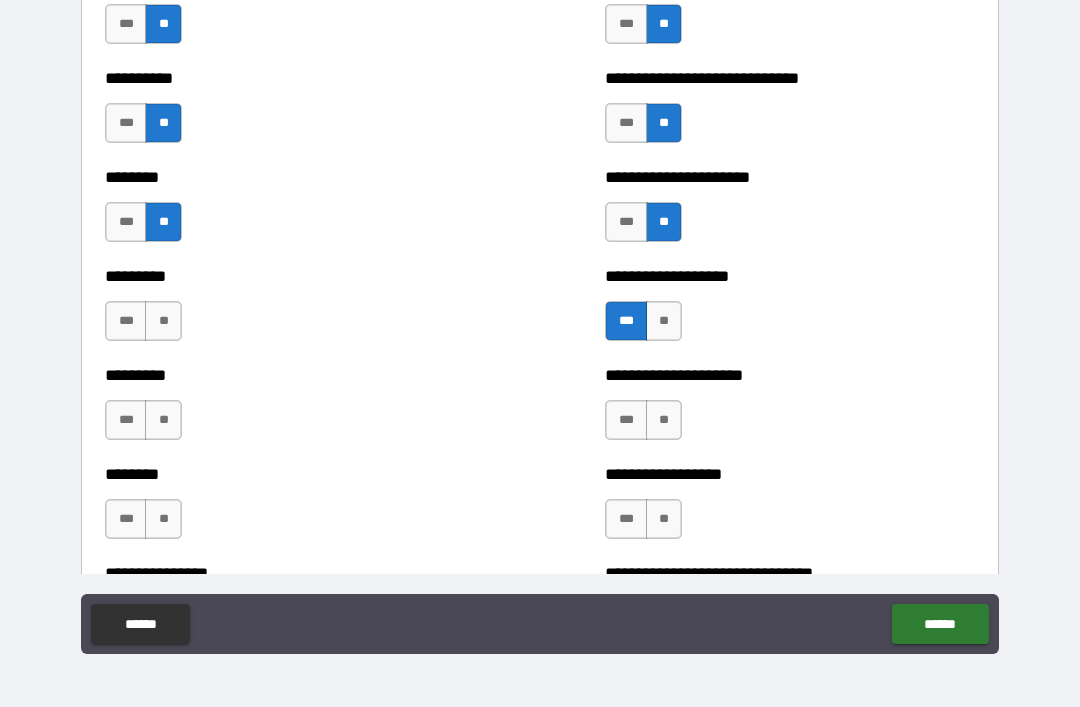 click on "**" at bounding box center (163, 321) 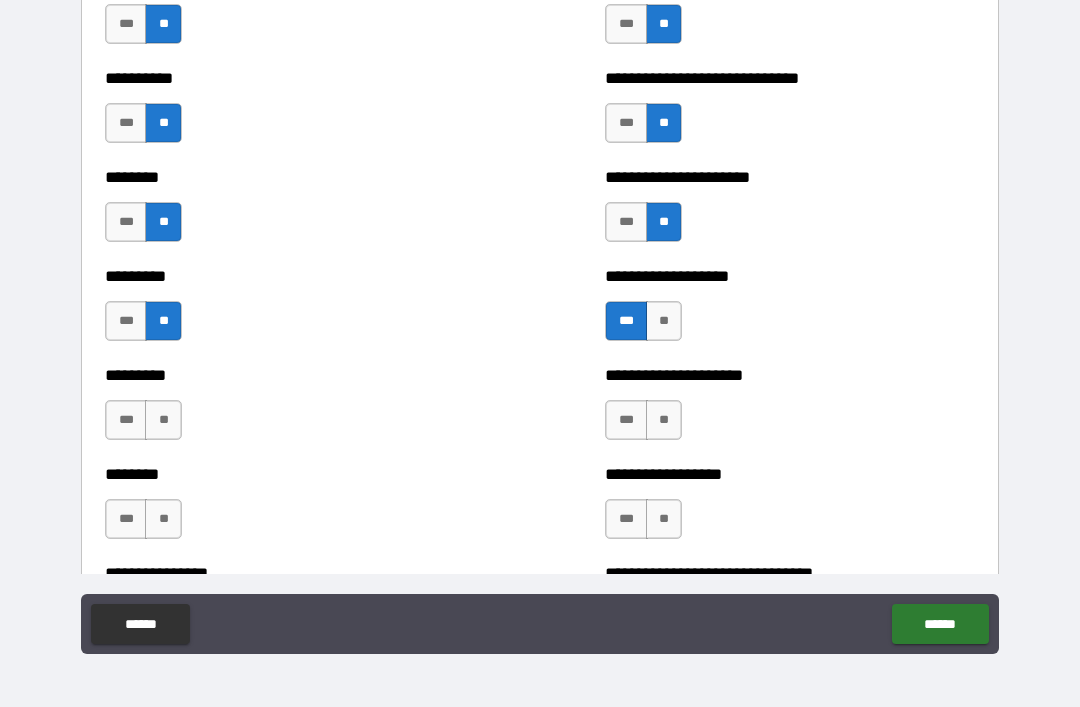 click on "**" at bounding box center (163, 420) 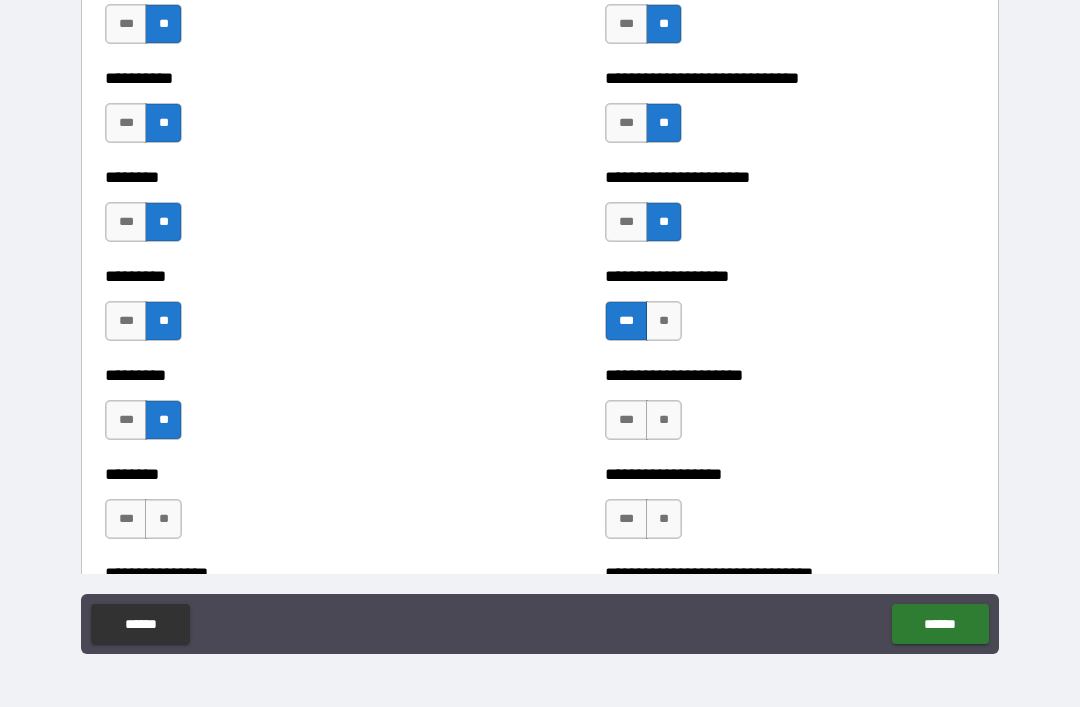 click on "**" at bounding box center (664, 420) 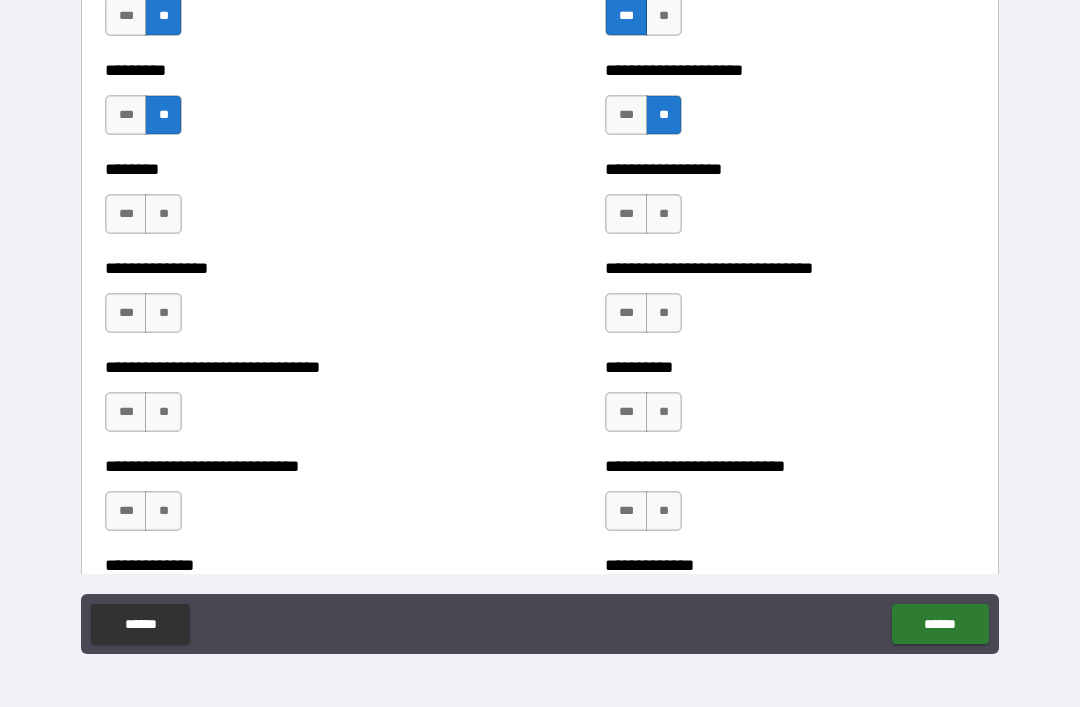 scroll, scrollTop: 7318, scrollLeft: 0, axis: vertical 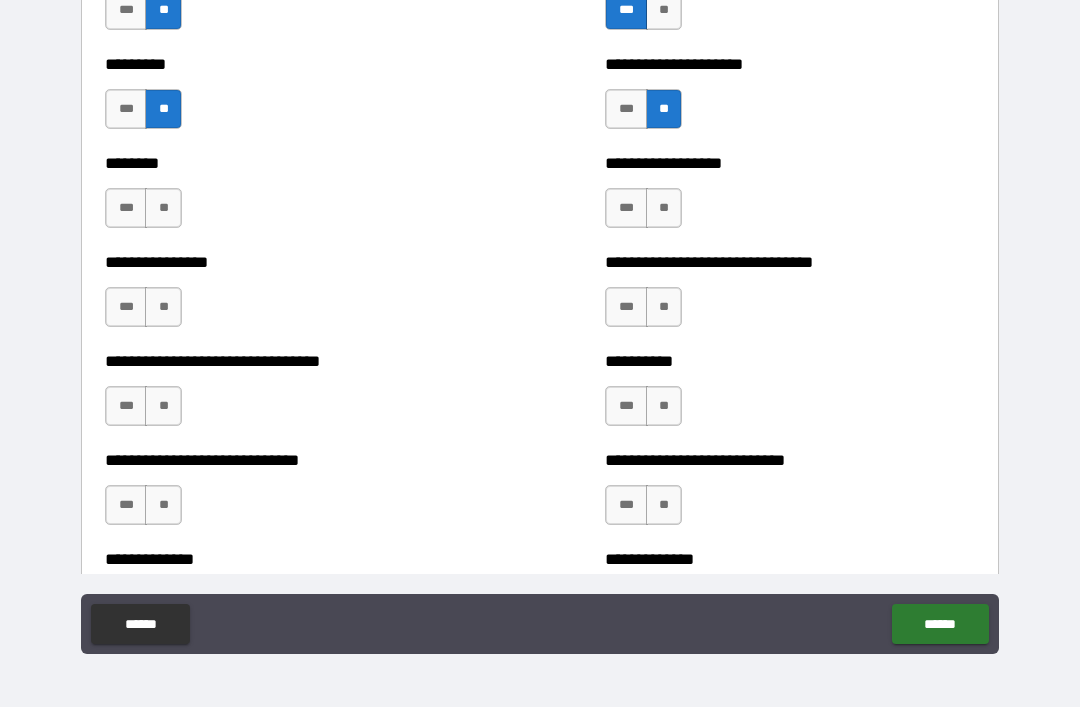 click on "**" at bounding box center (163, 208) 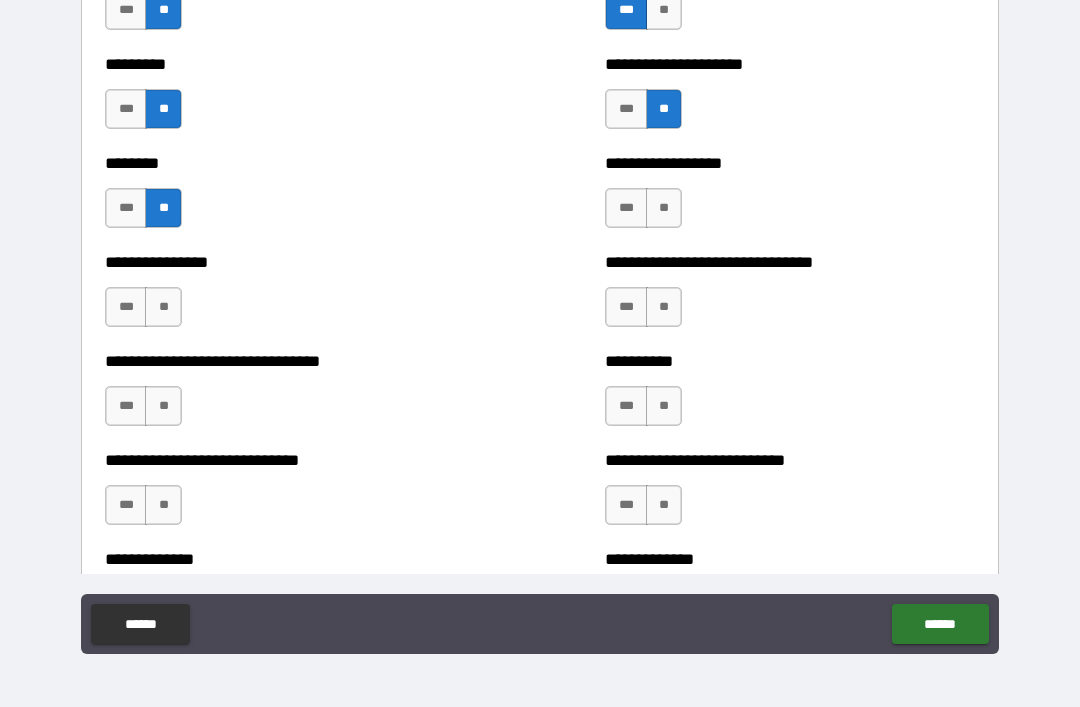click on "**" at bounding box center (664, 208) 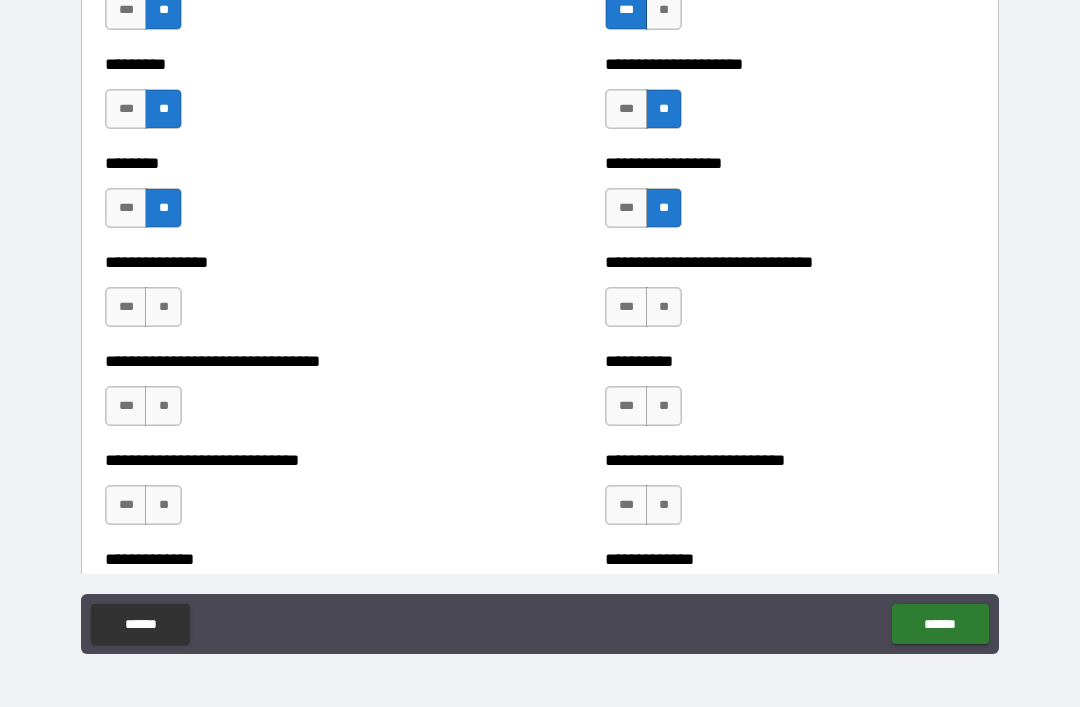 click on "**" at bounding box center (664, 307) 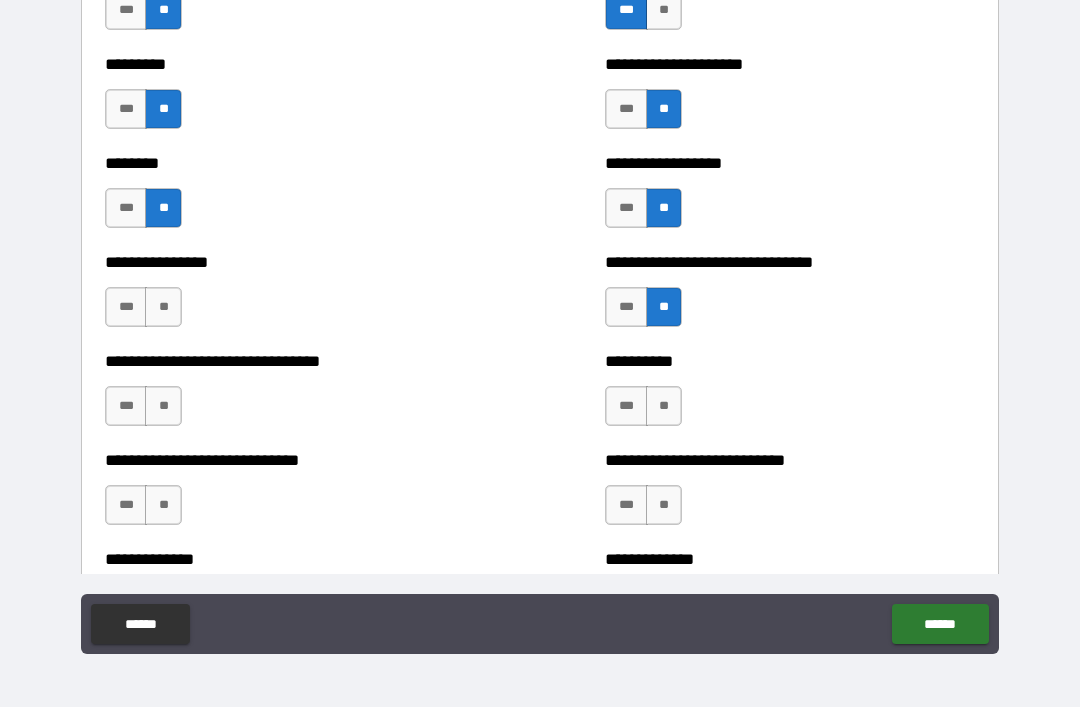 click on "**" at bounding box center (163, 307) 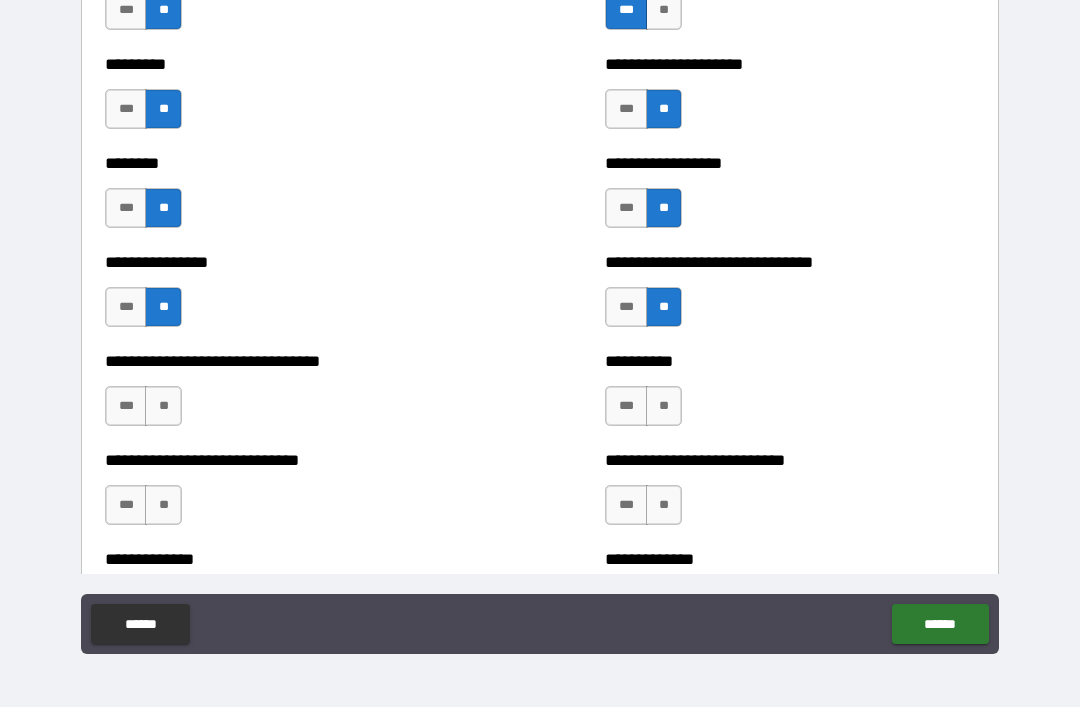 click on "**" at bounding box center (163, 406) 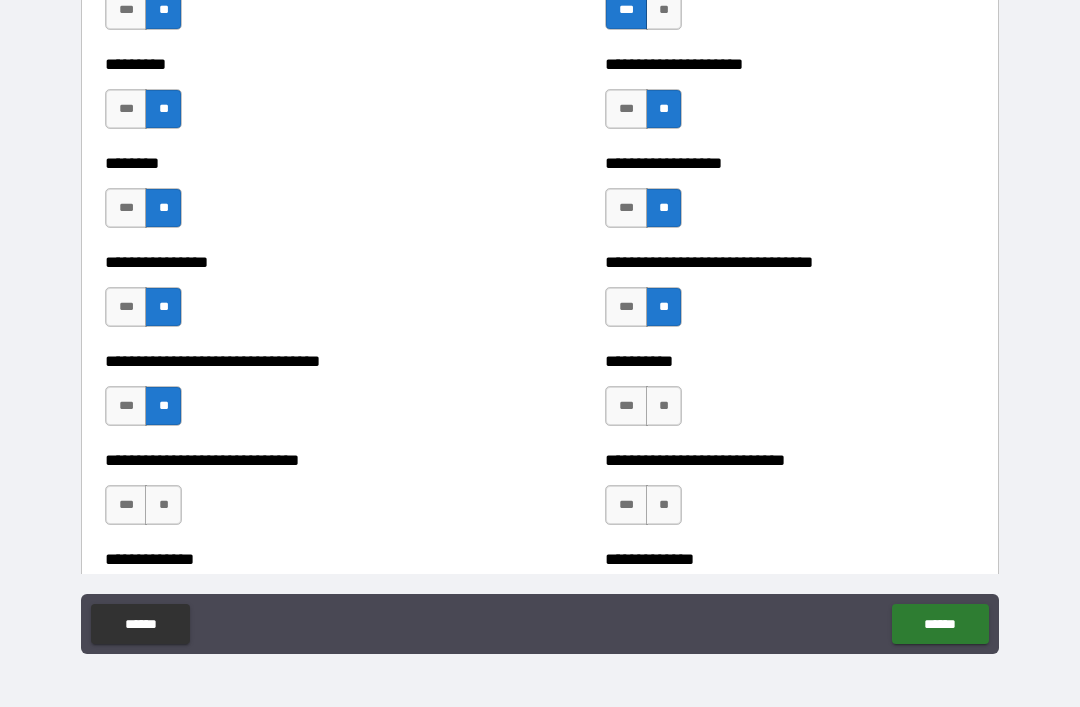 click on "**" at bounding box center [163, 505] 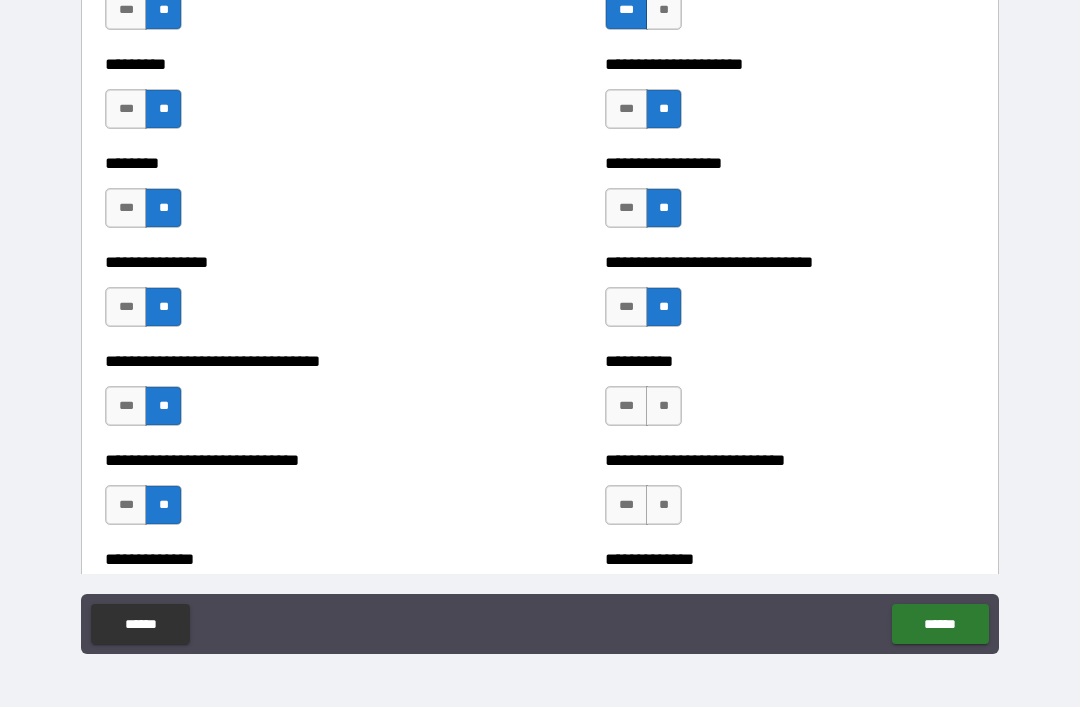 click on "**" at bounding box center (664, 406) 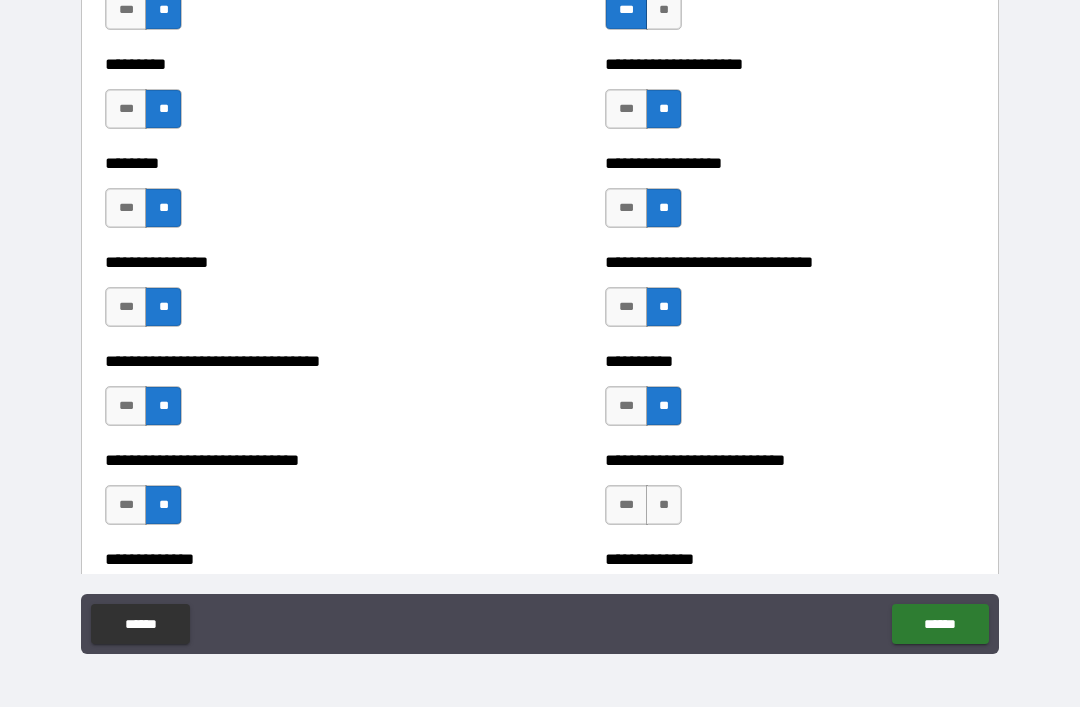 click on "**" at bounding box center (664, 505) 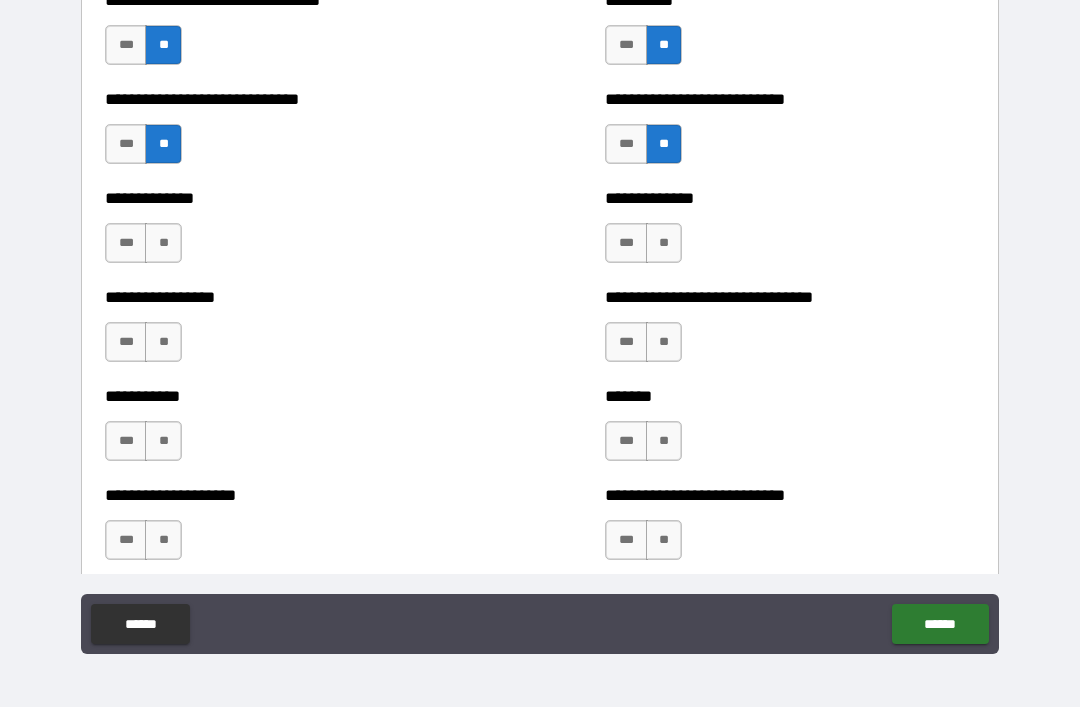 scroll, scrollTop: 7688, scrollLeft: 0, axis: vertical 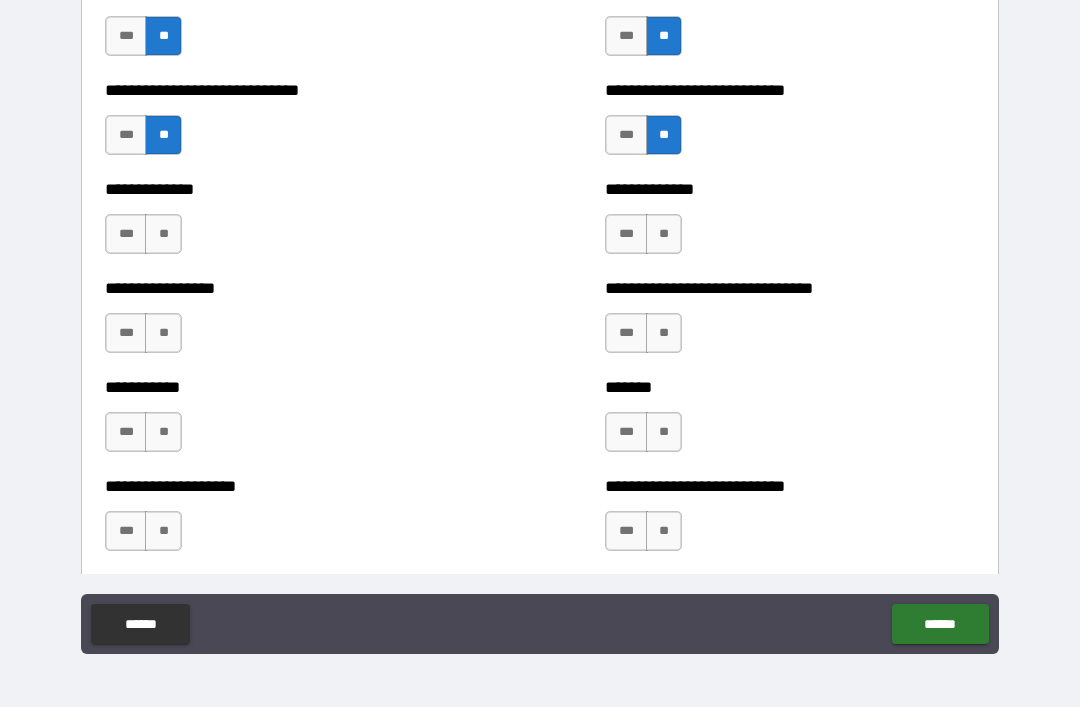 click on "***" at bounding box center (126, 234) 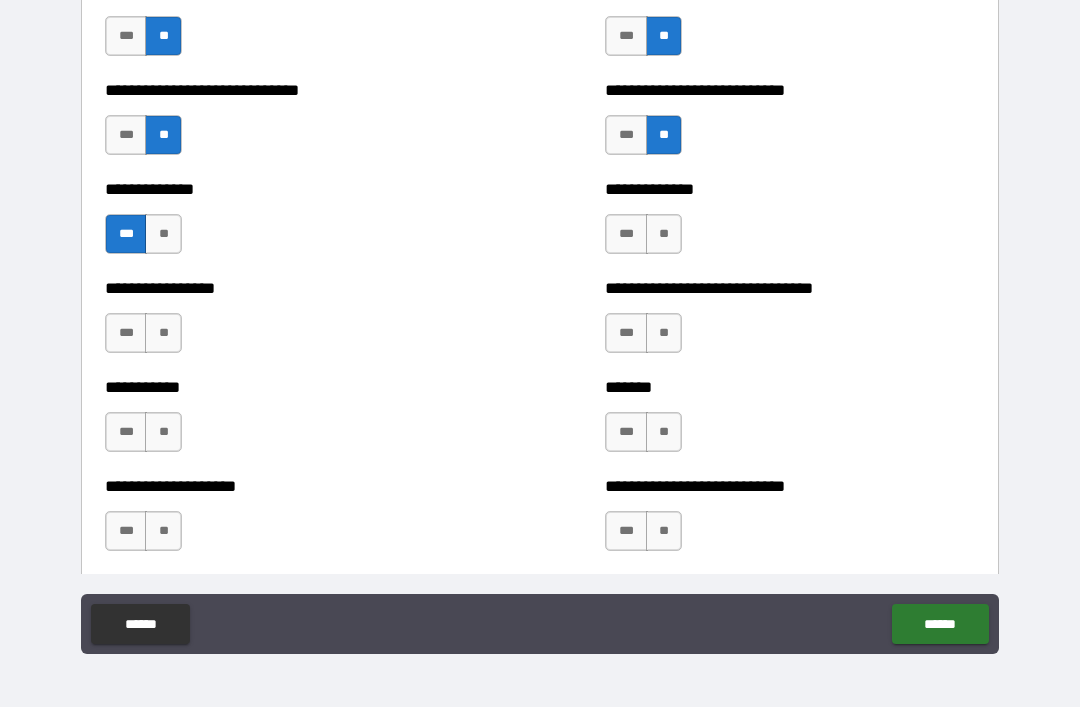 click on "**" at bounding box center [664, 234] 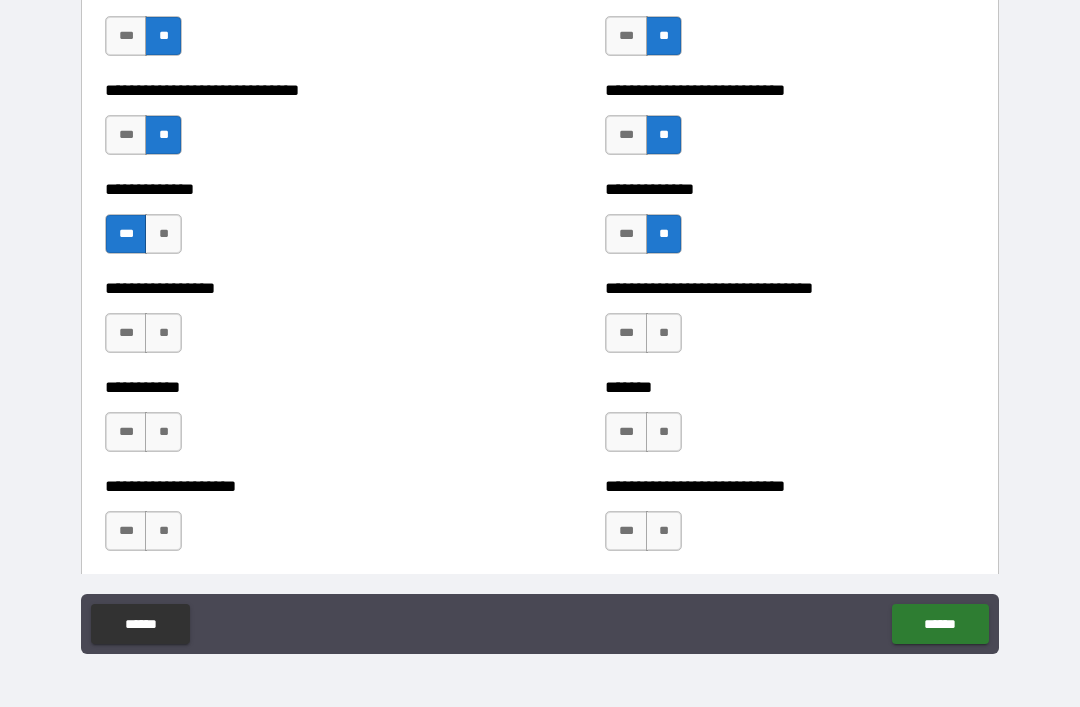 click on "**" at bounding box center [664, 333] 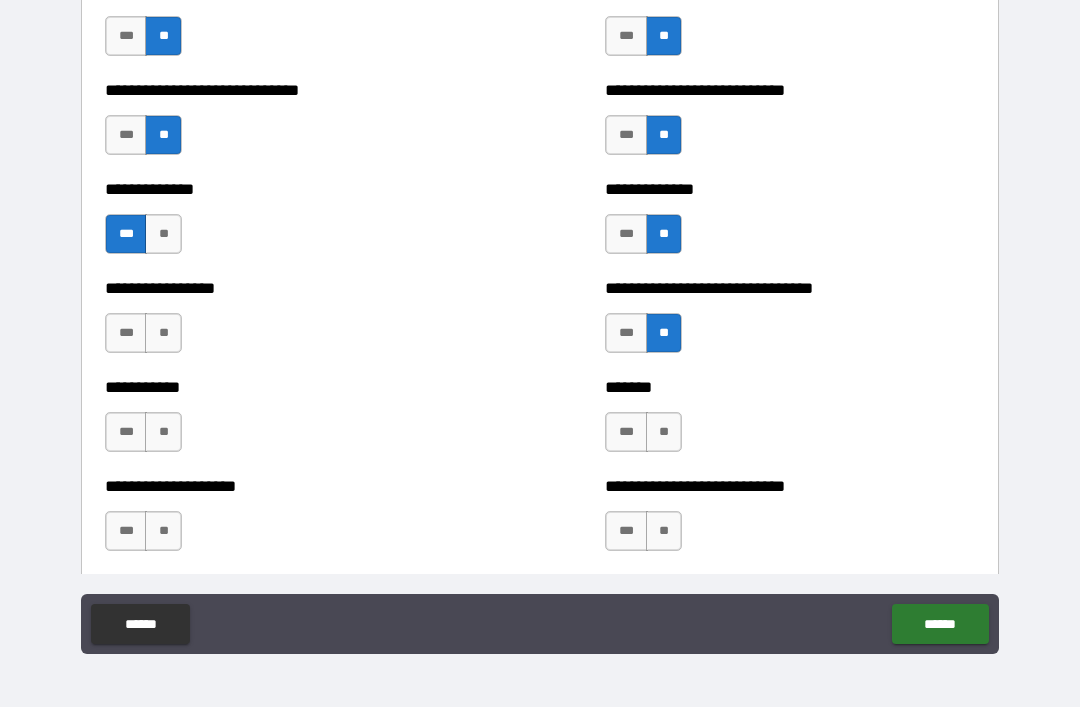 click on "**" at bounding box center (163, 333) 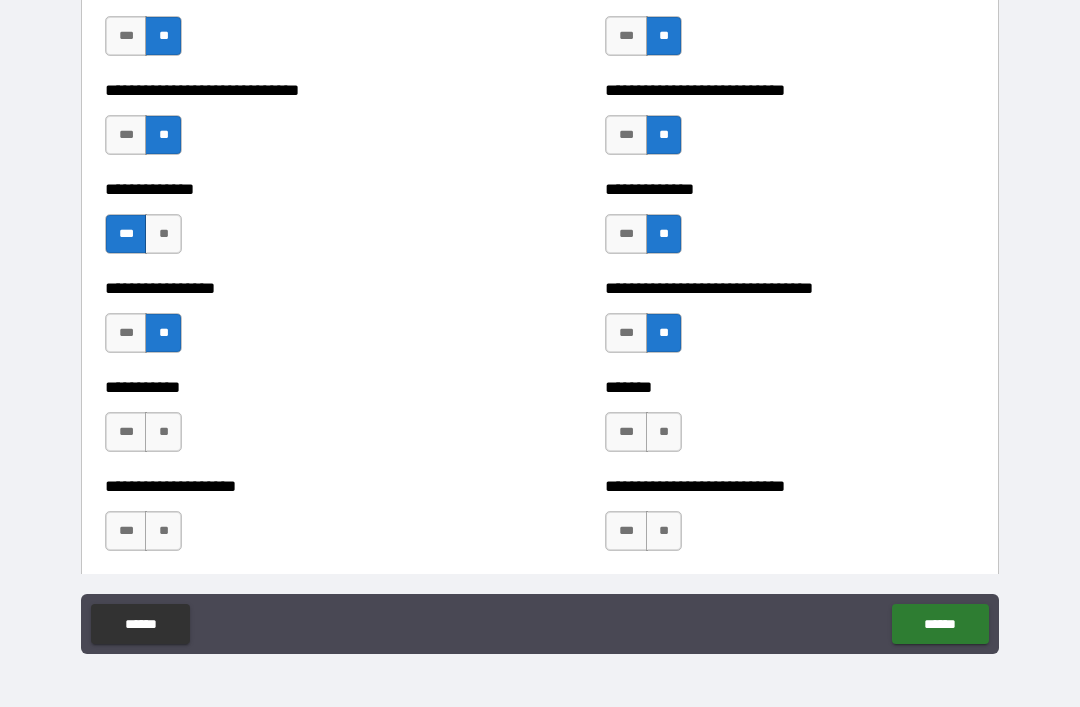 click on "**" at bounding box center (163, 432) 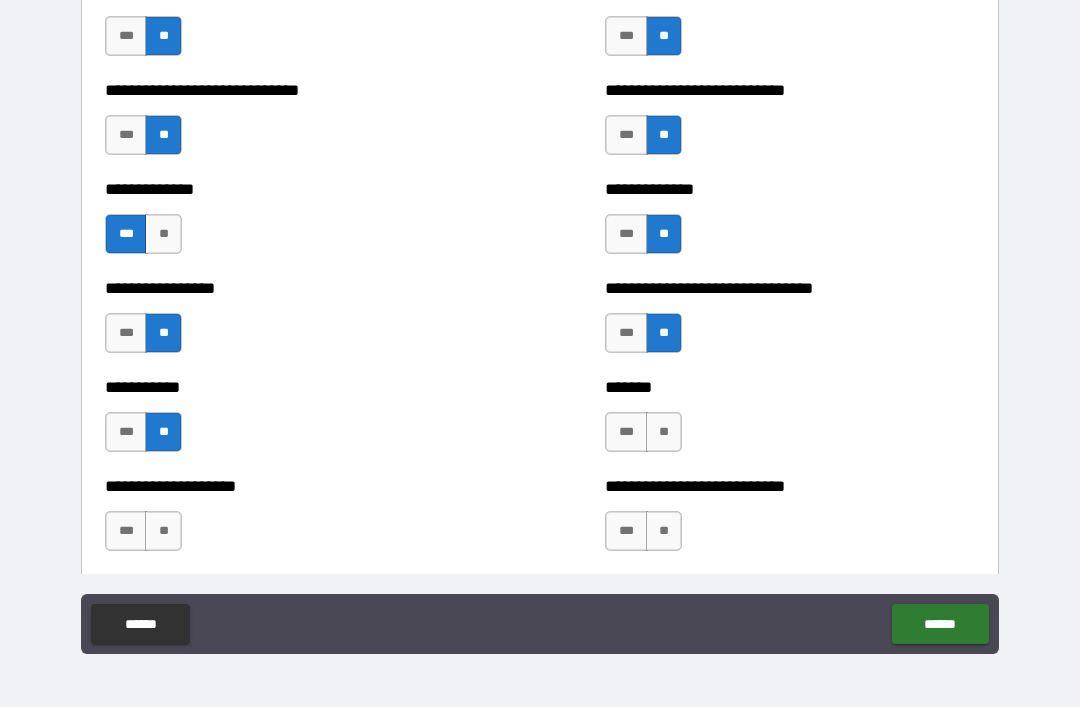 click on "**" at bounding box center [664, 432] 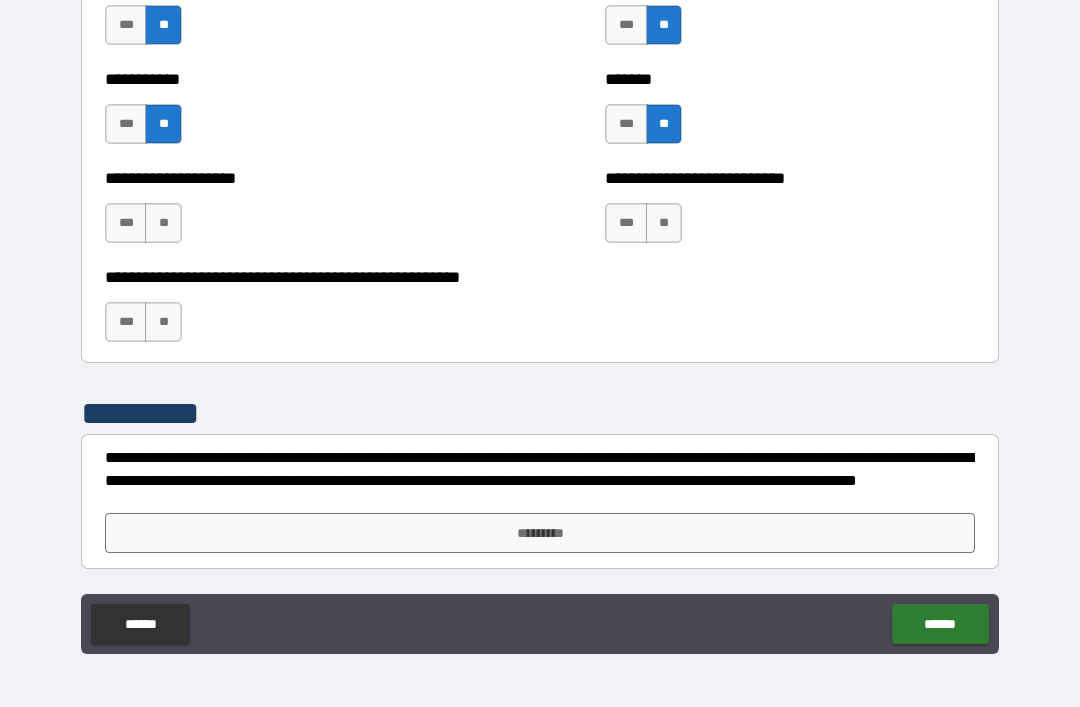 scroll, scrollTop: 7996, scrollLeft: 0, axis: vertical 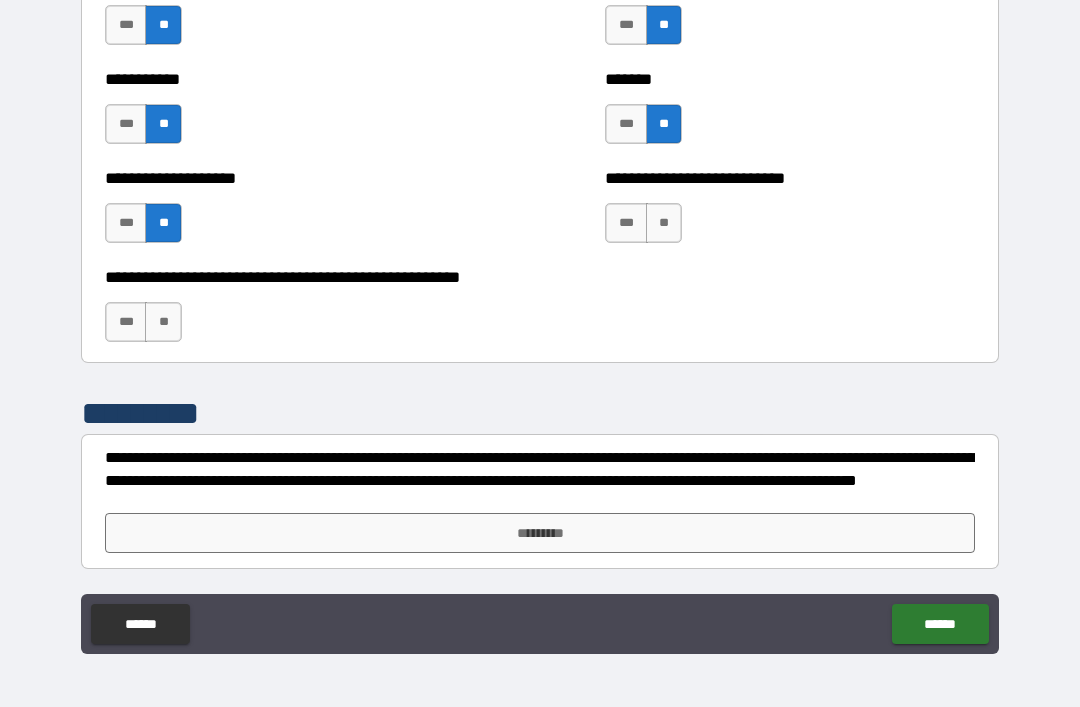 click on "**" at bounding box center [163, 322] 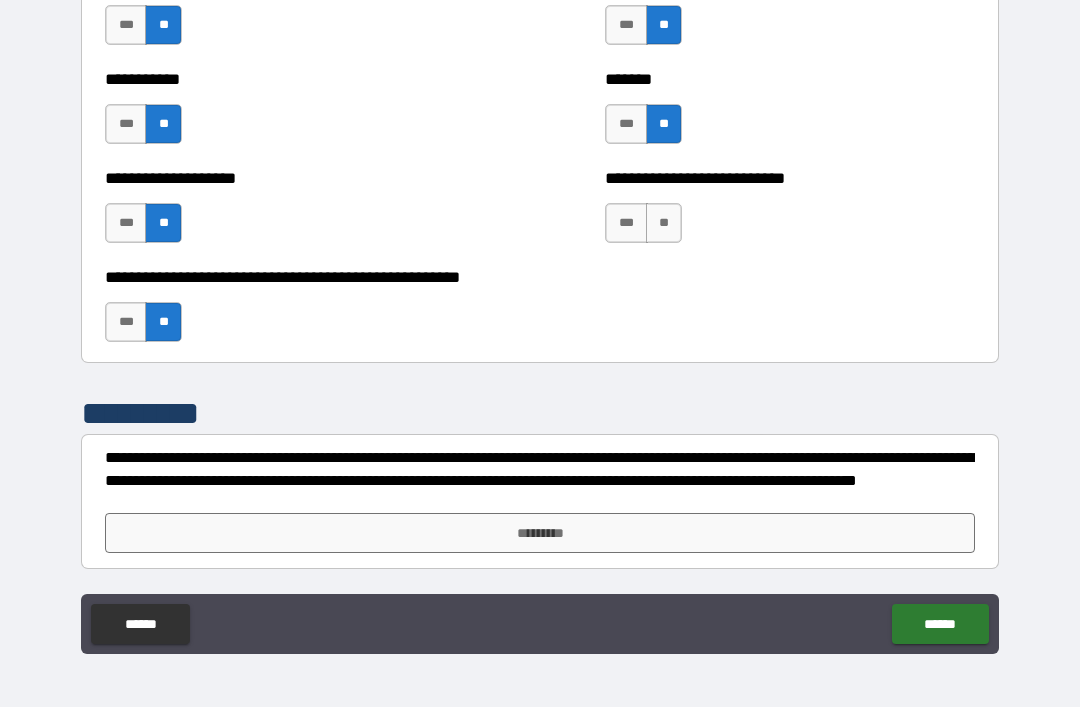 click on "**" at bounding box center [664, 223] 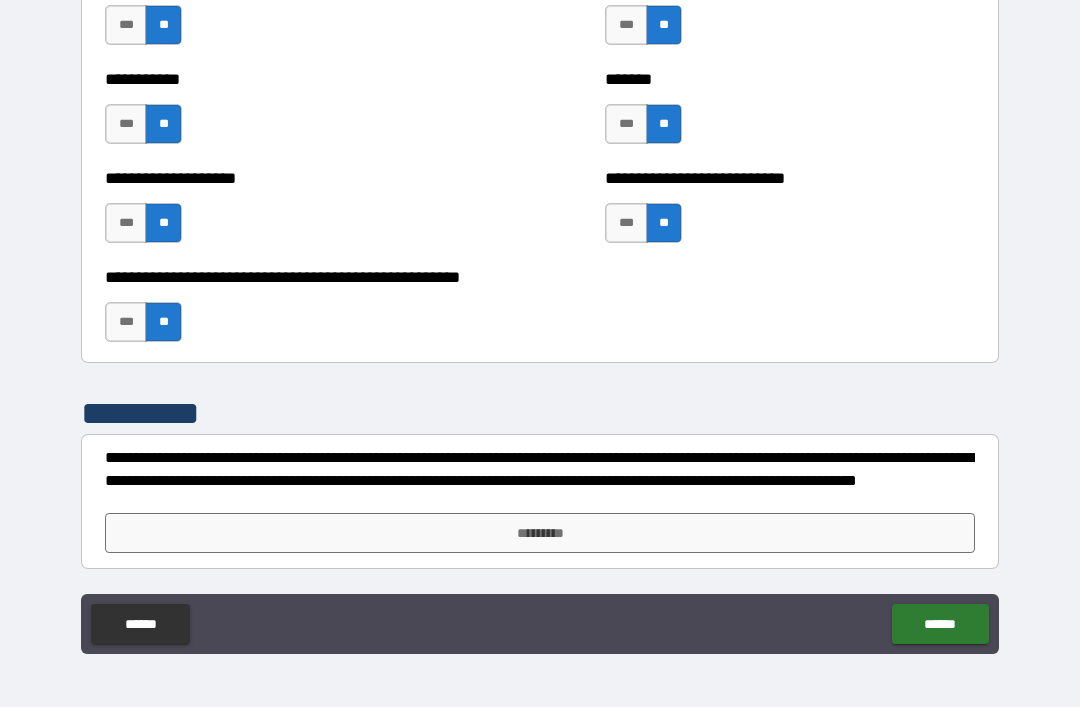 scroll, scrollTop: 7996, scrollLeft: 0, axis: vertical 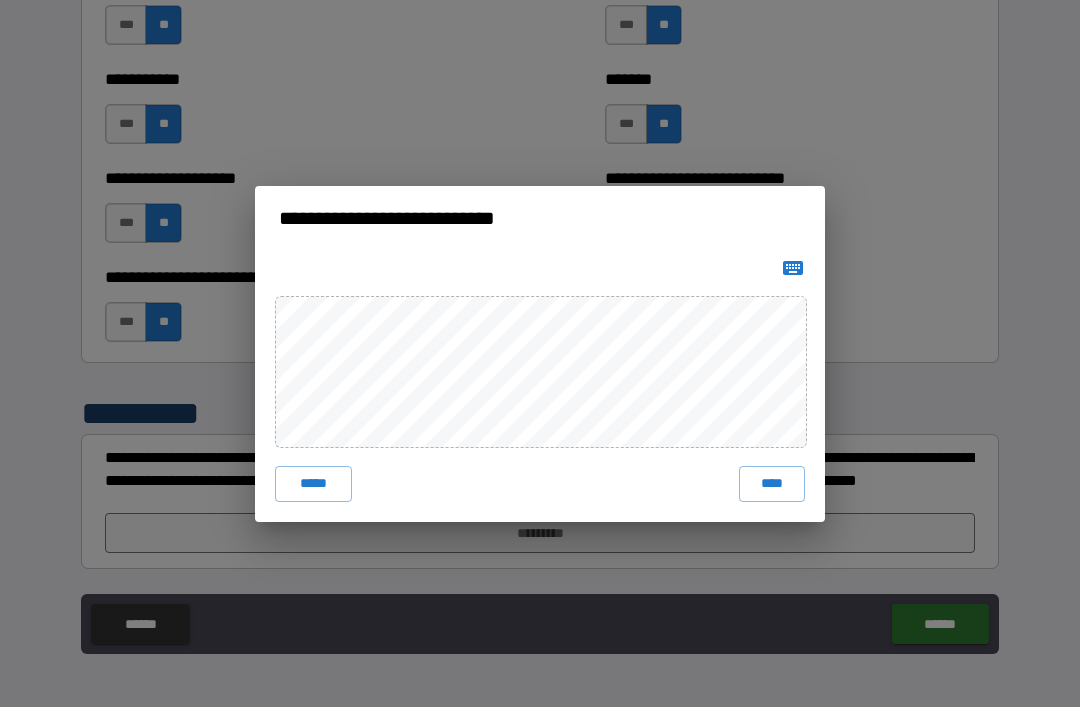 click on "****" at bounding box center (772, 484) 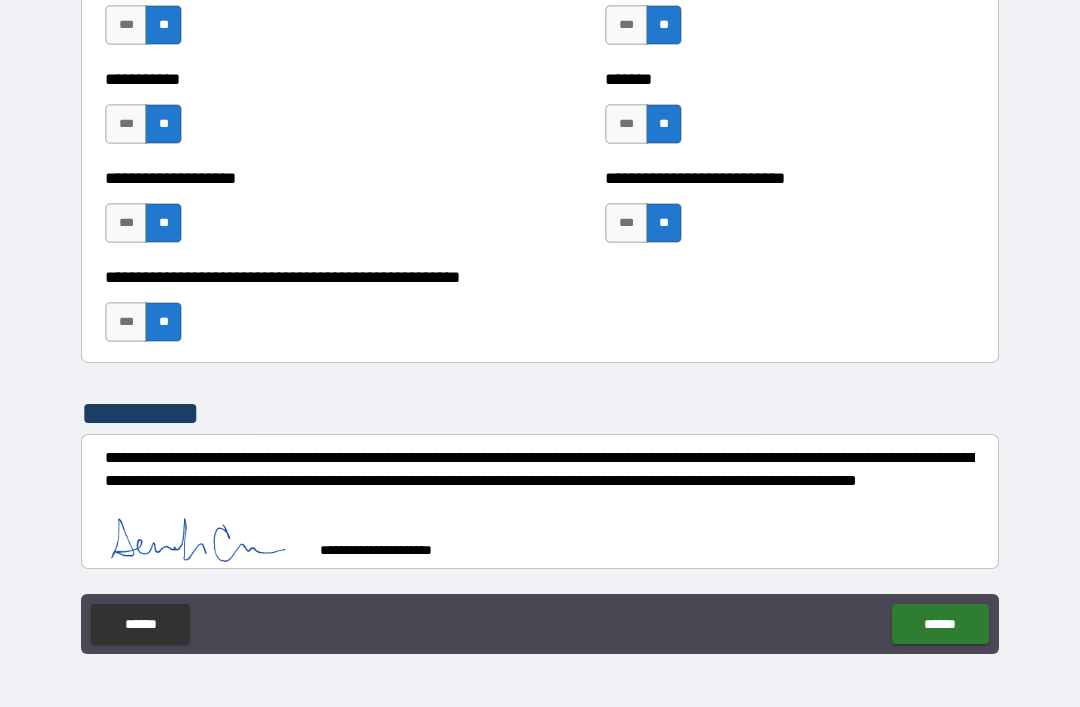 scroll, scrollTop: 7986, scrollLeft: 0, axis: vertical 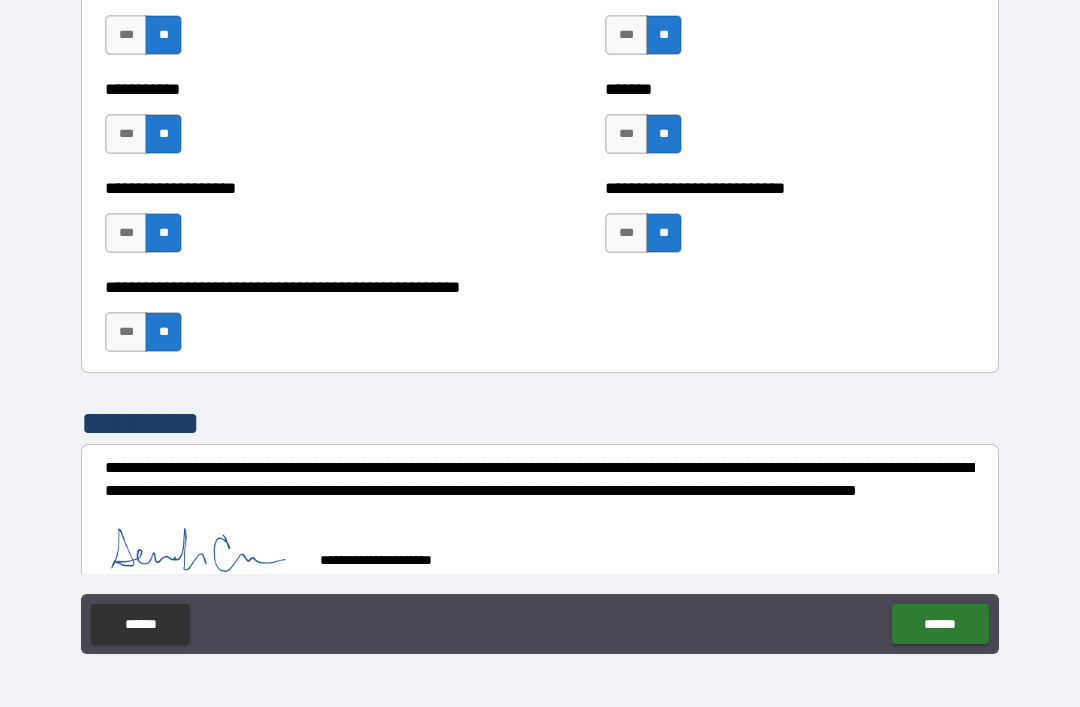 click on "******" at bounding box center (940, 624) 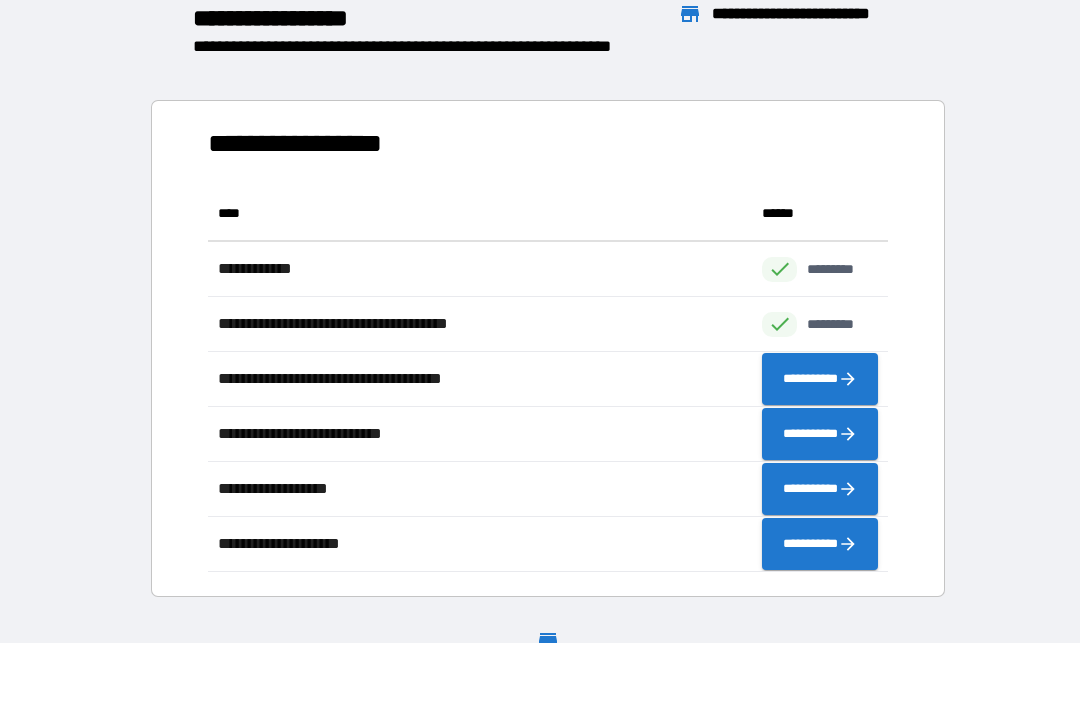 scroll, scrollTop: 386, scrollLeft: 680, axis: both 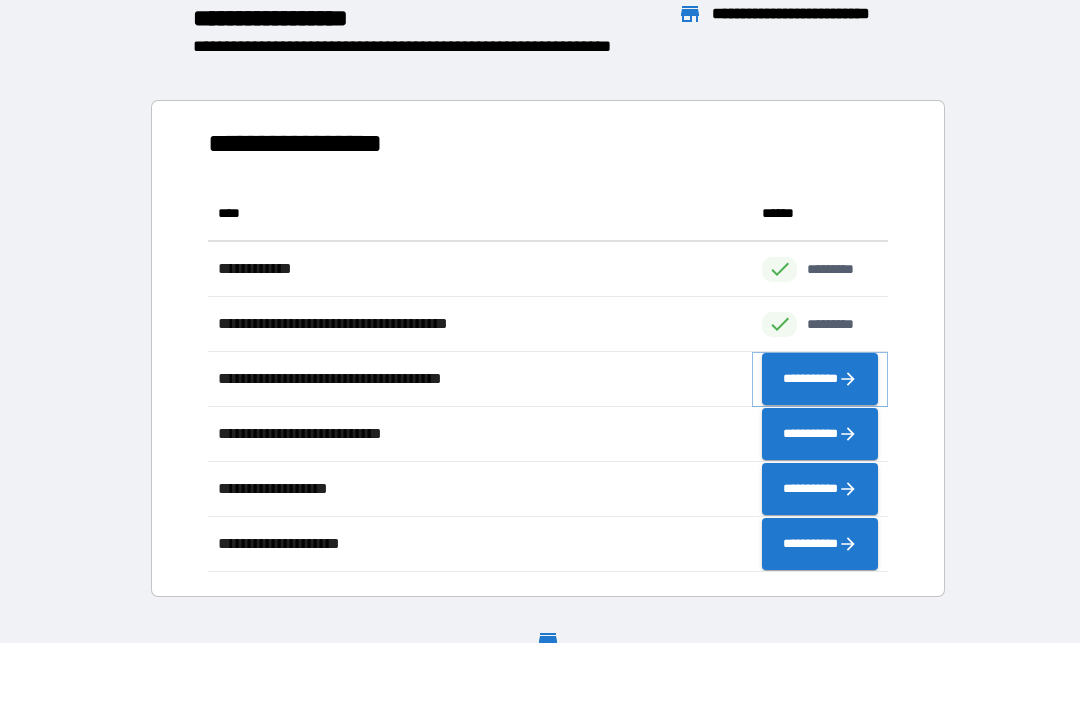 click on "**********" at bounding box center [820, 379] 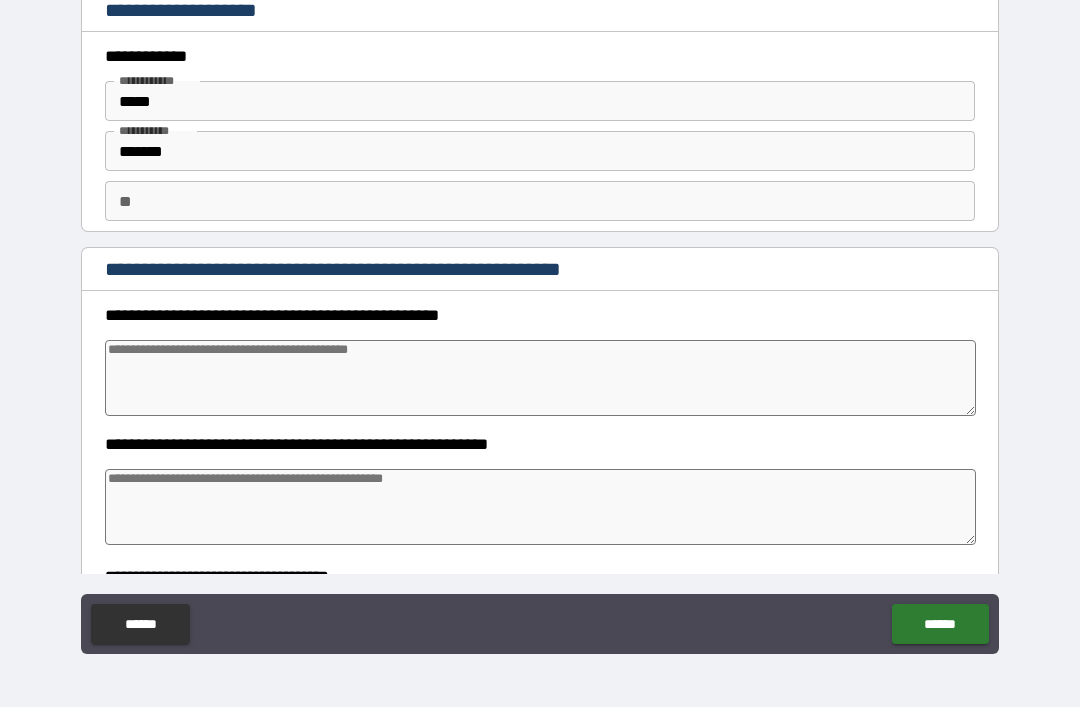 type on "*" 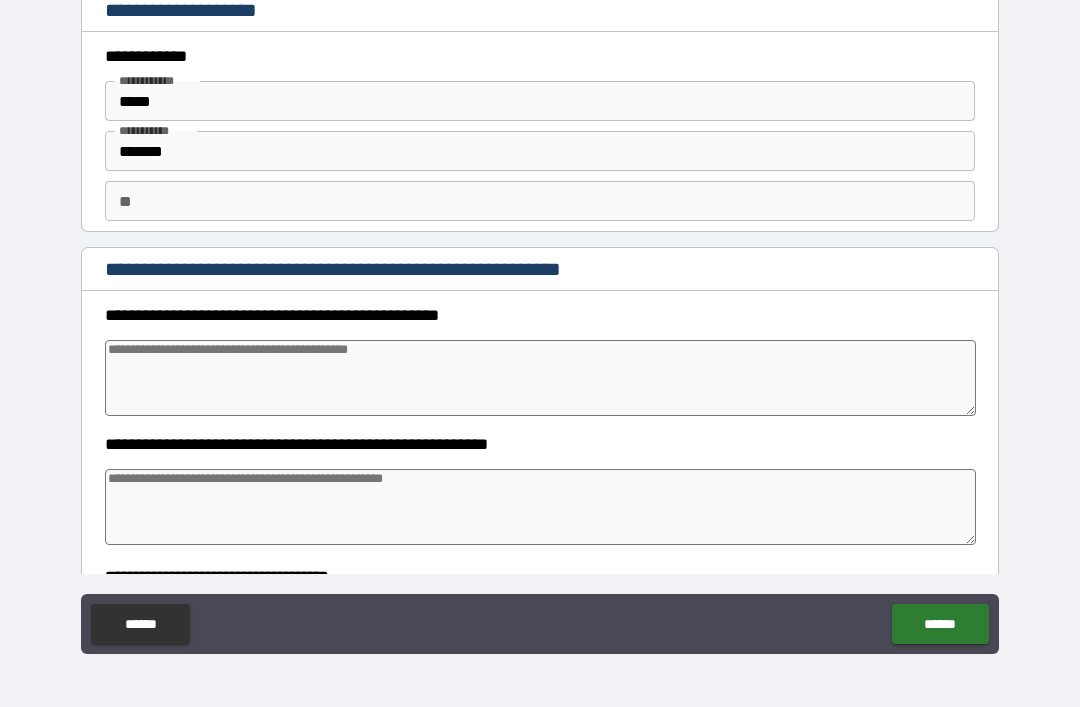 type on "*" 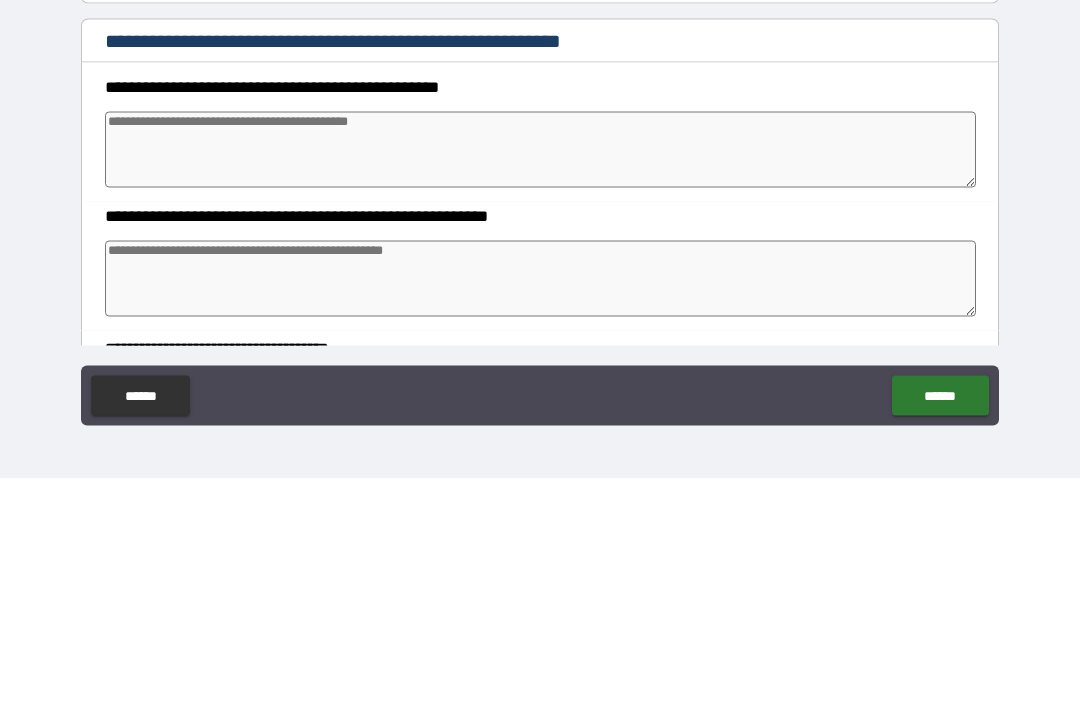 type on "*" 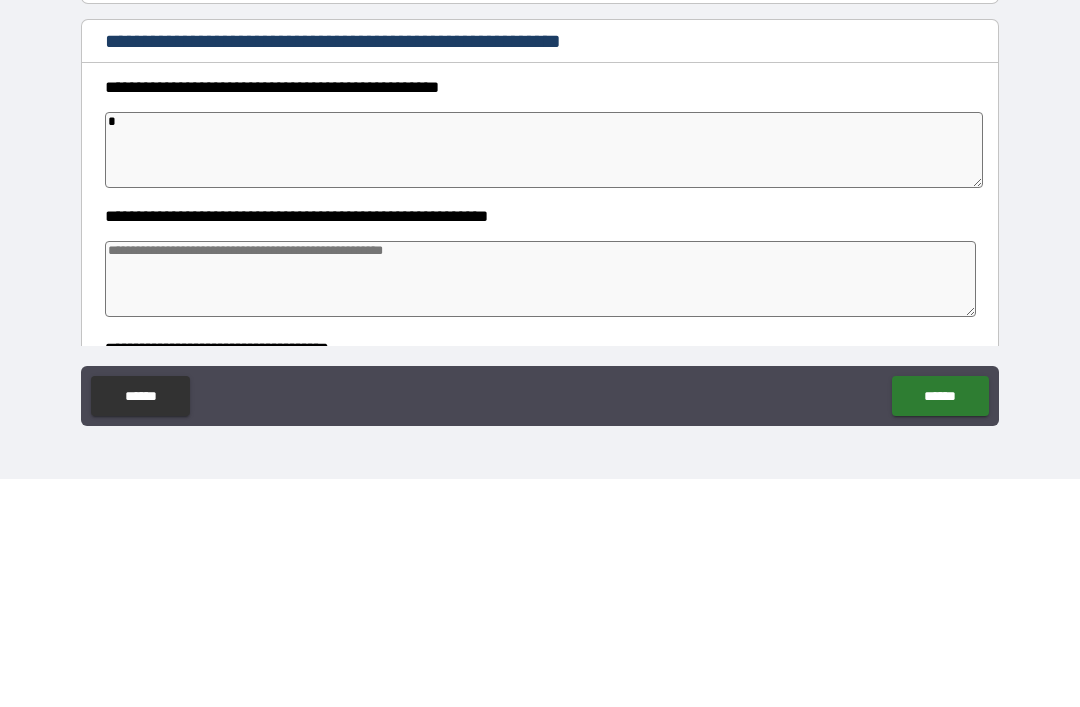 type on "*" 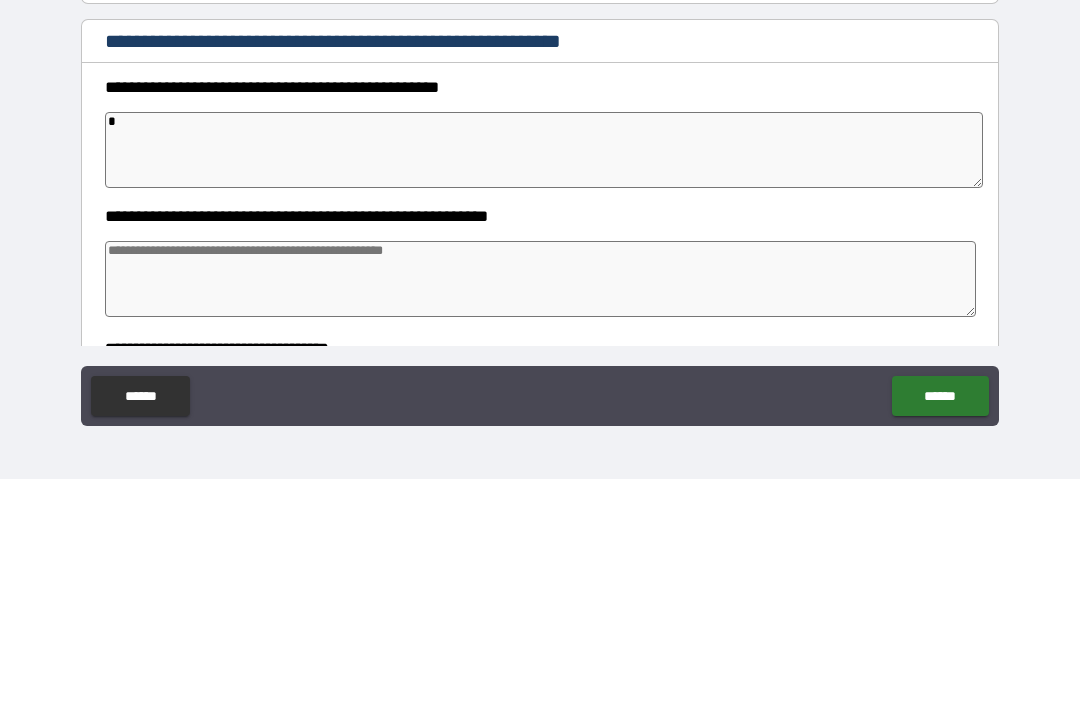 type on "*" 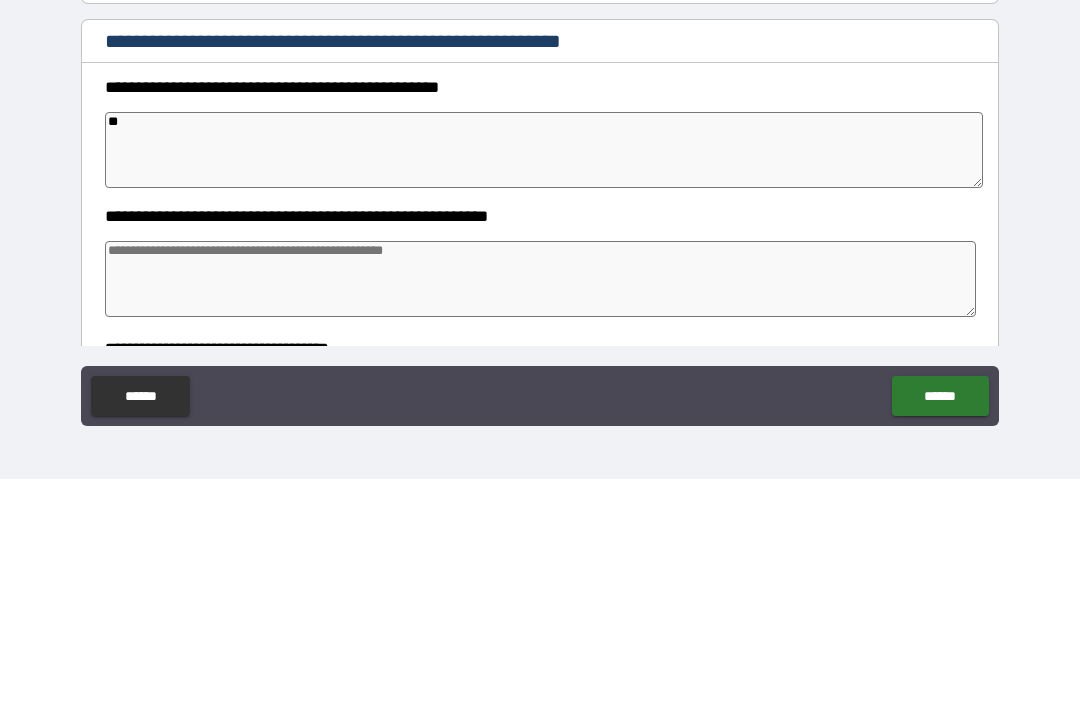 type on "*" 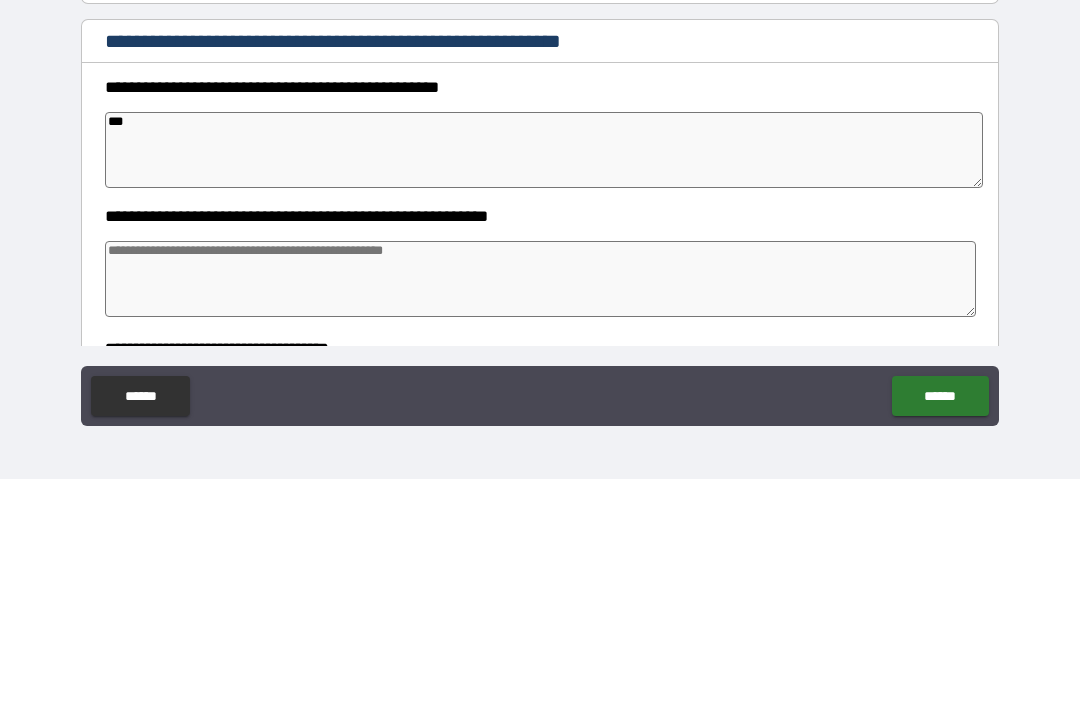 type on "****" 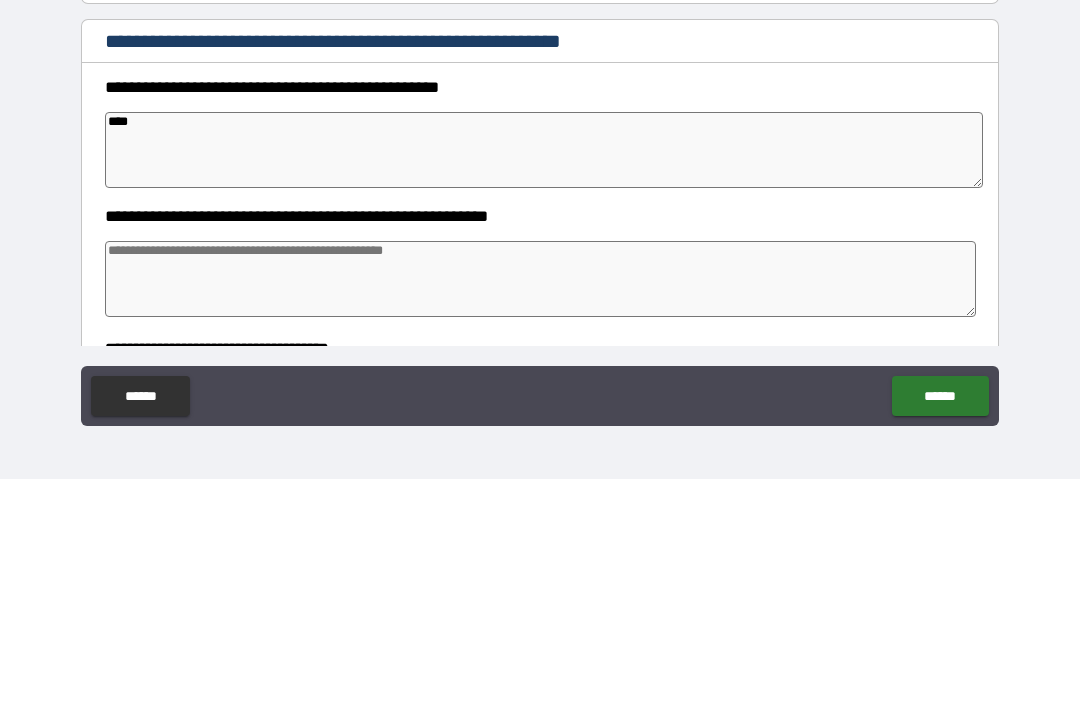 type on "*" 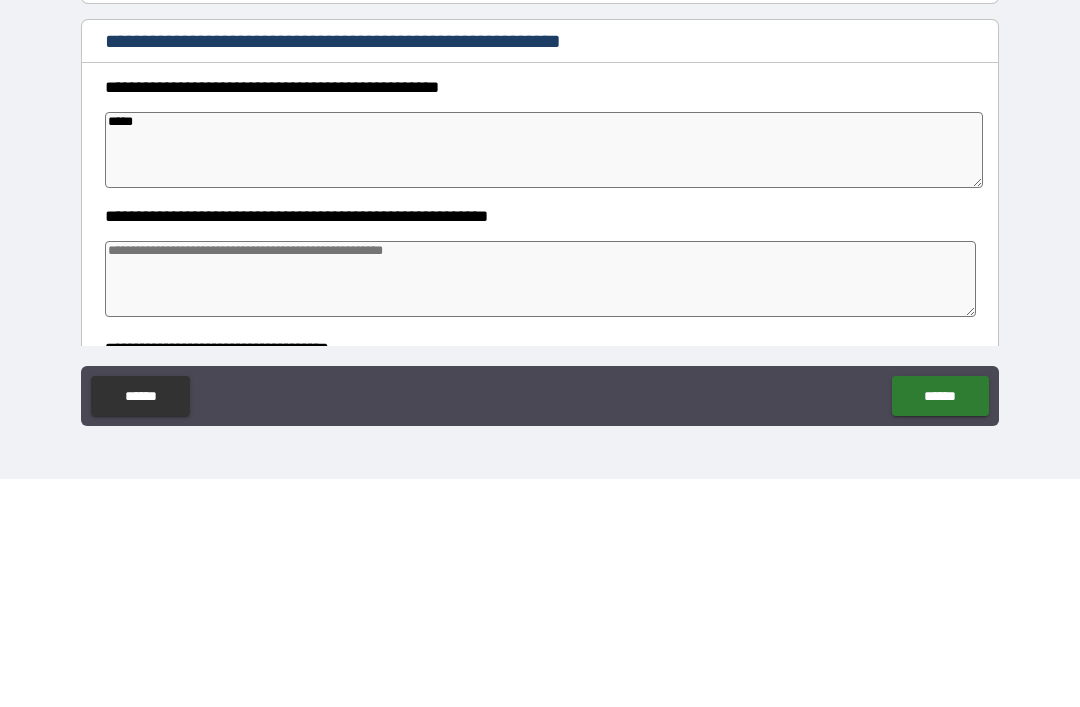 type on "*" 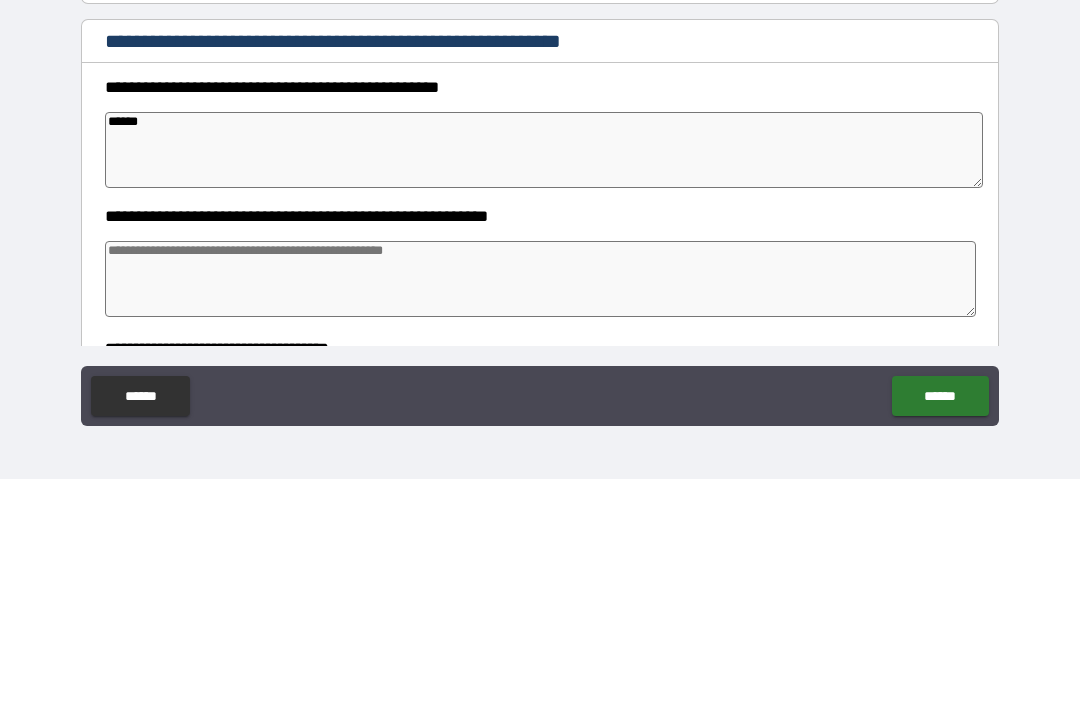 type on "*" 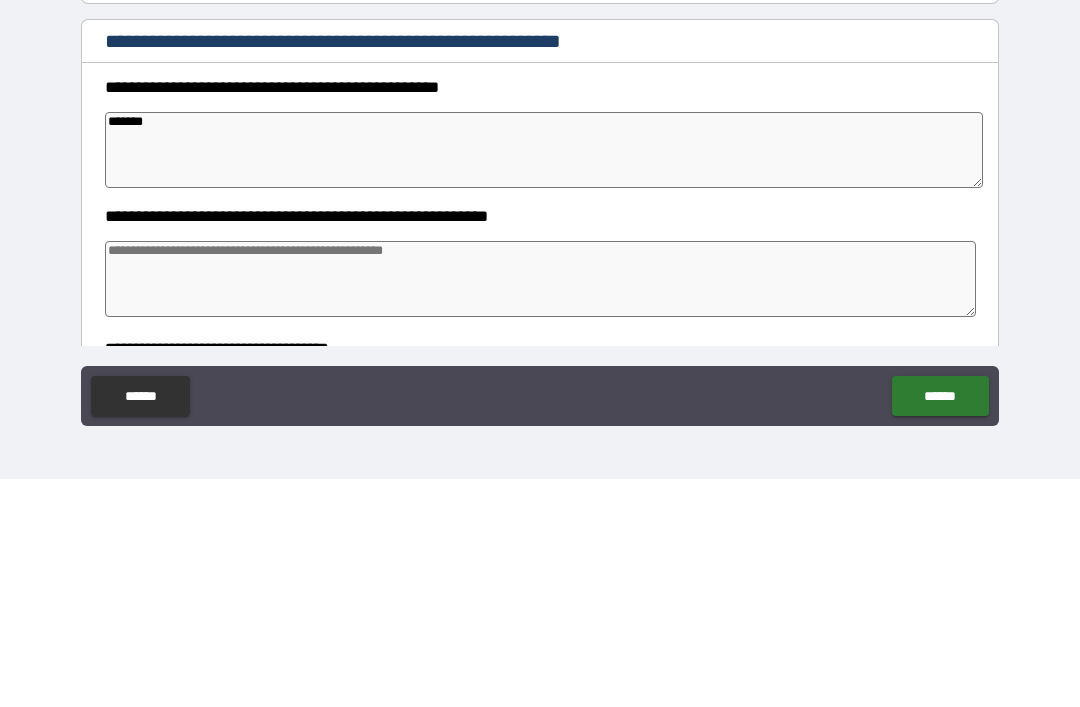 type on "*" 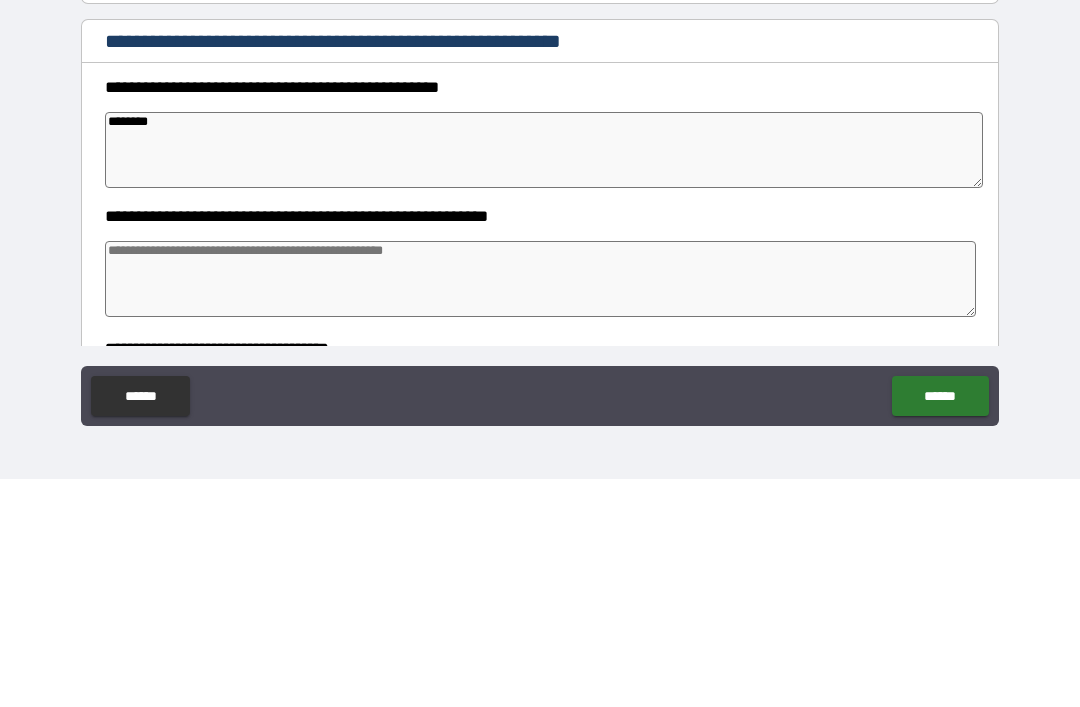 type on "*" 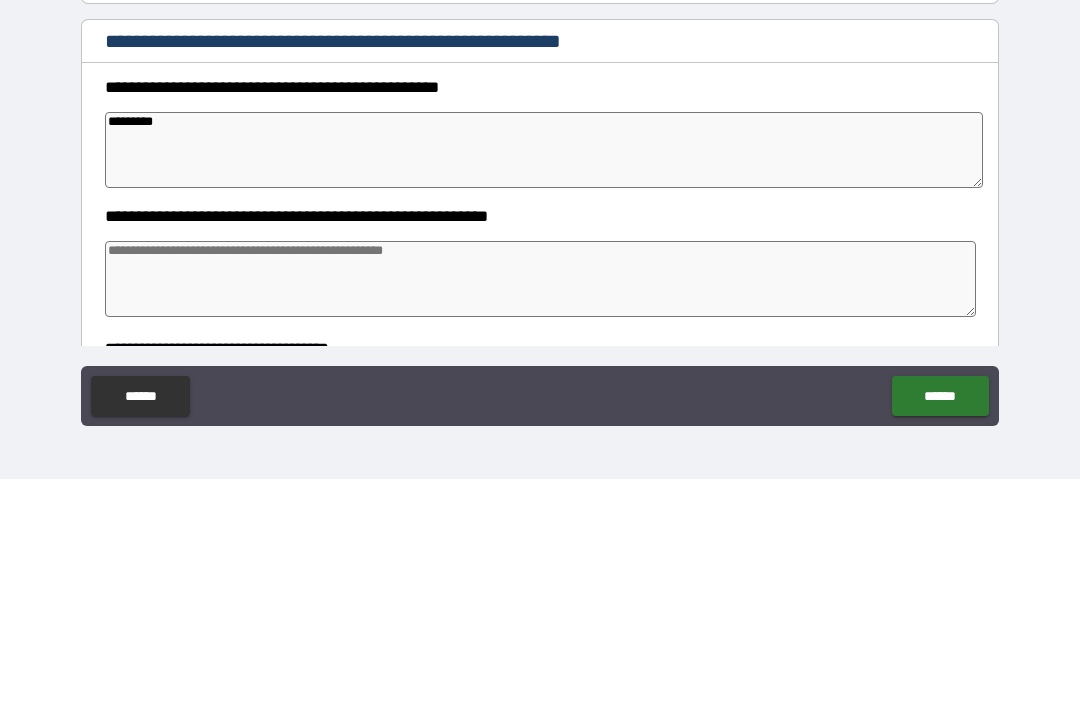 type on "*" 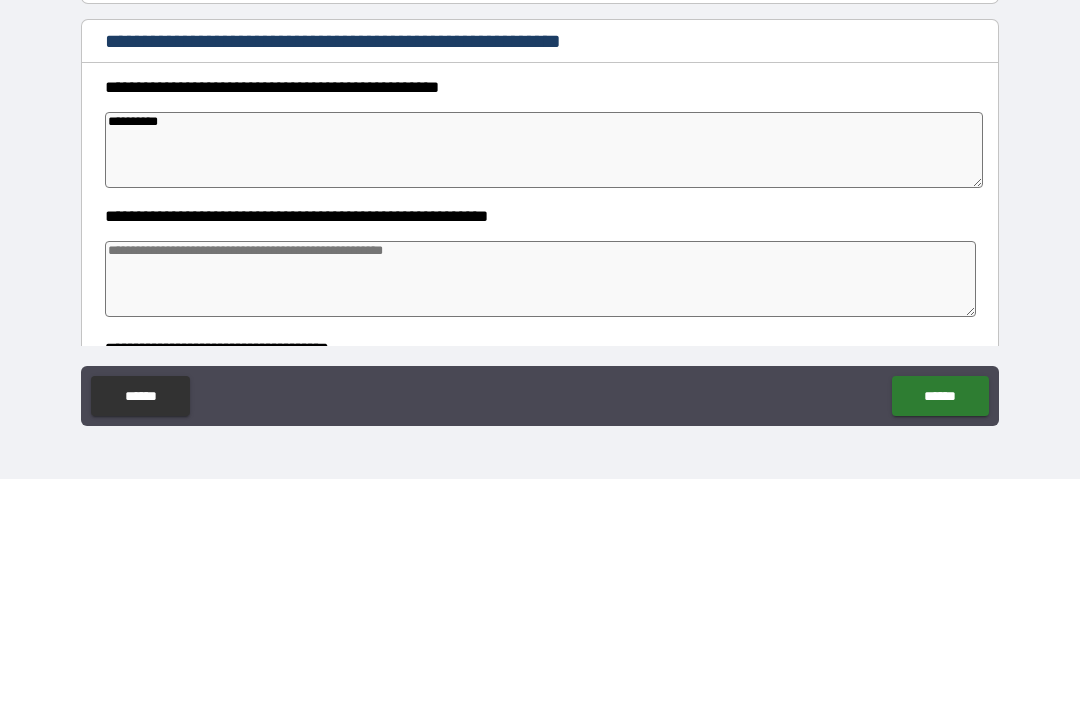 type on "*" 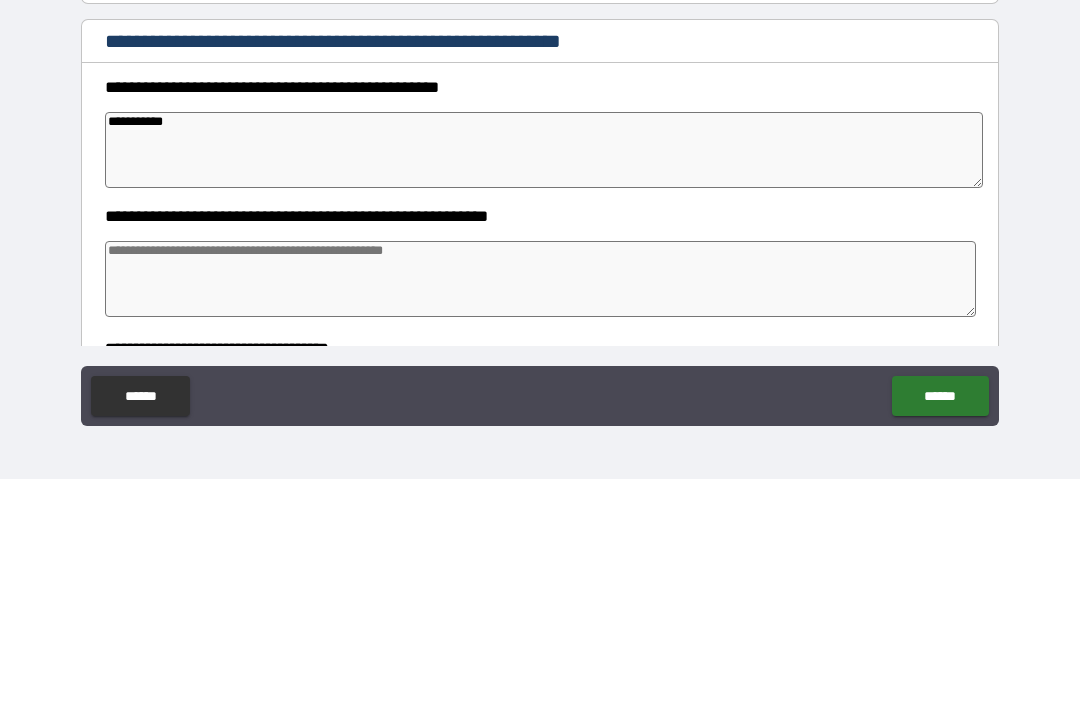 type on "*" 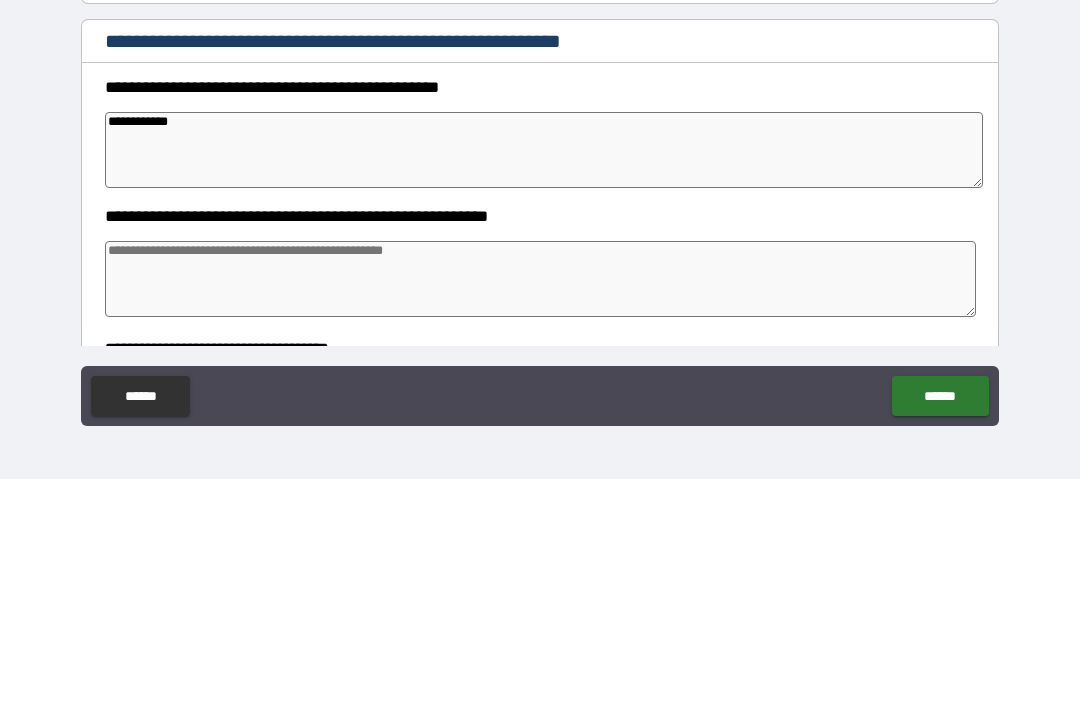 type on "*" 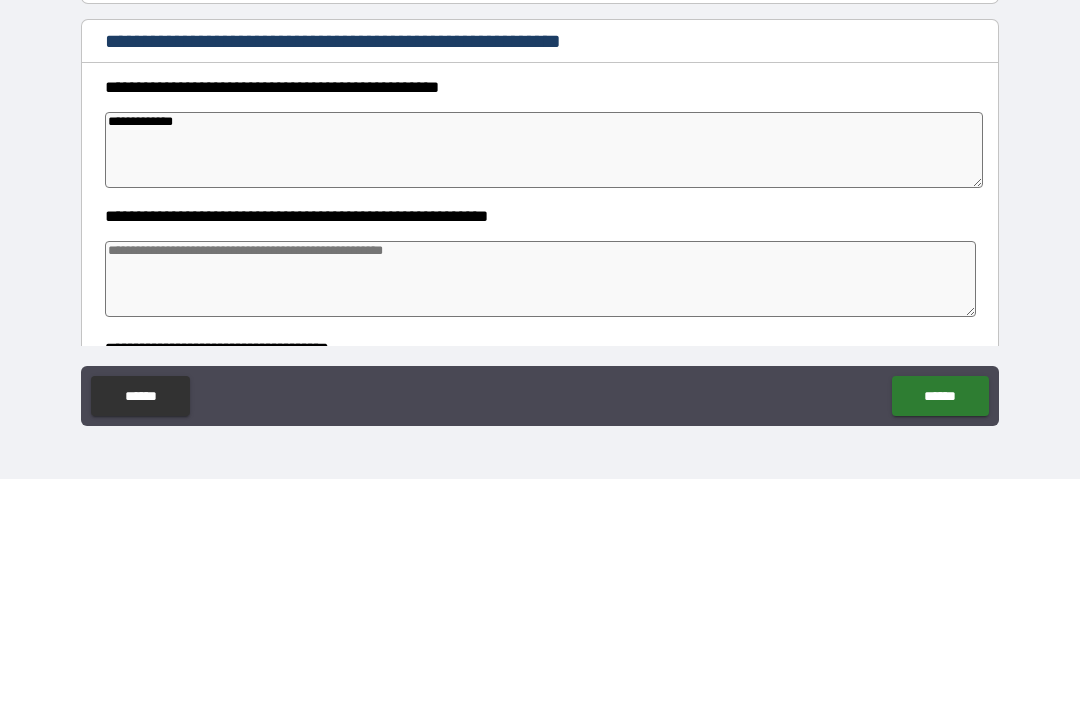 type on "*" 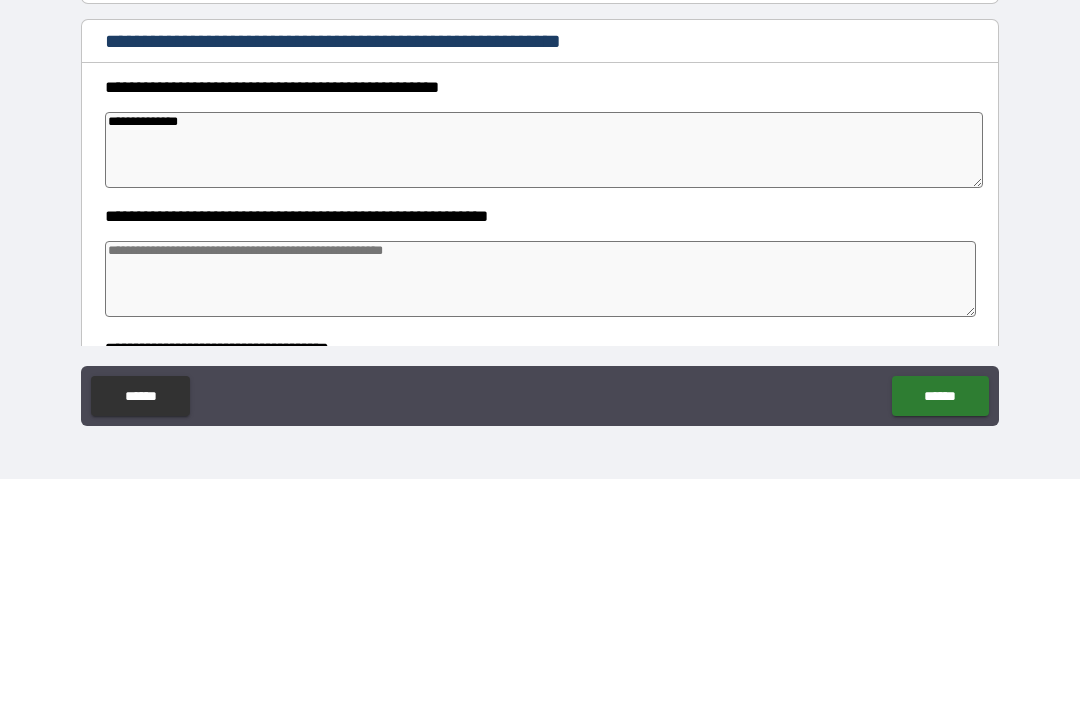 type on "*" 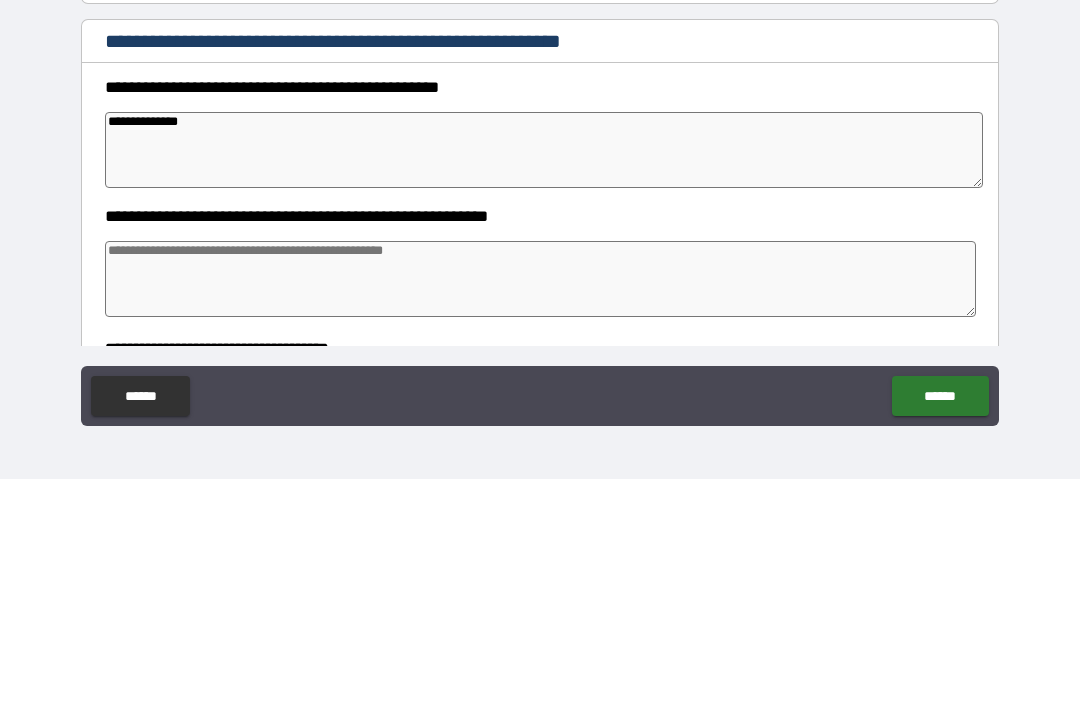 type on "**********" 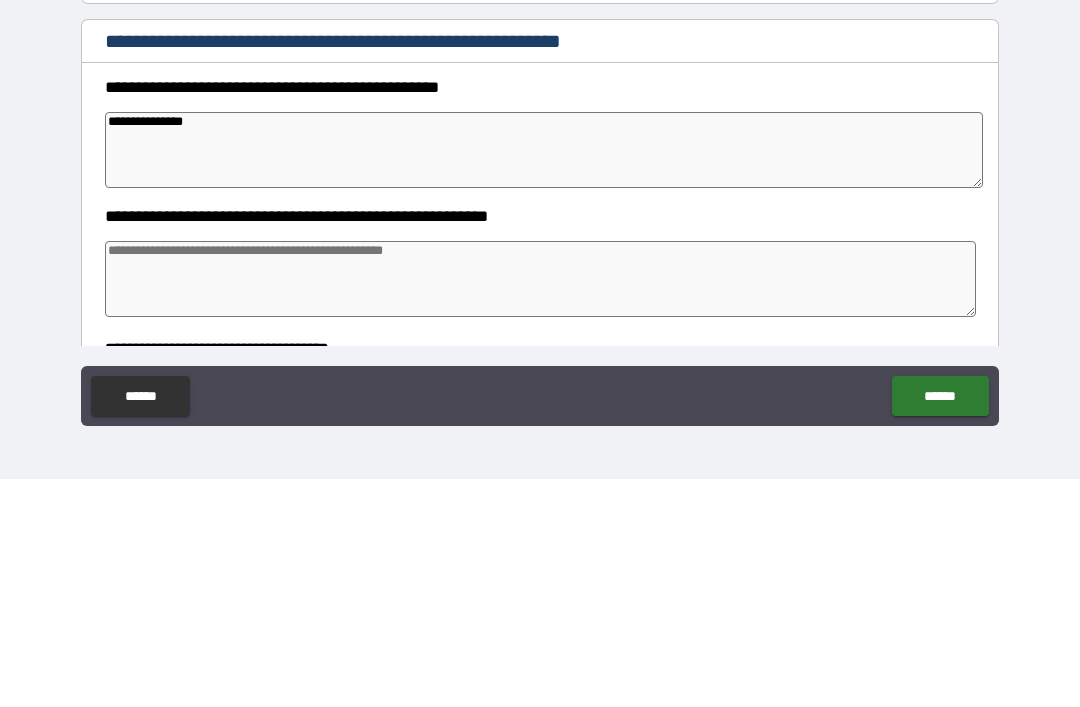 type on "*" 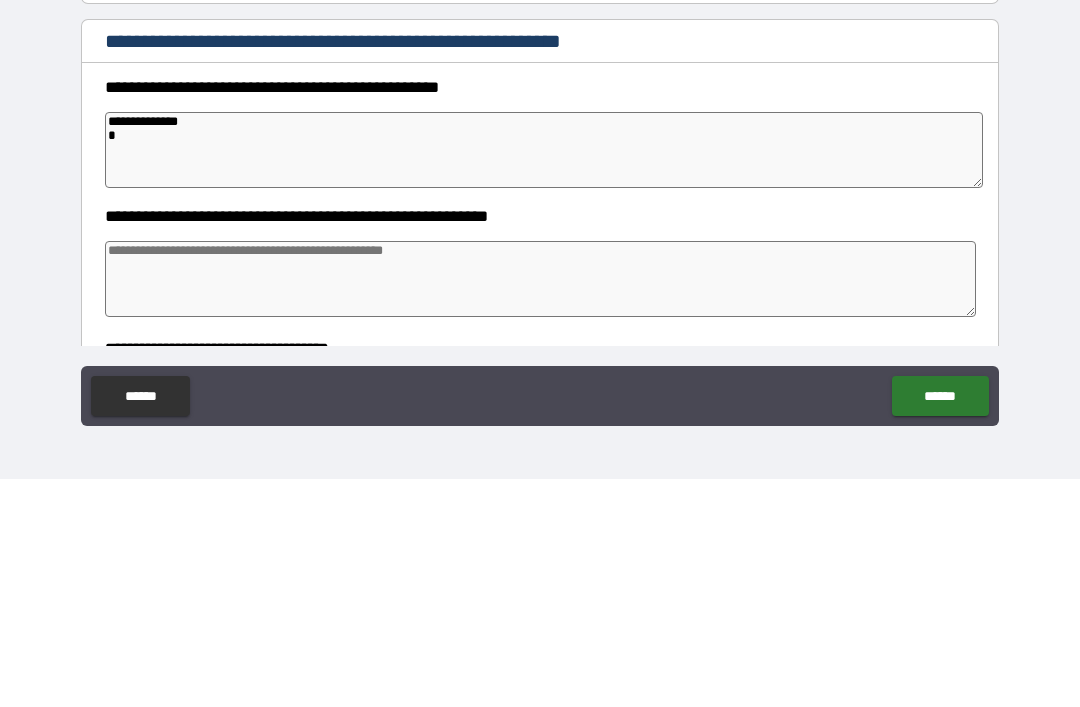 type on "*" 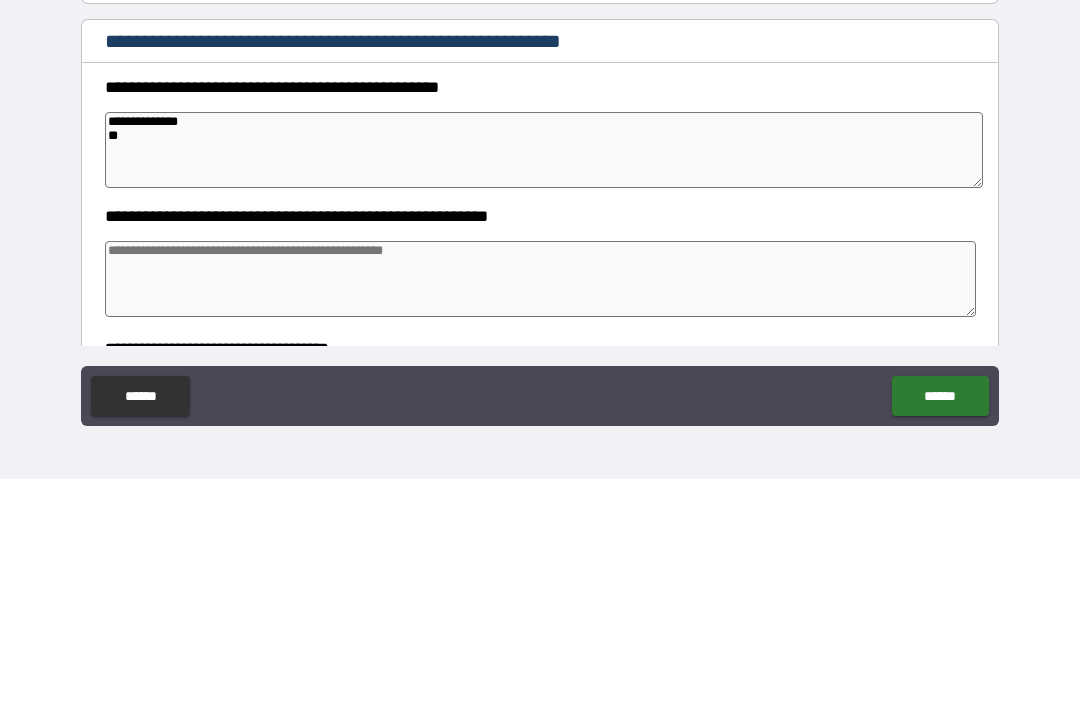 type on "*" 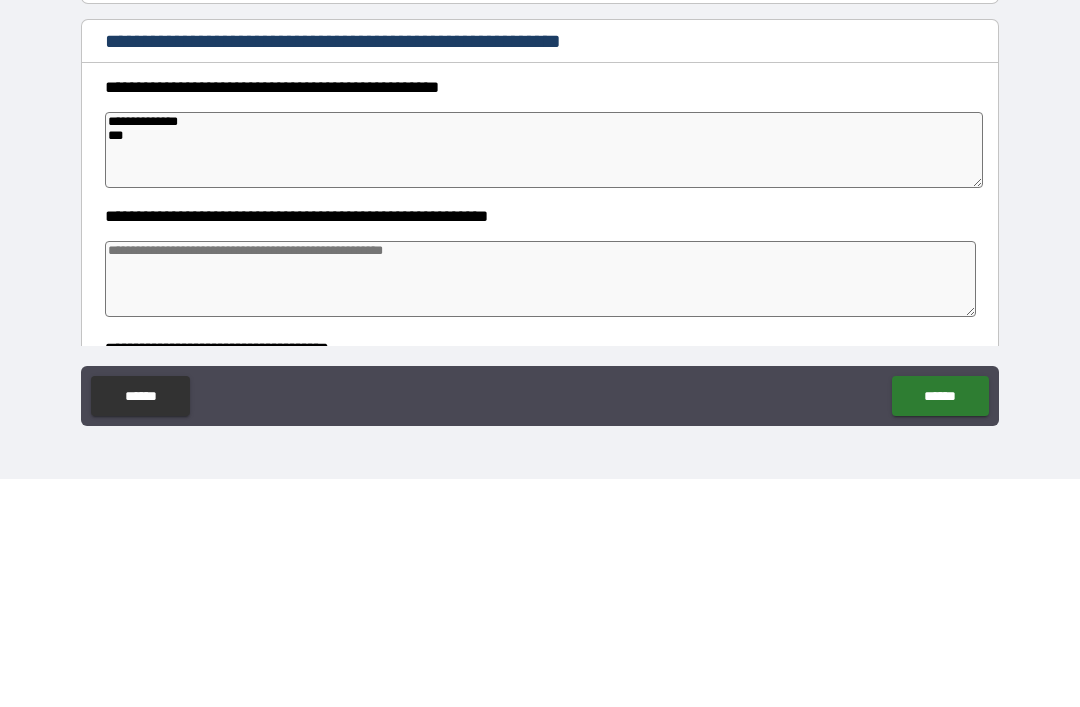 type on "*" 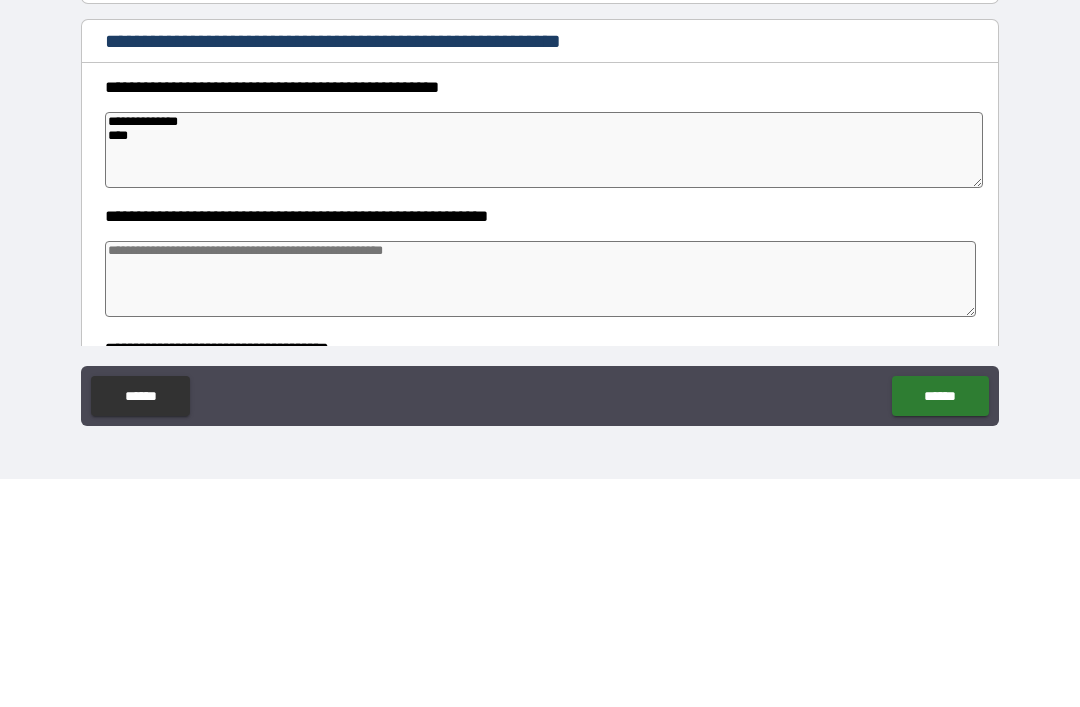 type on "*" 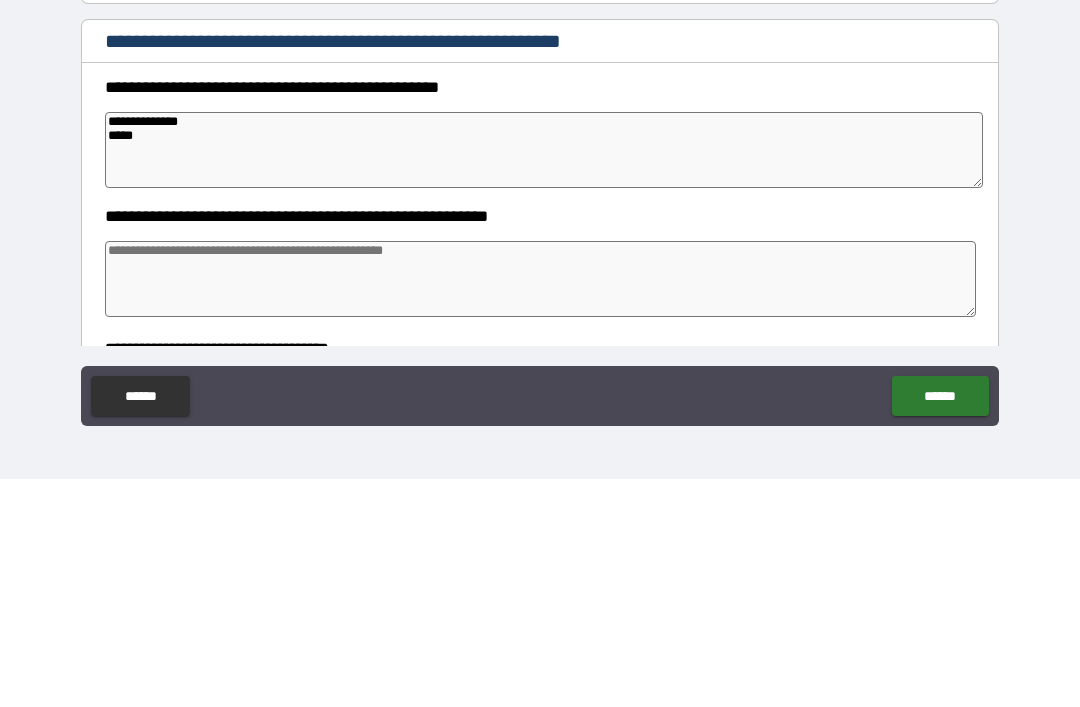 type on "*" 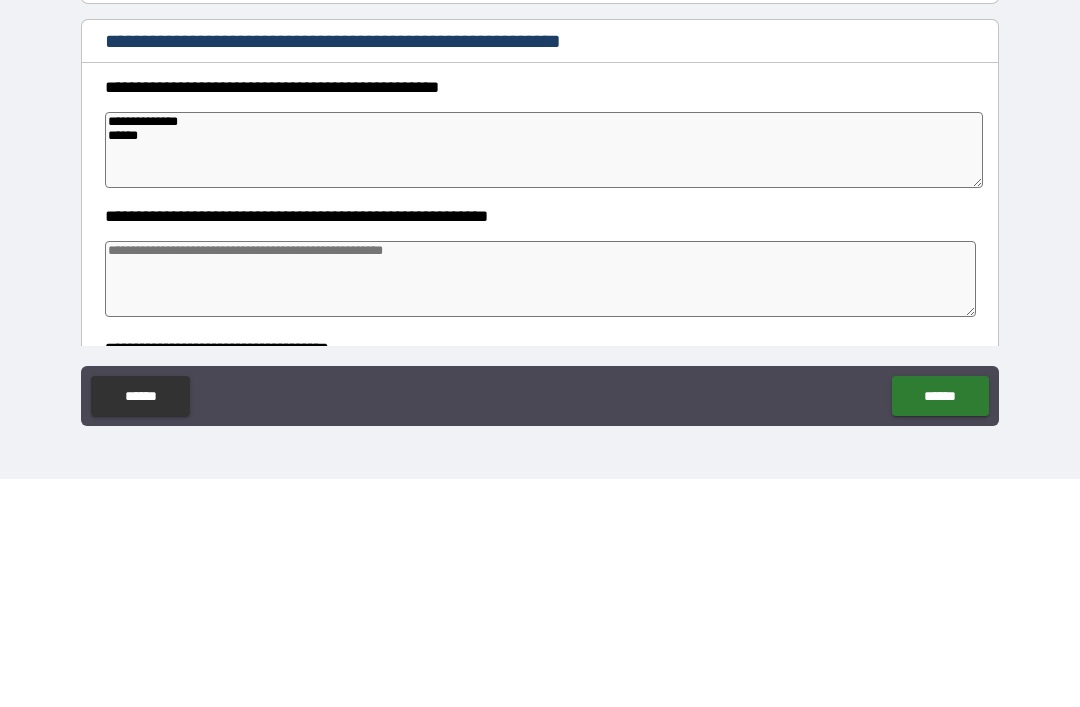 type on "*" 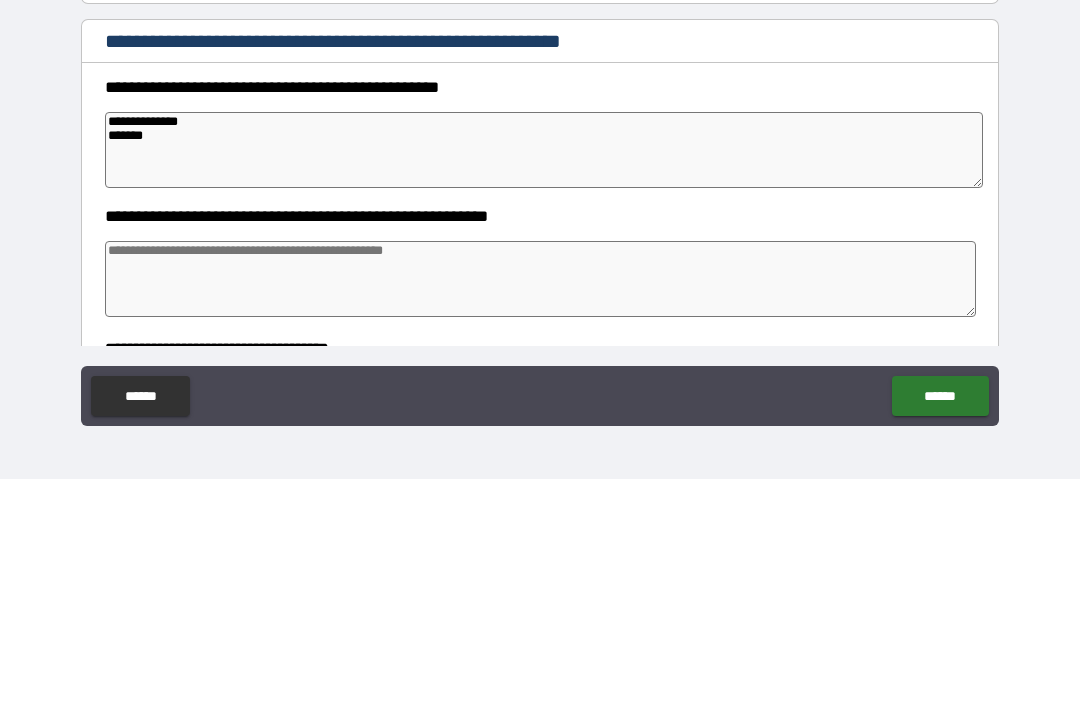 type on "*" 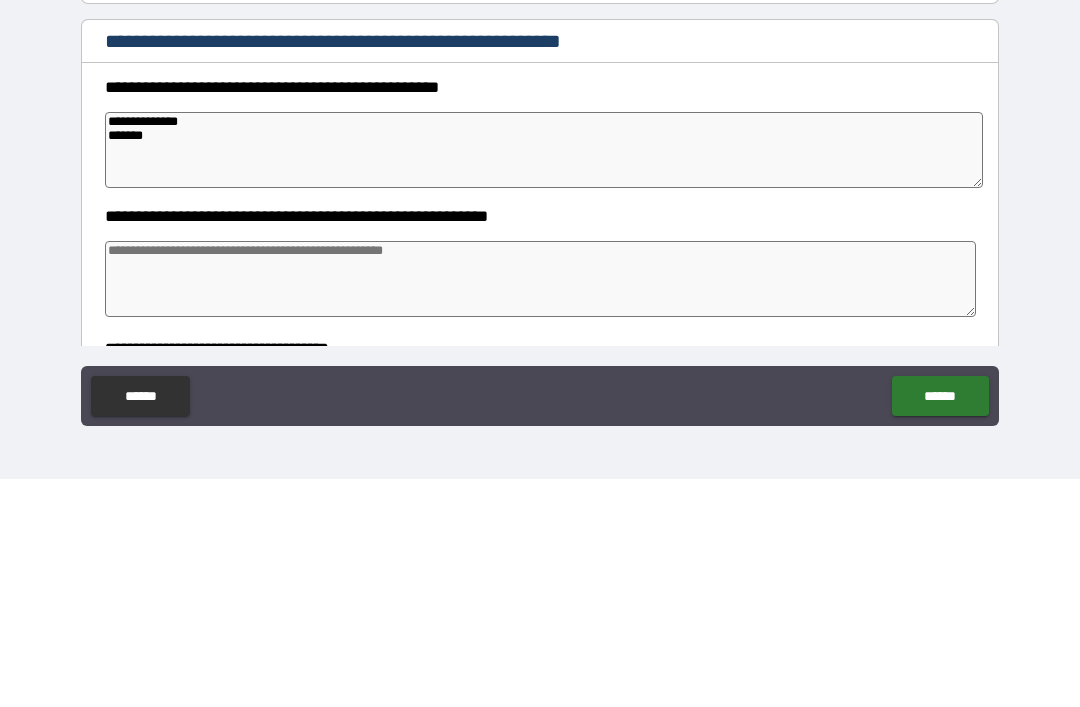 type on "**********" 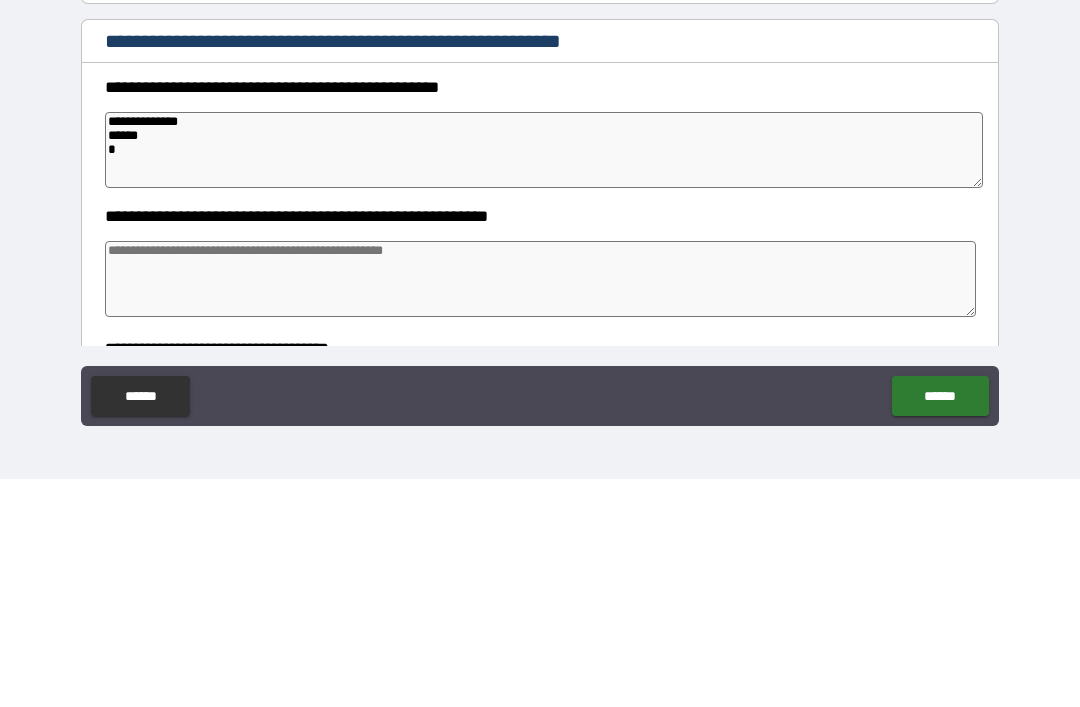 type on "*" 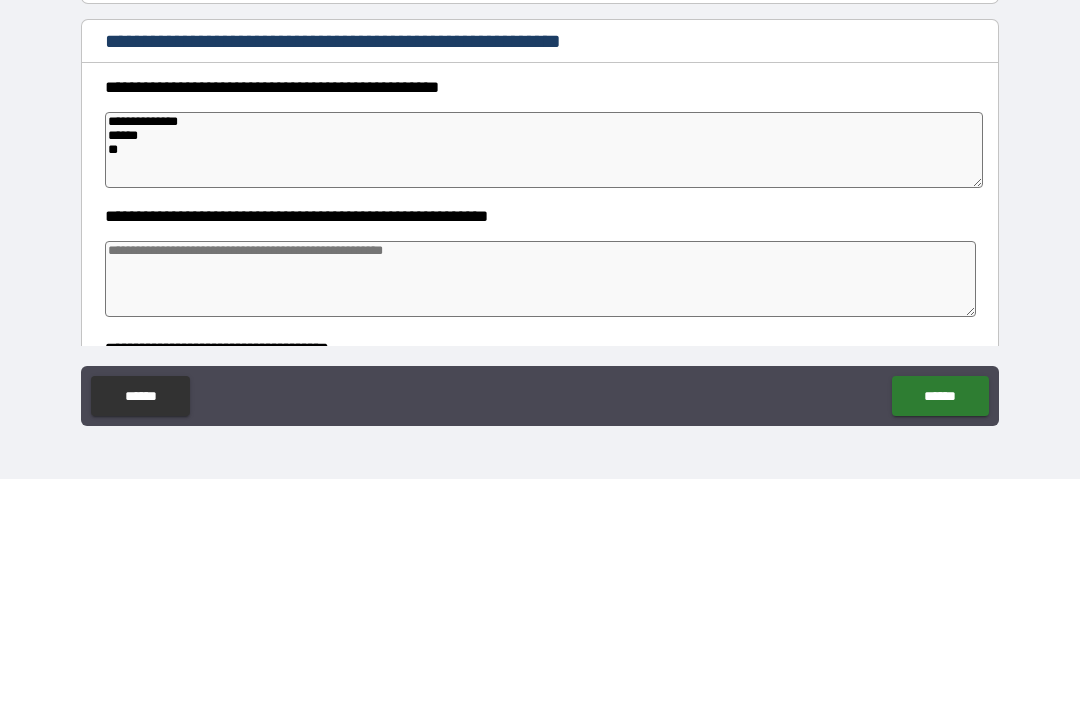 type on "*" 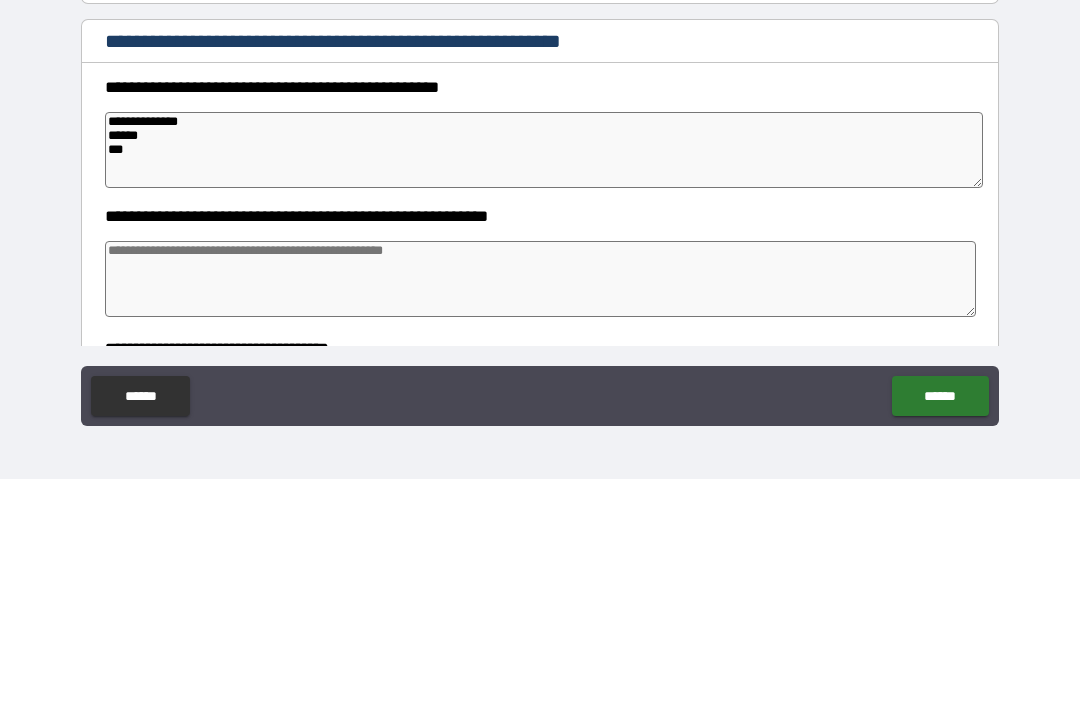 type on "*" 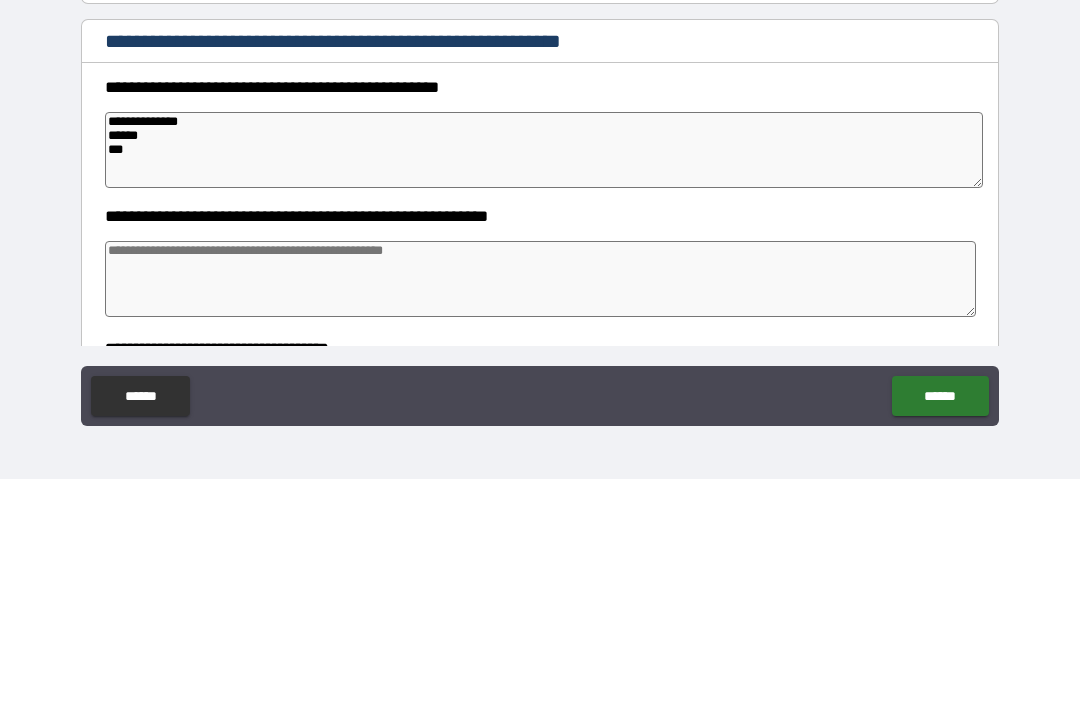 type on "**********" 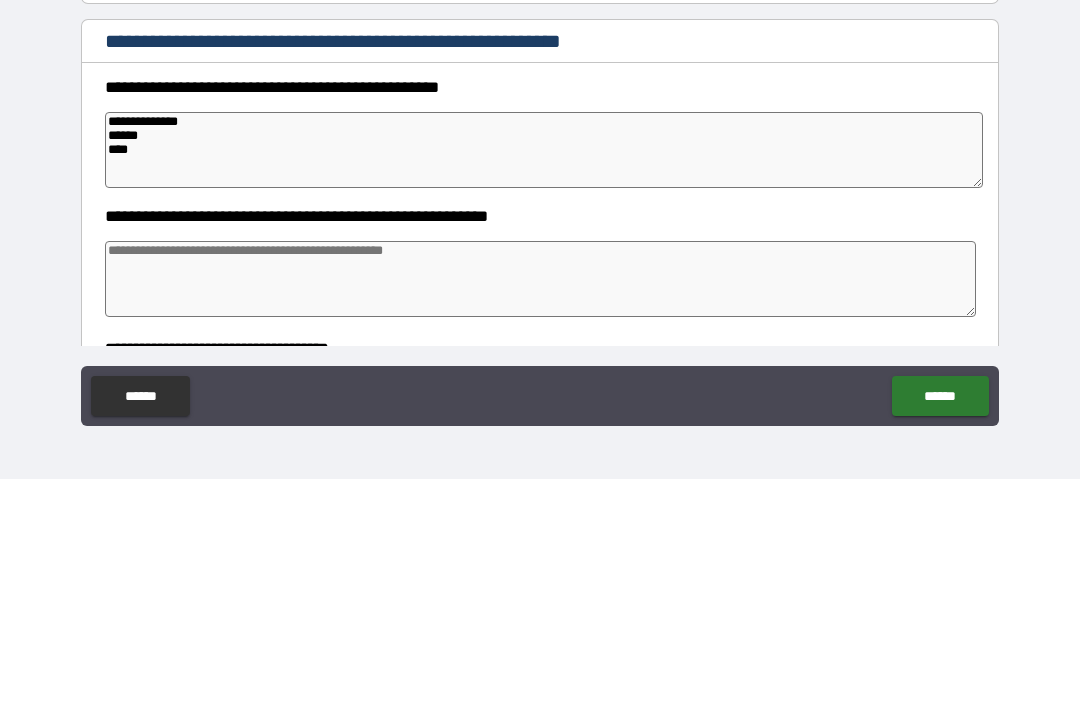 type on "*" 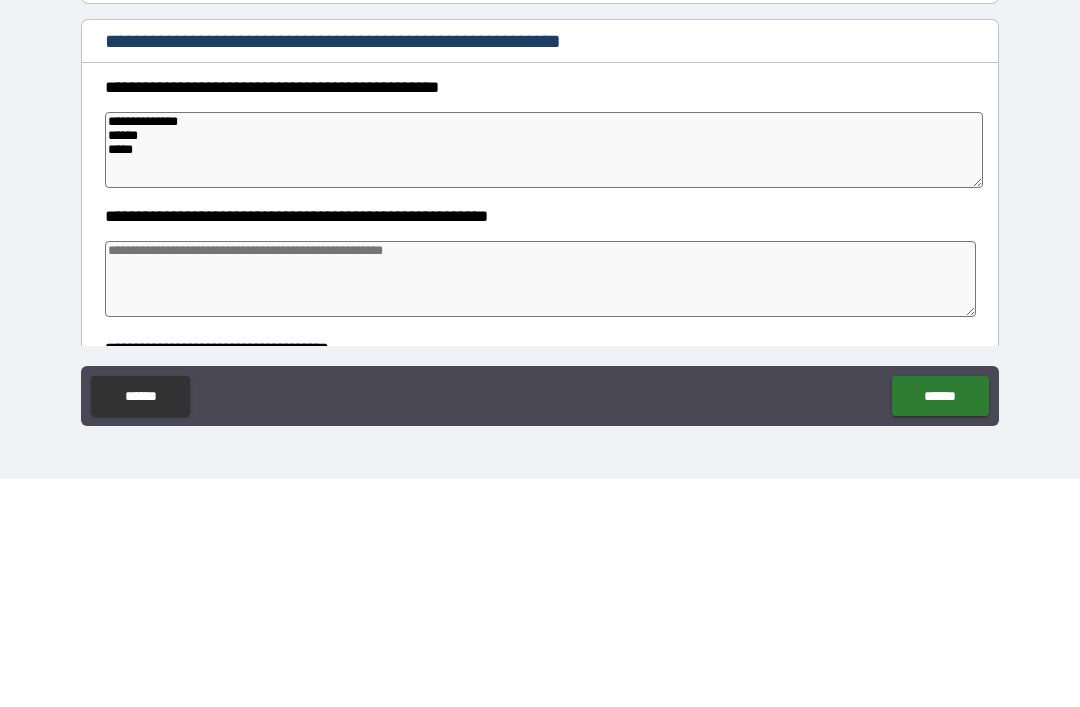 type on "*" 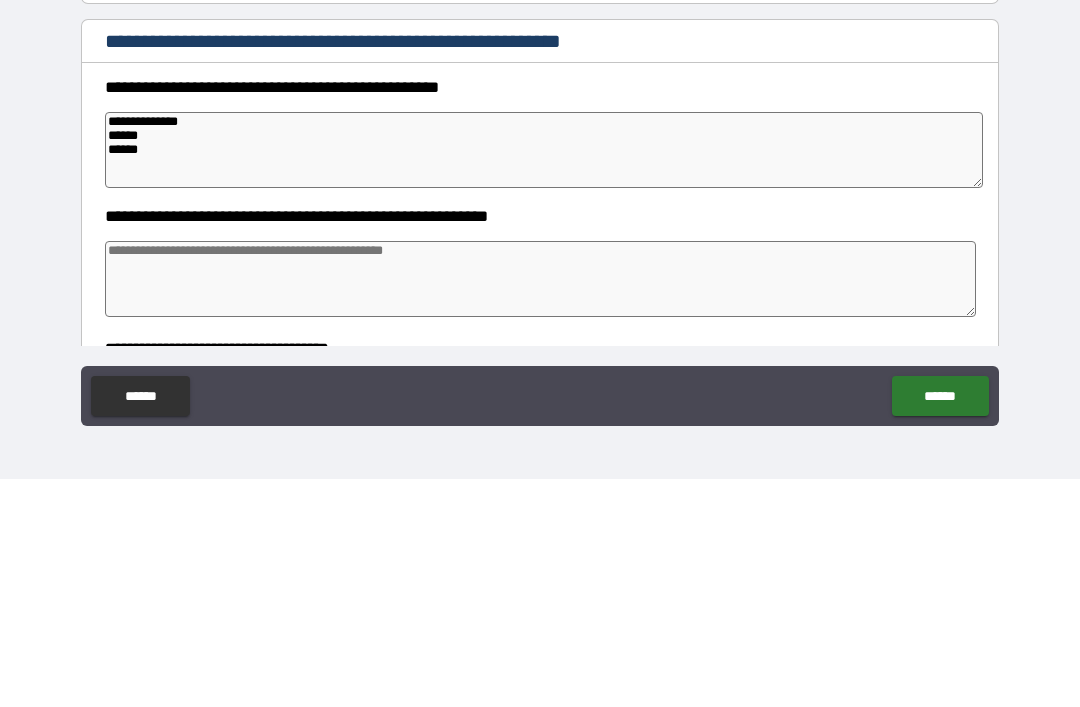 type on "*" 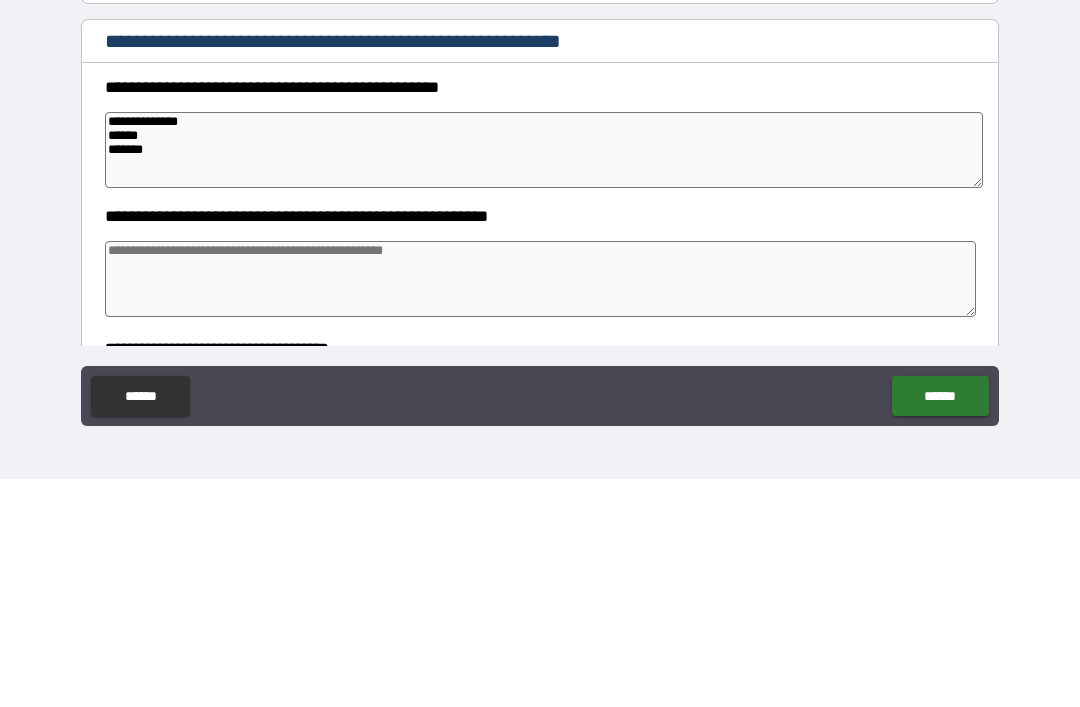 type on "*" 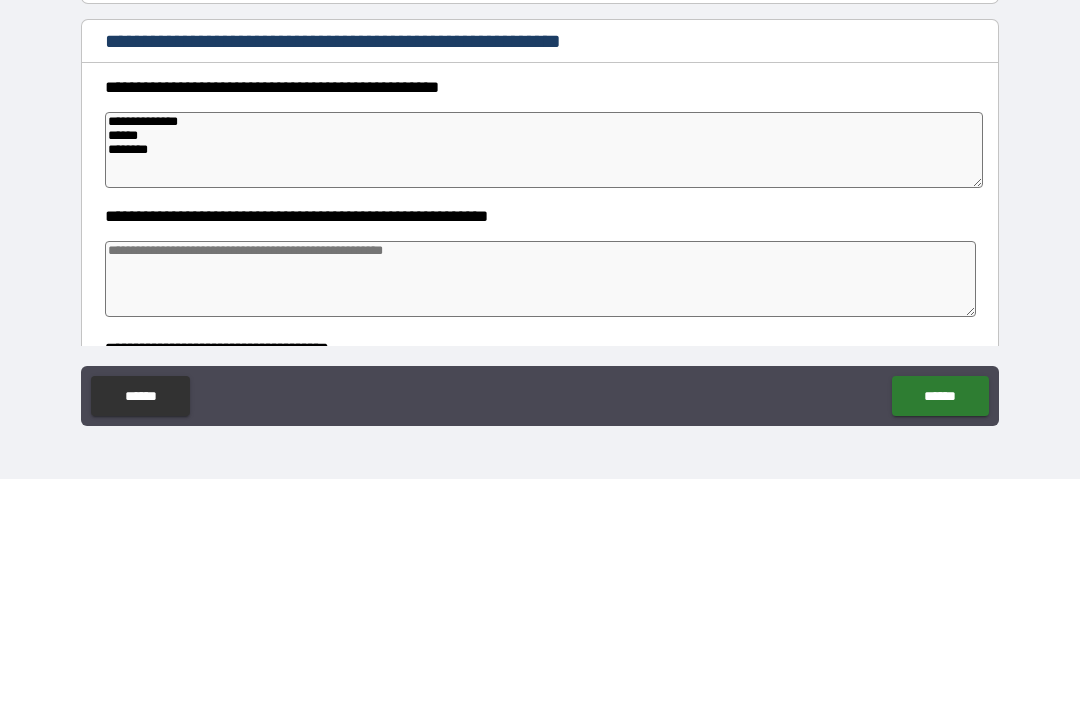 type on "*" 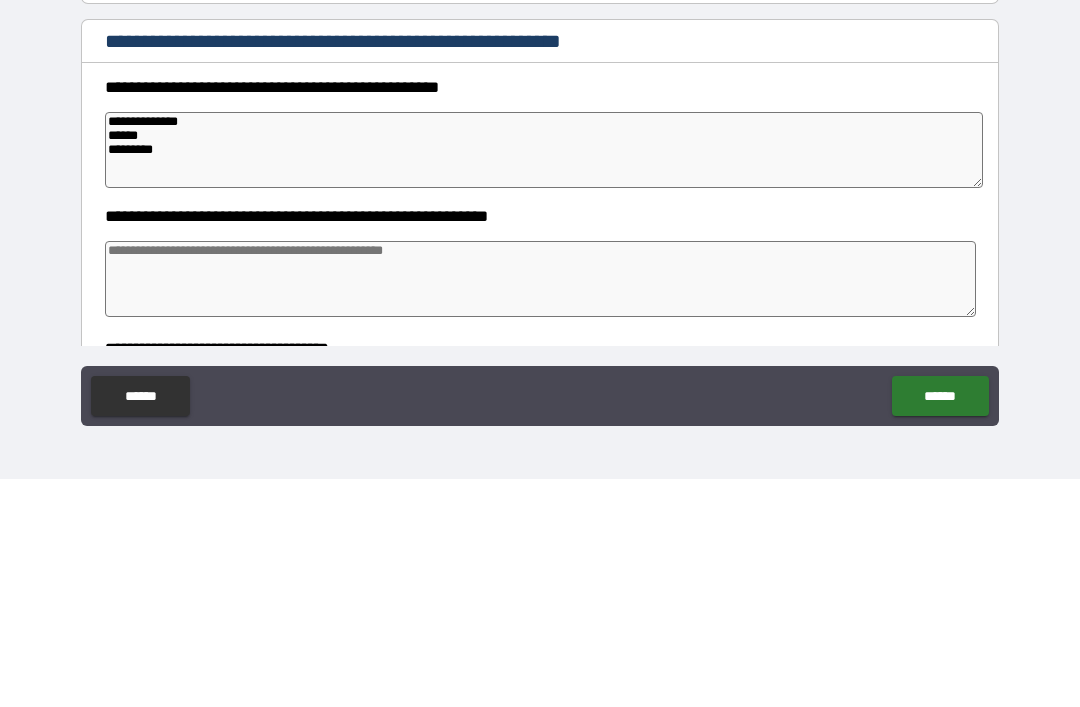 type on "*" 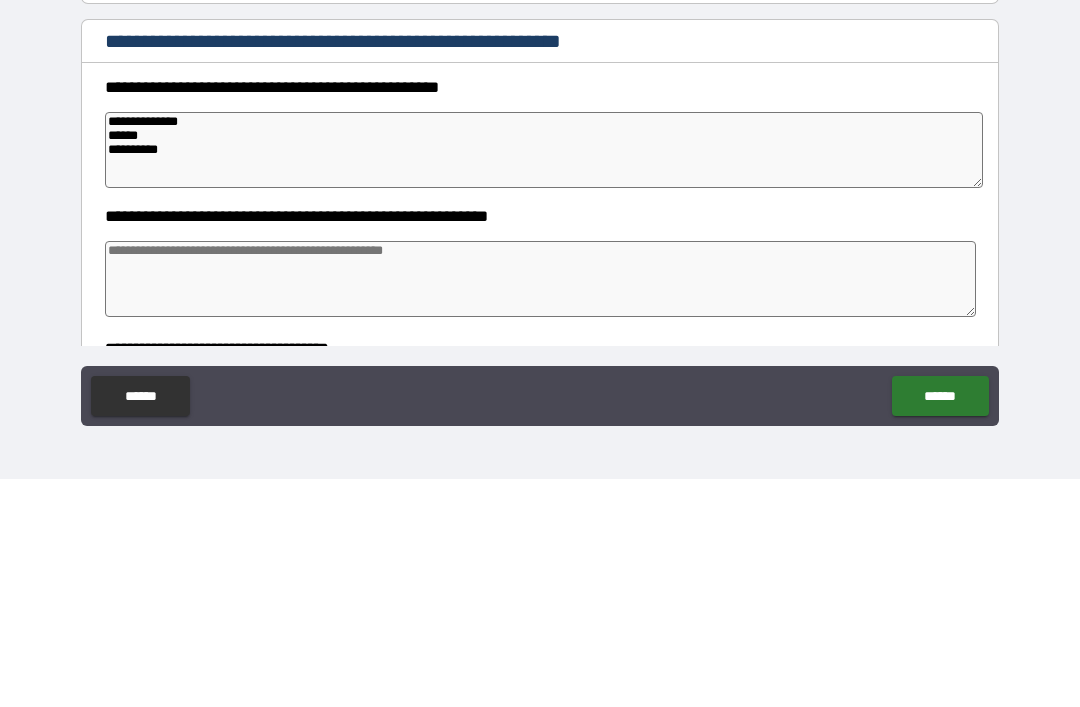 type on "*" 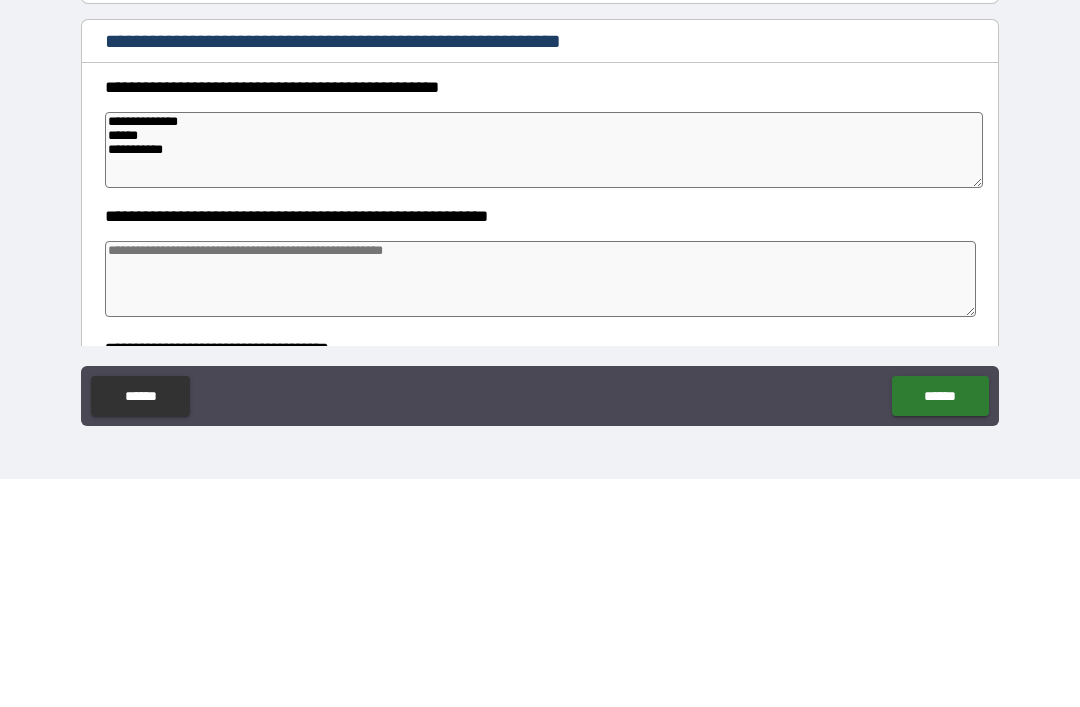 type on "*" 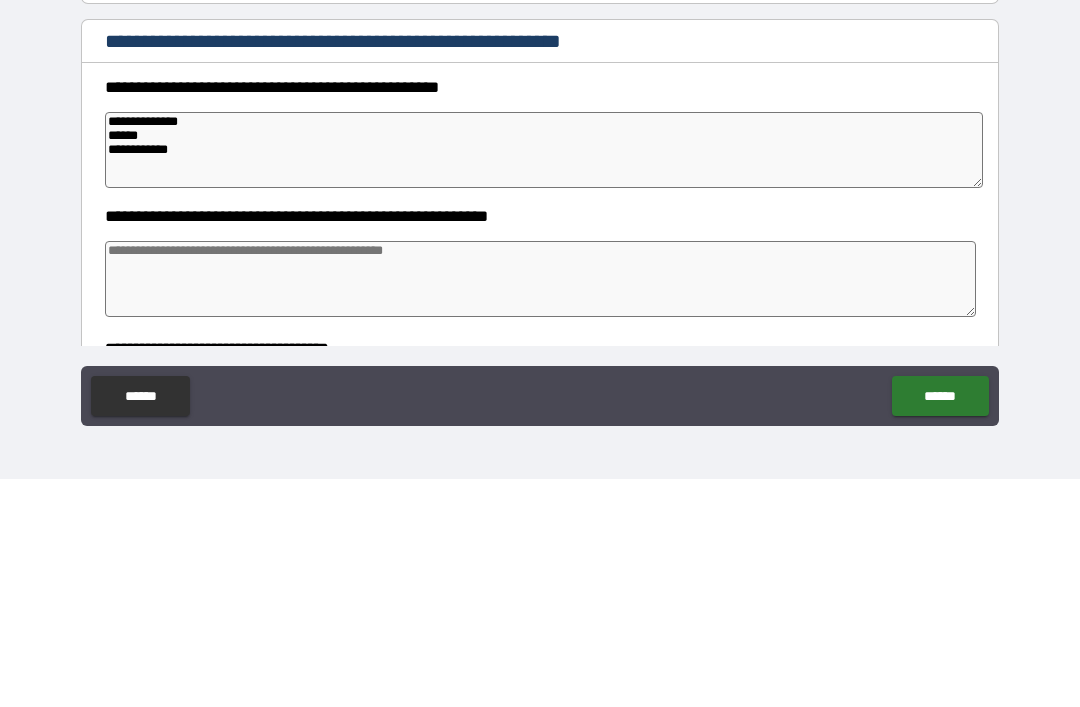 type on "*" 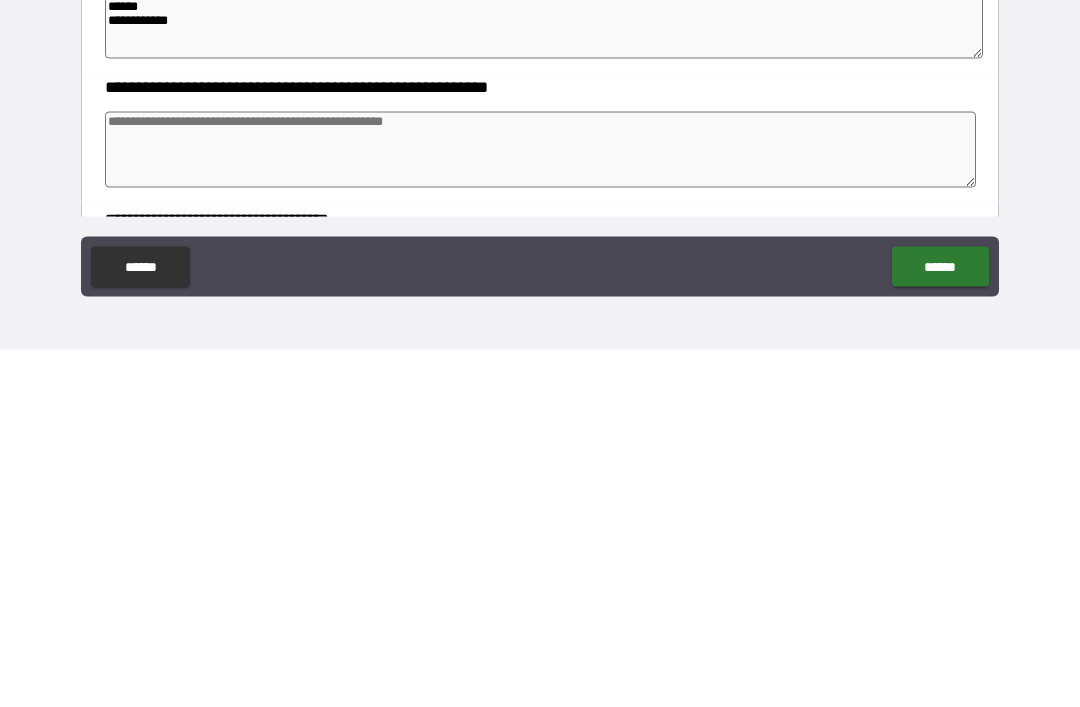 type on "*" 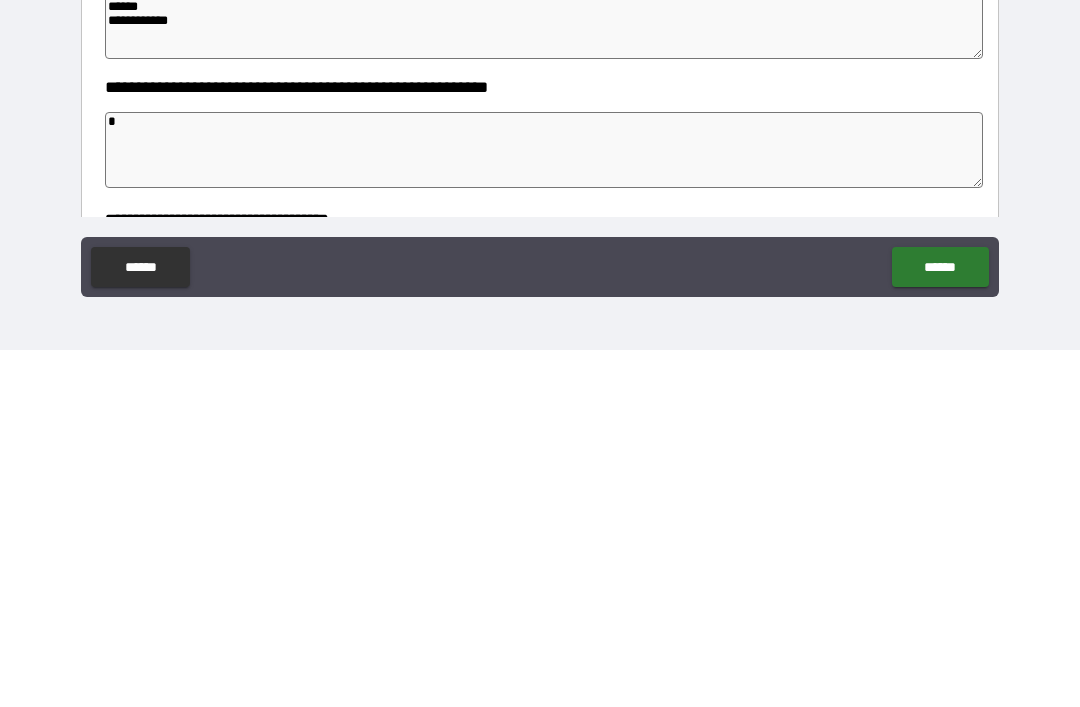 type on "*" 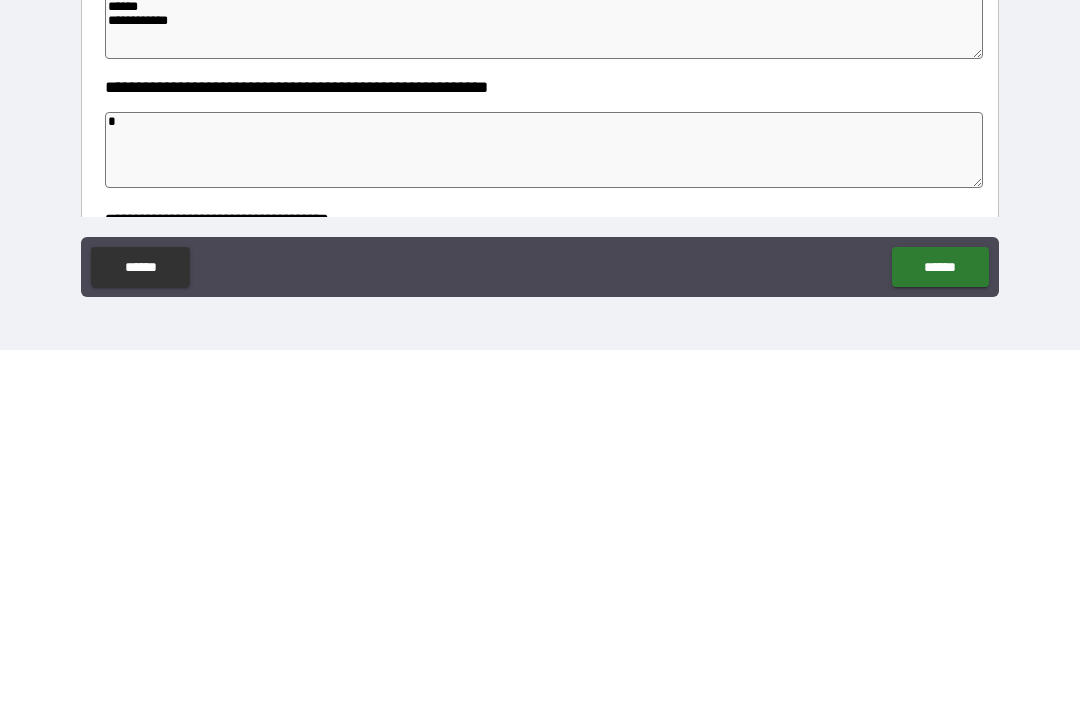 type on "*" 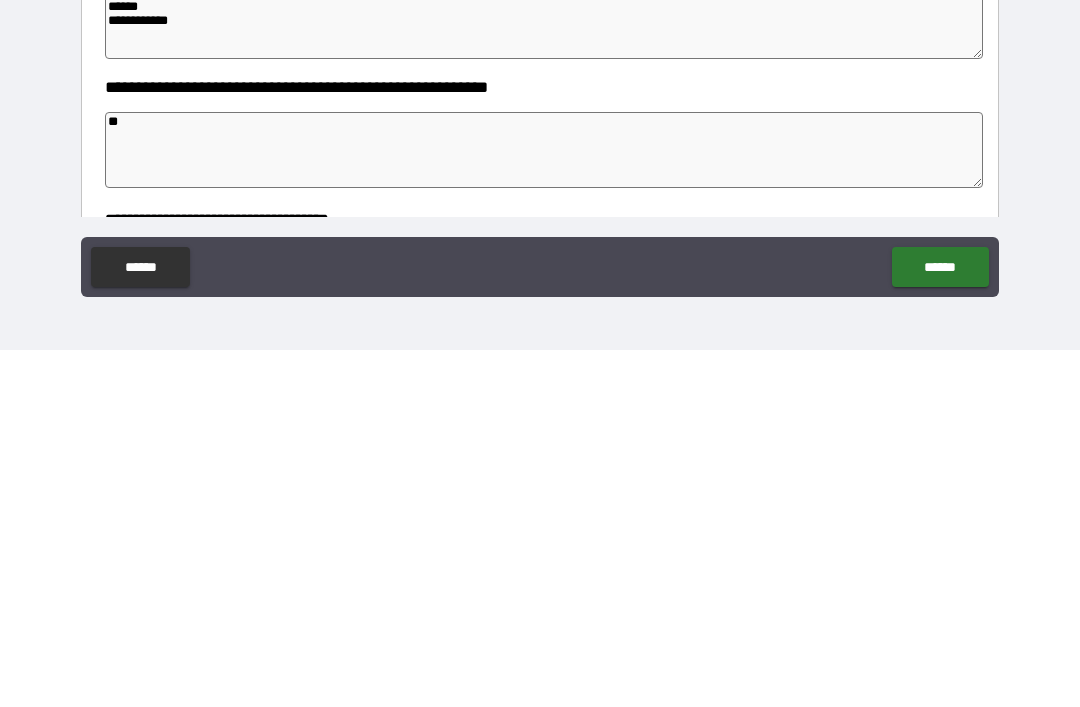 type on "*" 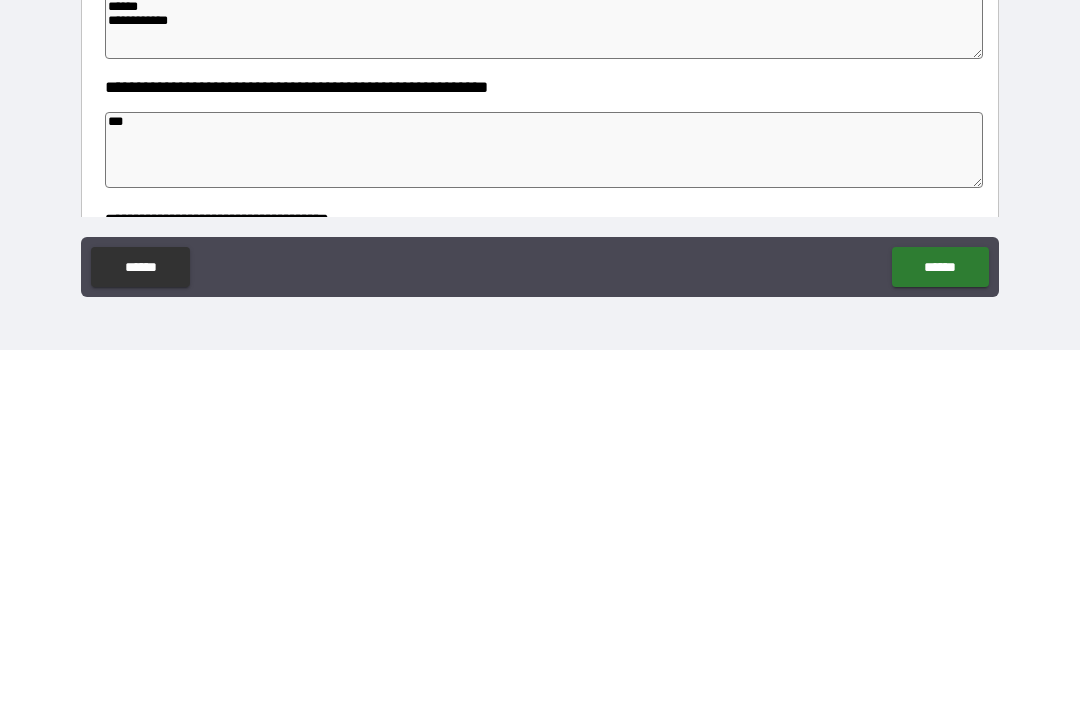 type on "*" 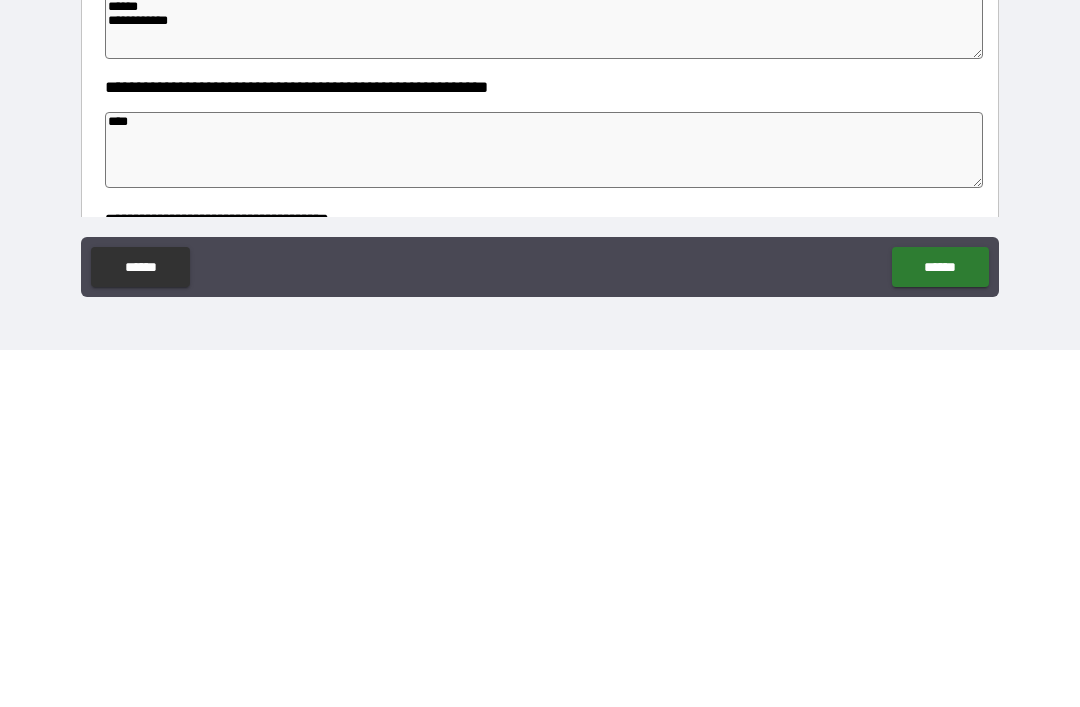 type on "*****" 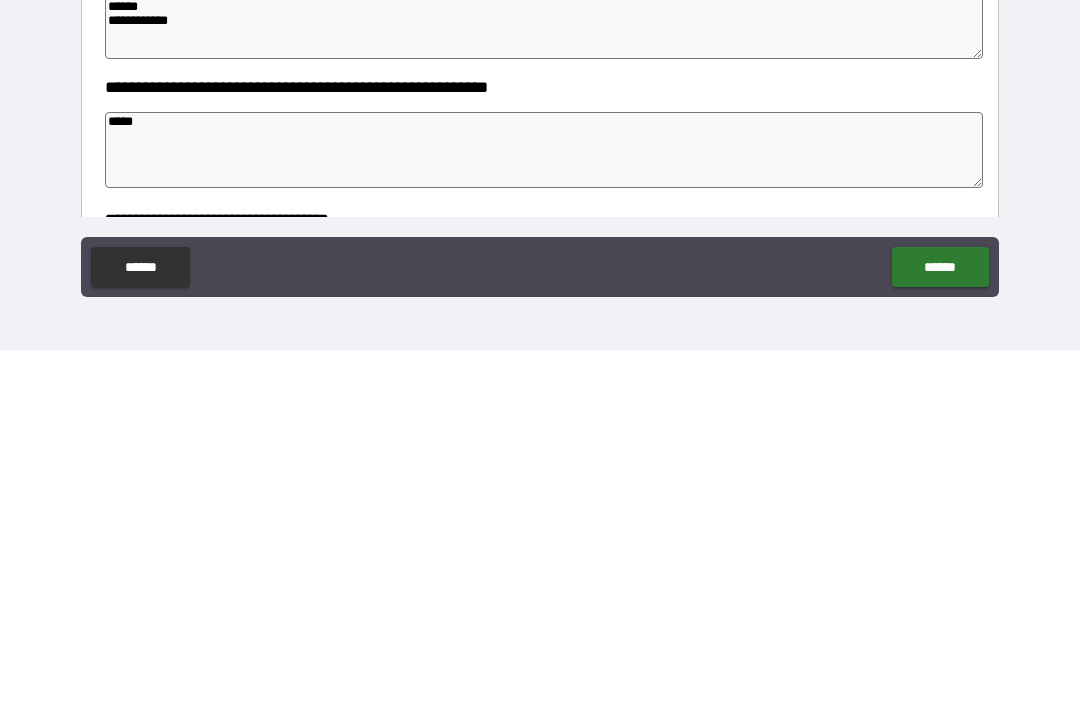 type on "*" 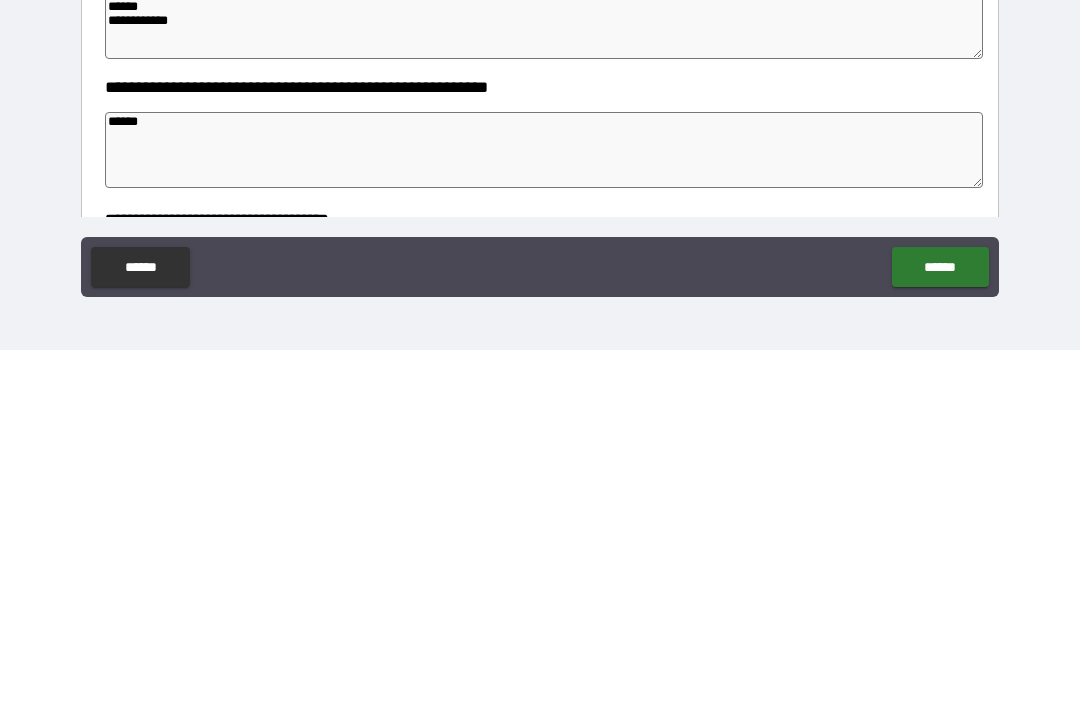 type on "*" 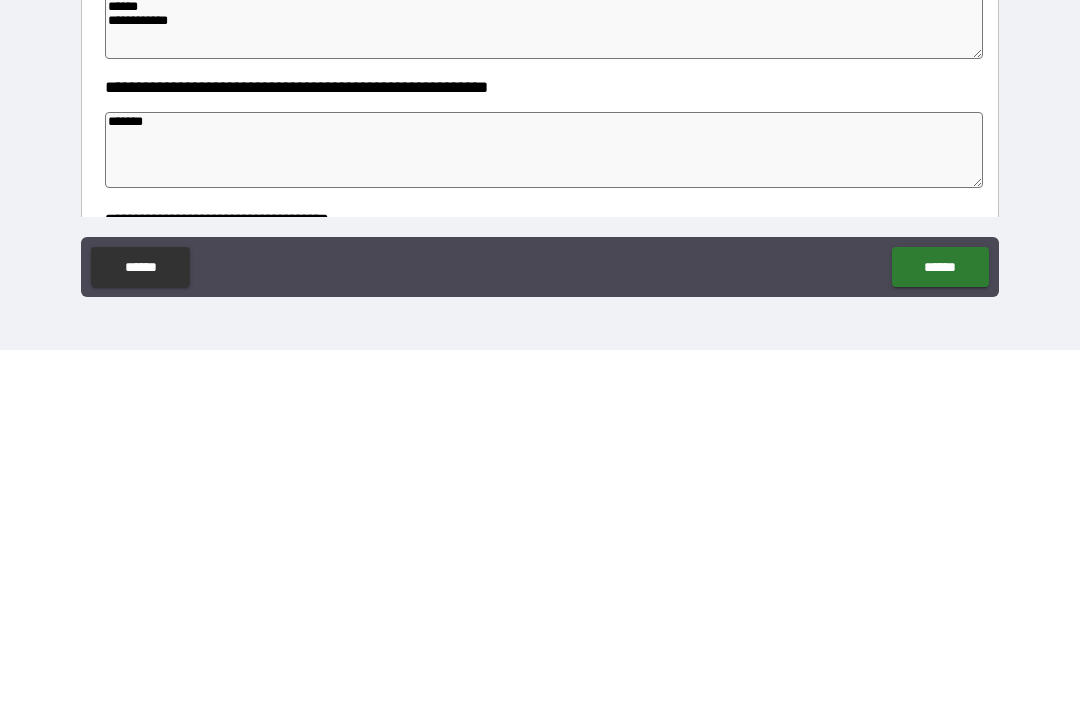 type on "*" 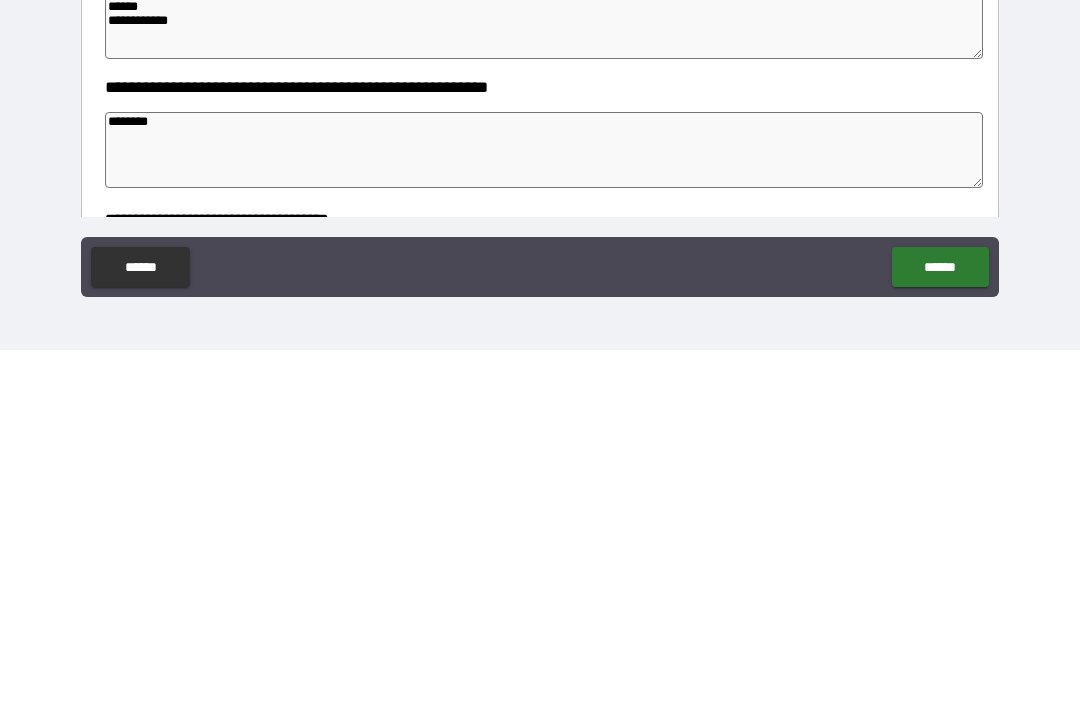 type on "*" 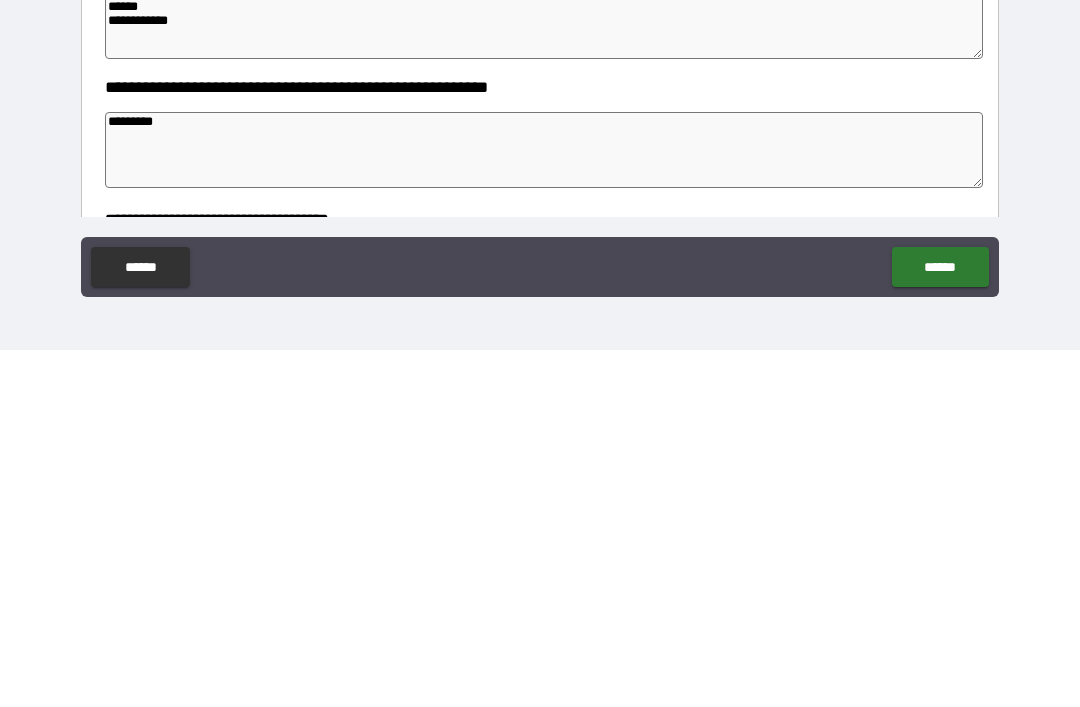 type on "*" 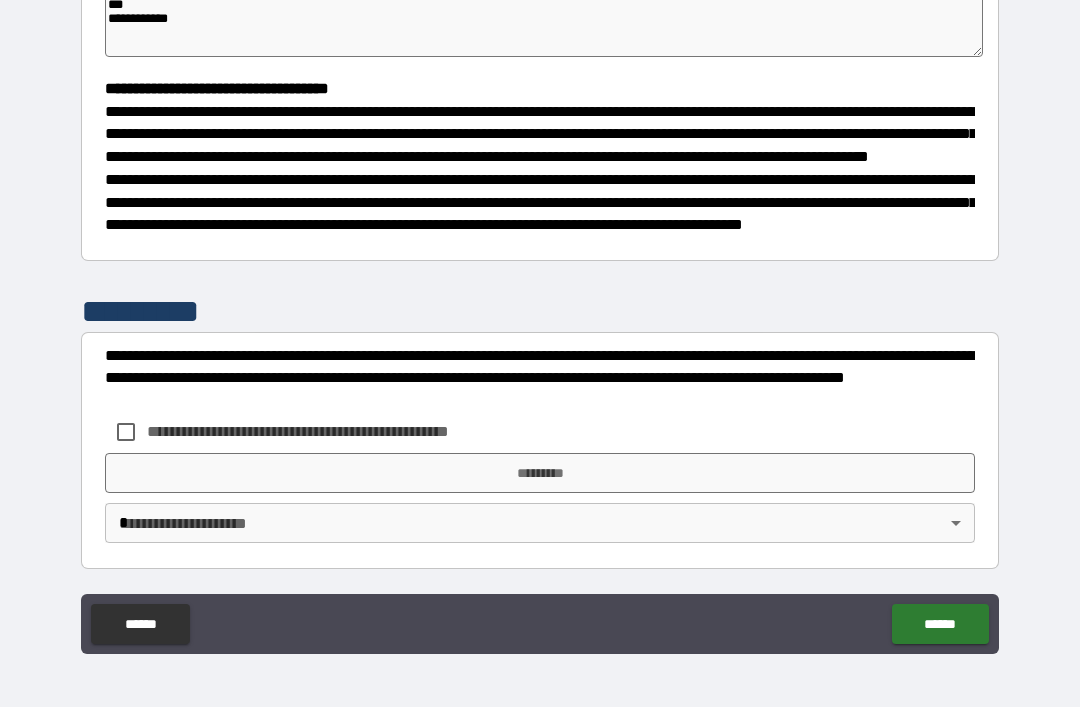 scroll, scrollTop: 526, scrollLeft: 0, axis: vertical 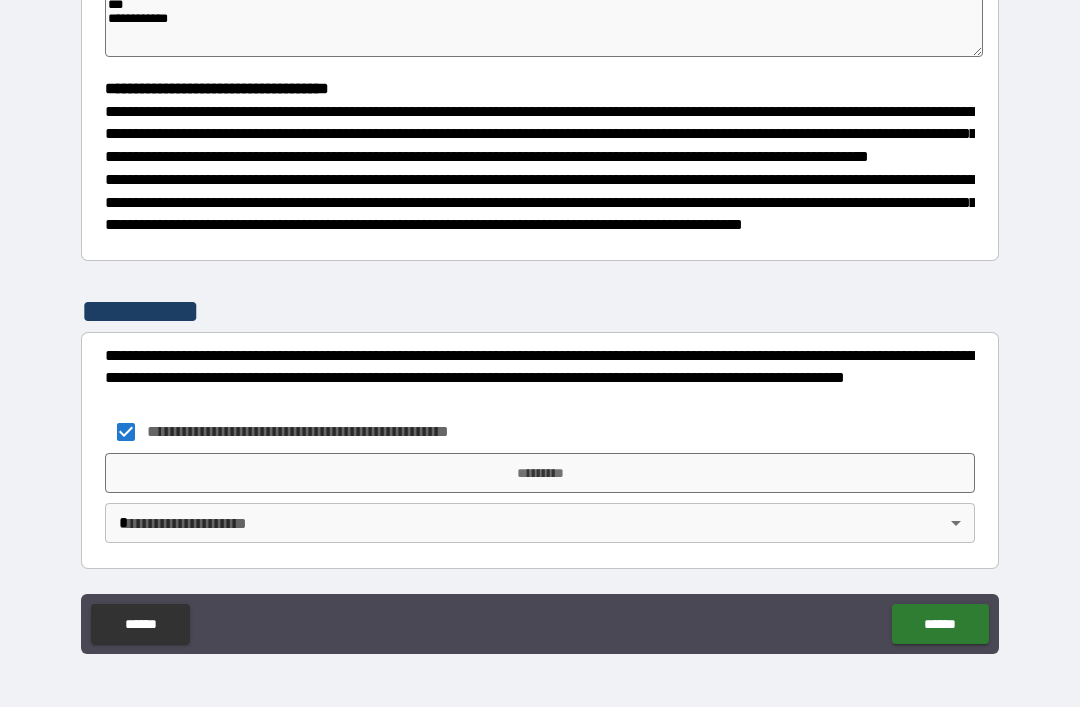 click on "*********" at bounding box center (540, 473) 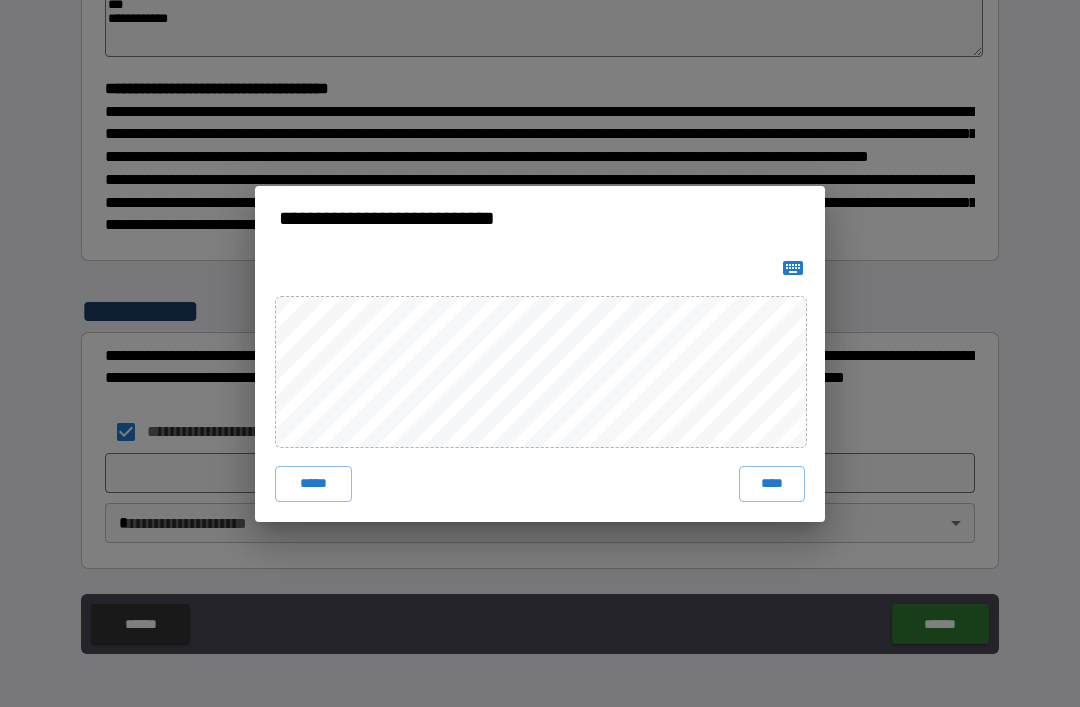 click on "****" at bounding box center [772, 484] 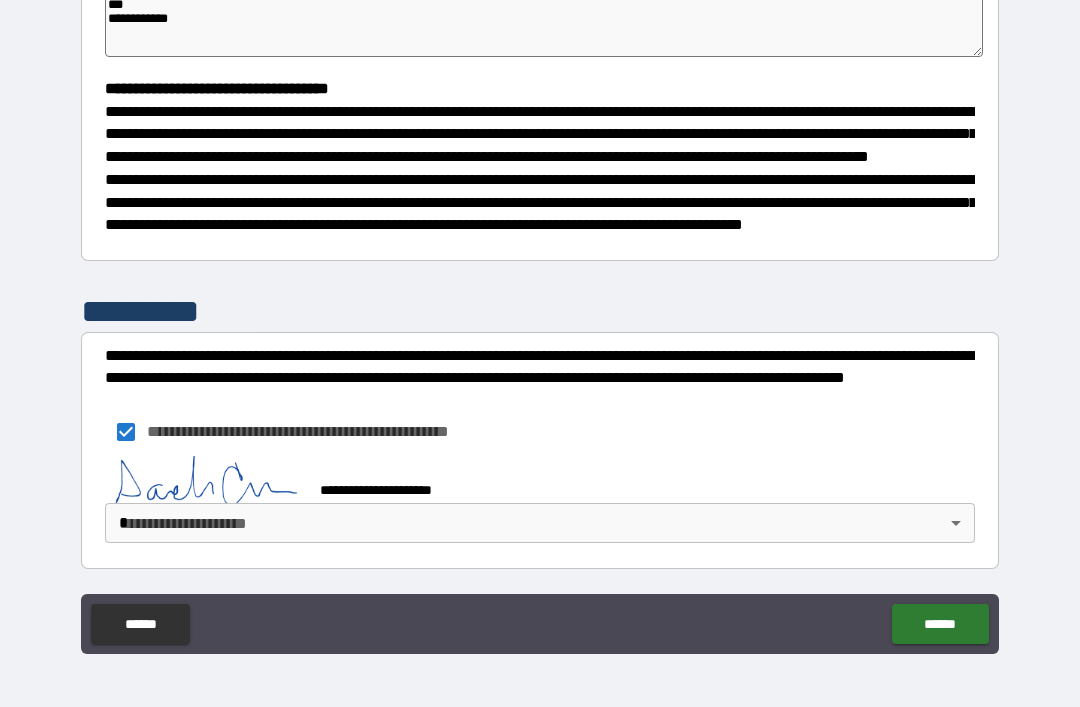 scroll, scrollTop: 516, scrollLeft: 0, axis: vertical 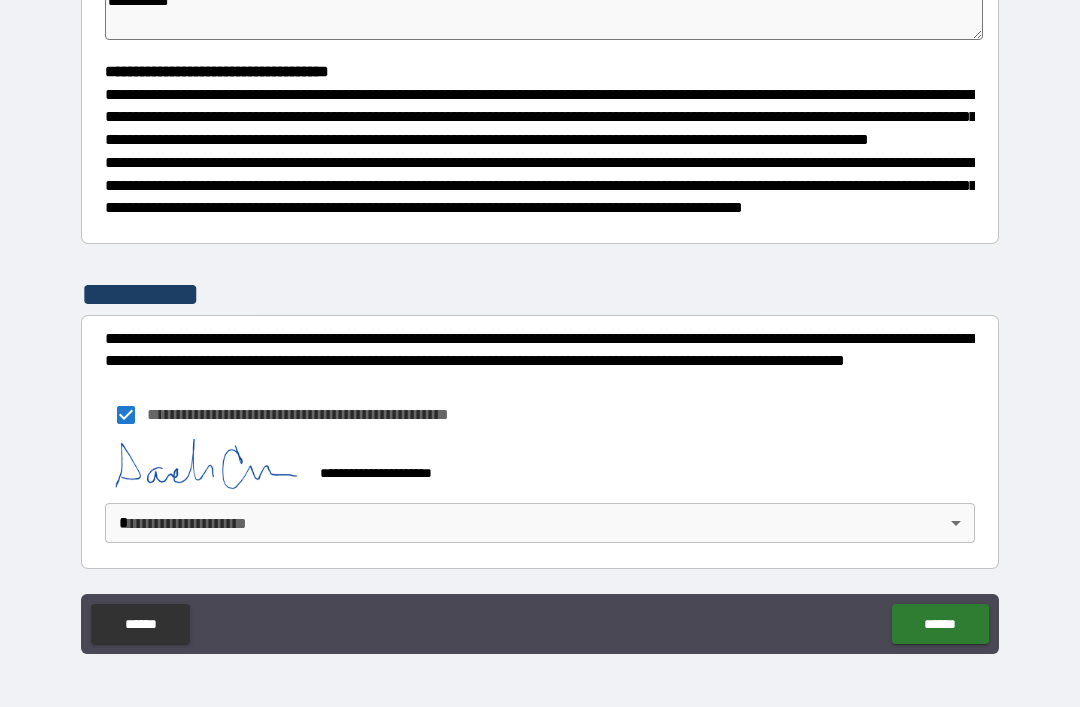 click on "**********" at bounding box center (540, 321) 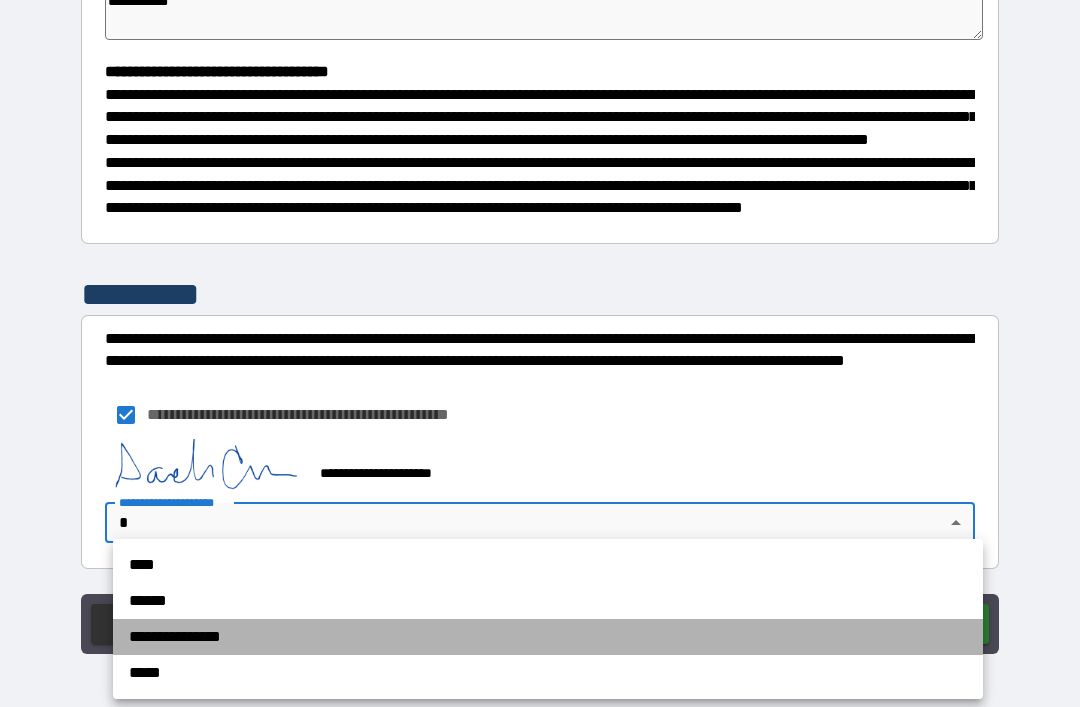 click on "**********" at bounding box center [548, 637] 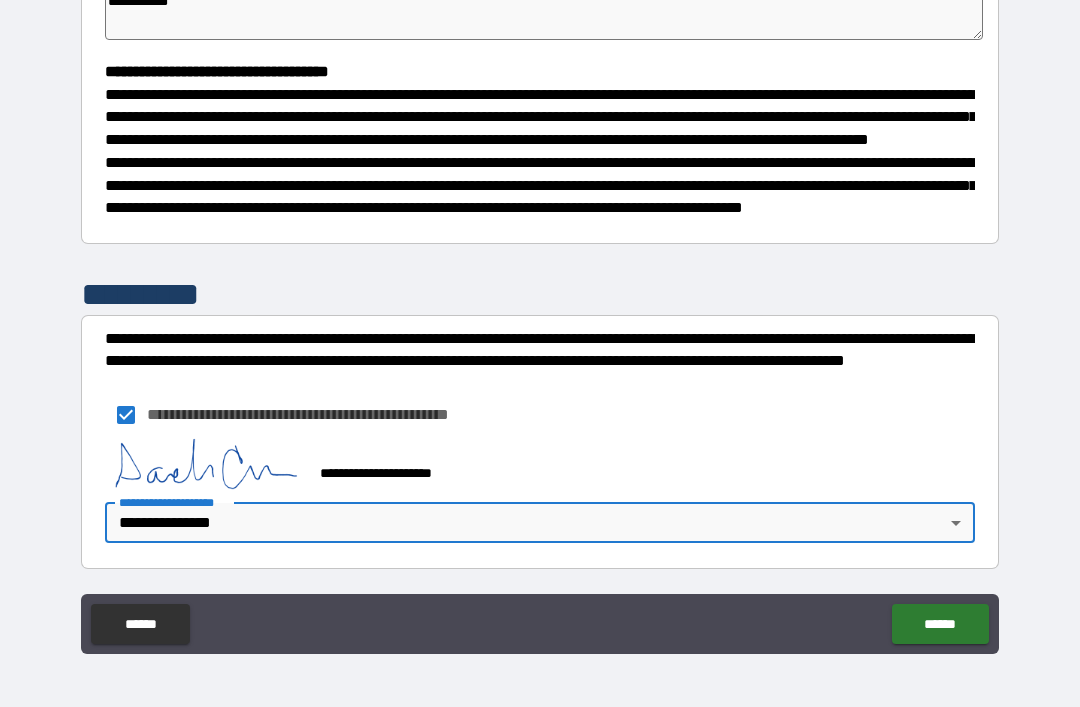 scroll, scrollTop: 543, scrollLeft: 0, axis: vertical 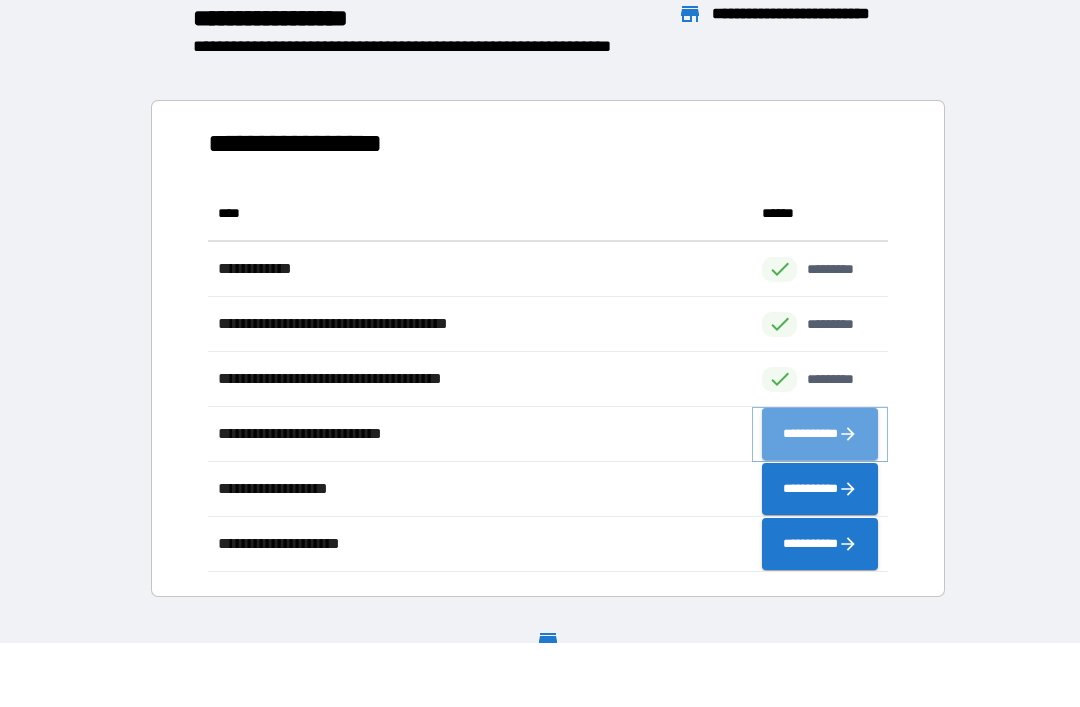click on "**********" at bounding box center (820, 434) 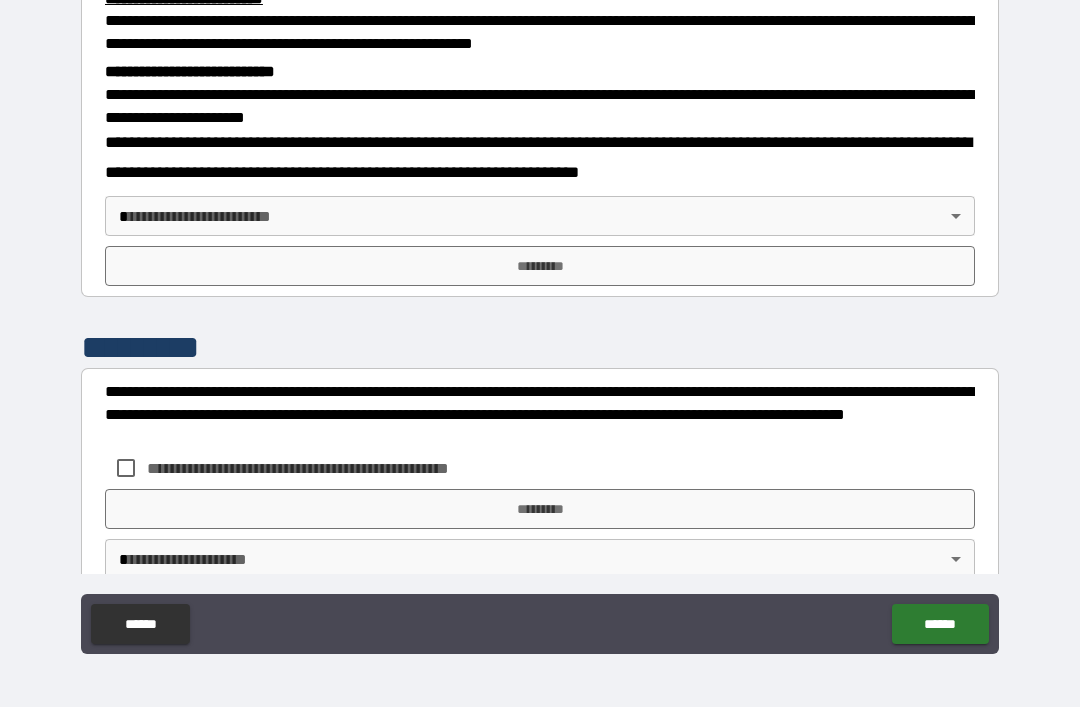scroll, scrollTop: 593, scrollLeft: 0, axis: vertical 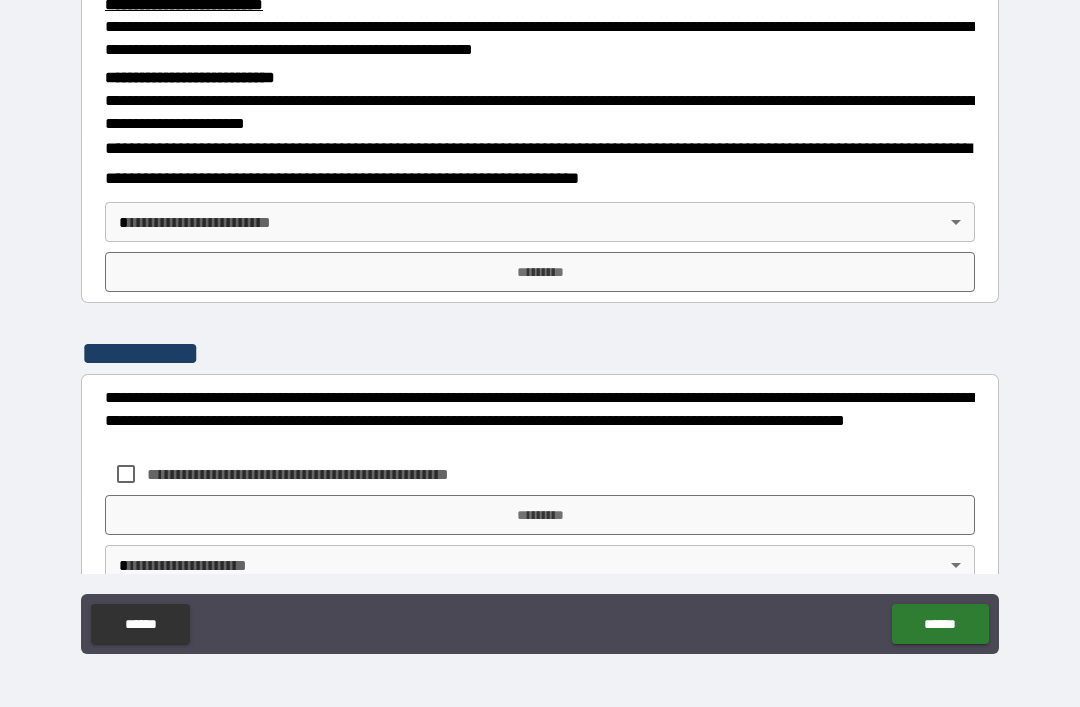 click on "**********" at bounding box center [540, 321] 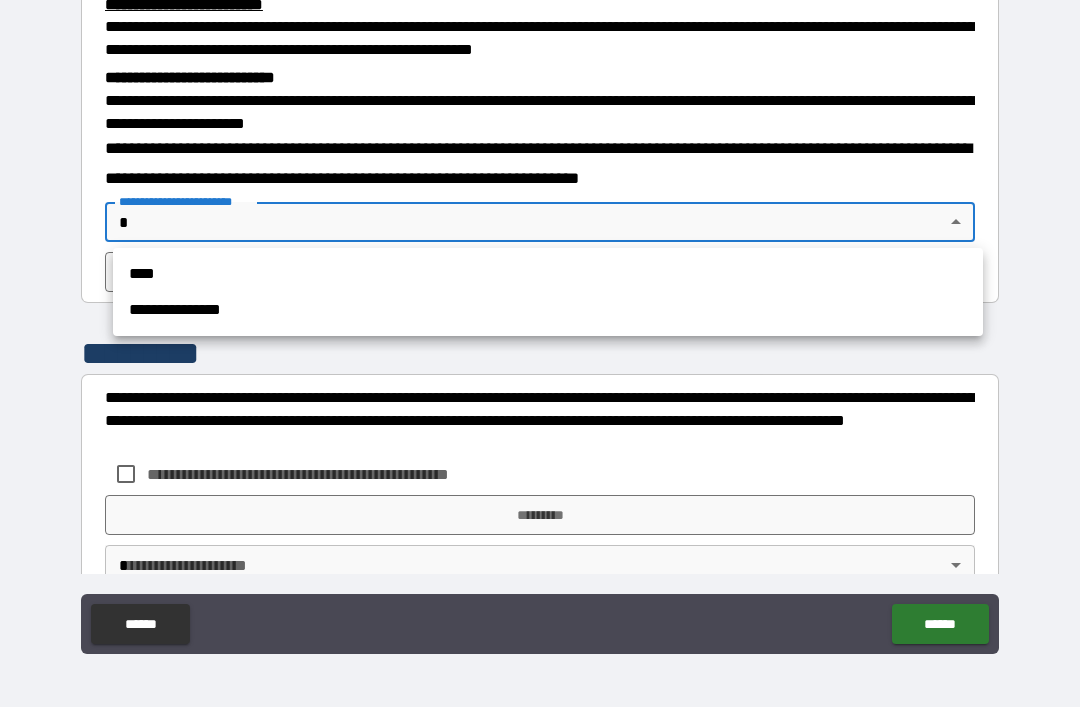 click on "**********" at bounding box center [548, 310] 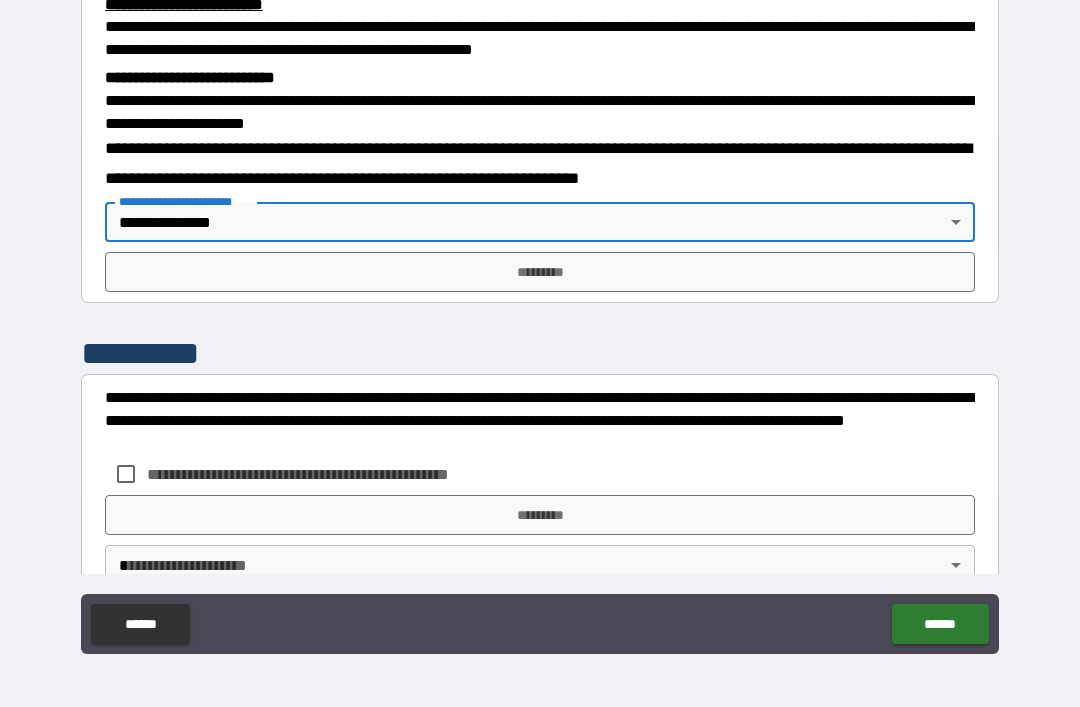 click on "*********" at bounding box center (540, 272) 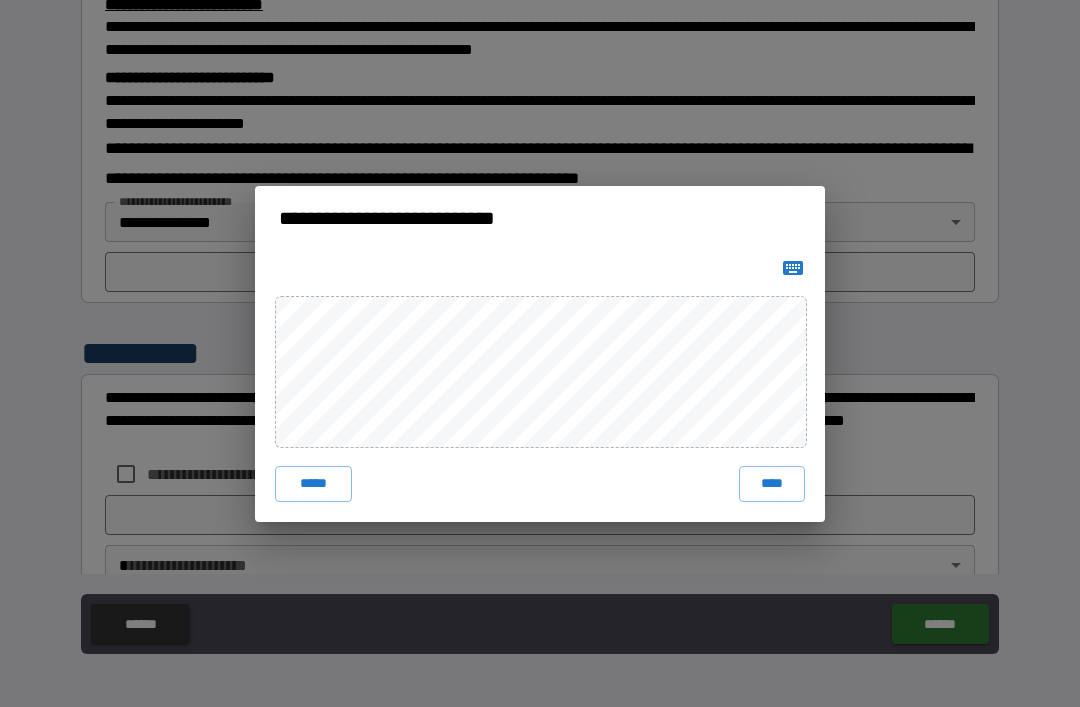click on "****" at bounding box center [772, 484] 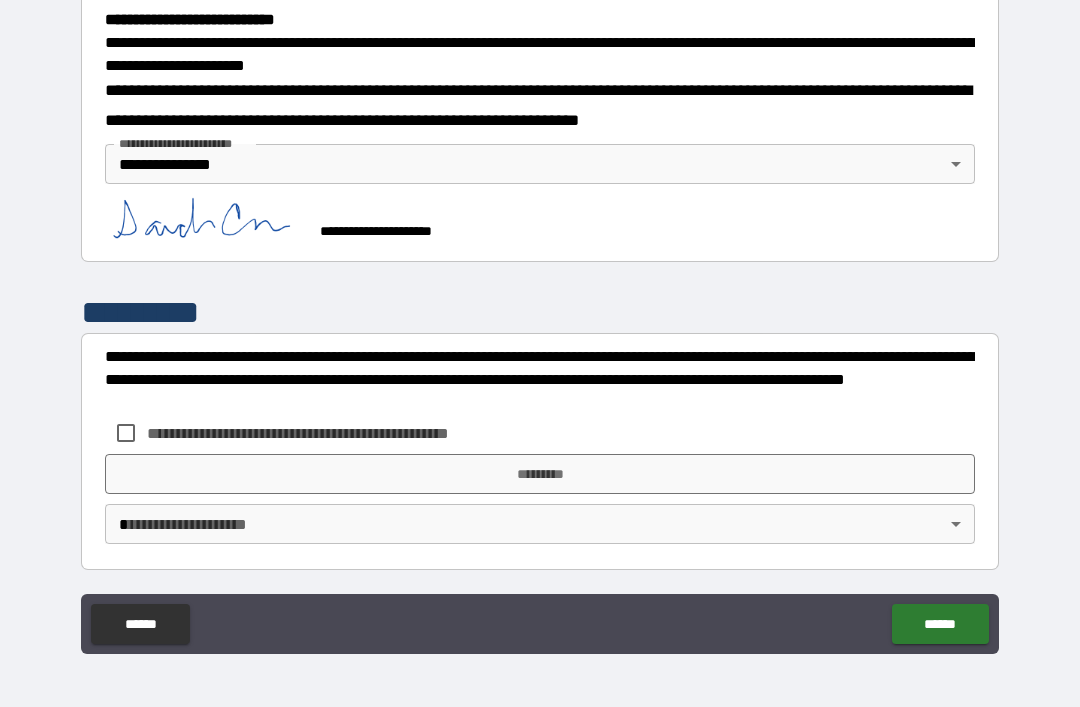 scroll, scrollTop: 650, scrollLeft: 0, axis: vertical 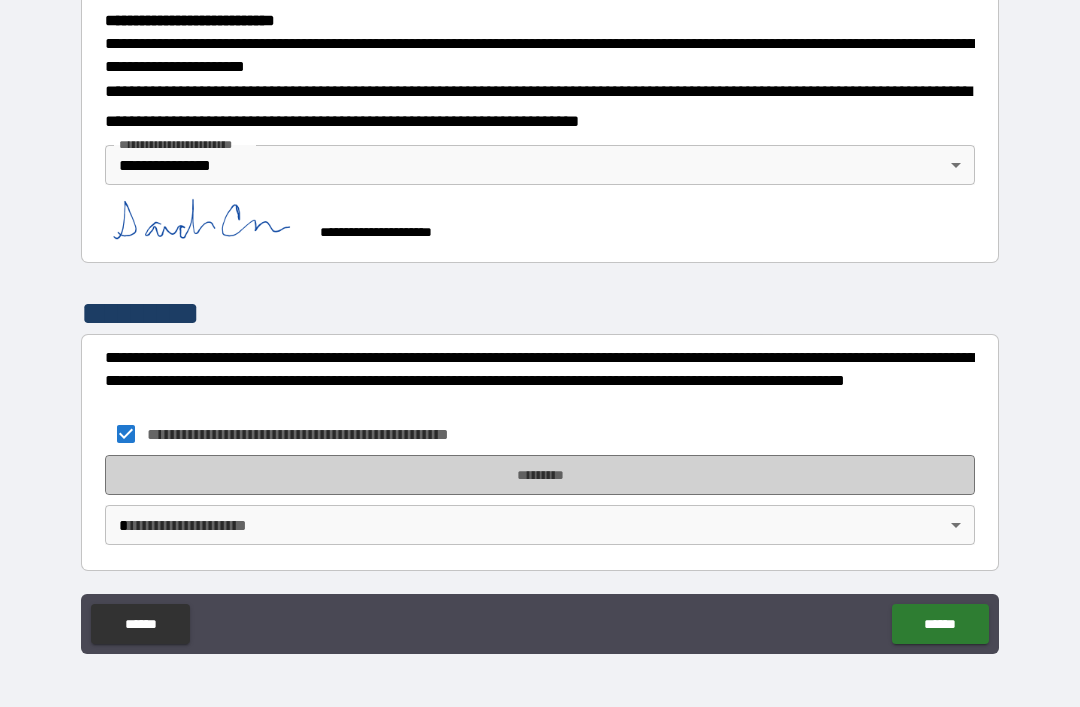click on "*********" at bounding box center (540, 475) 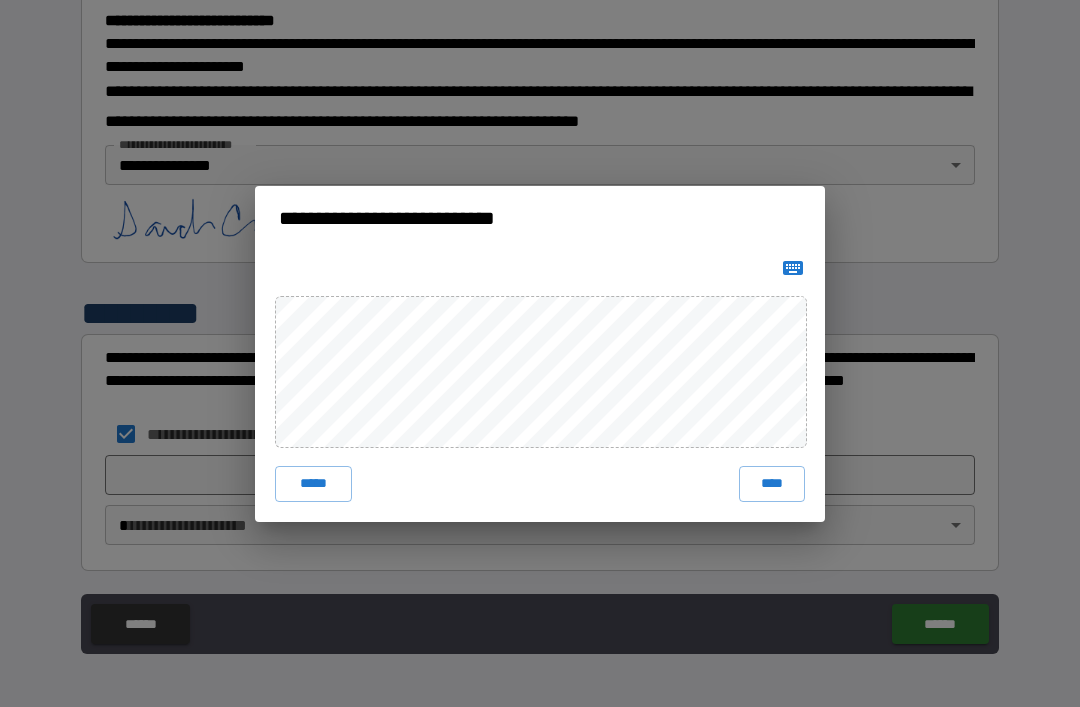 click on "****" at bounding box center [772, 484] 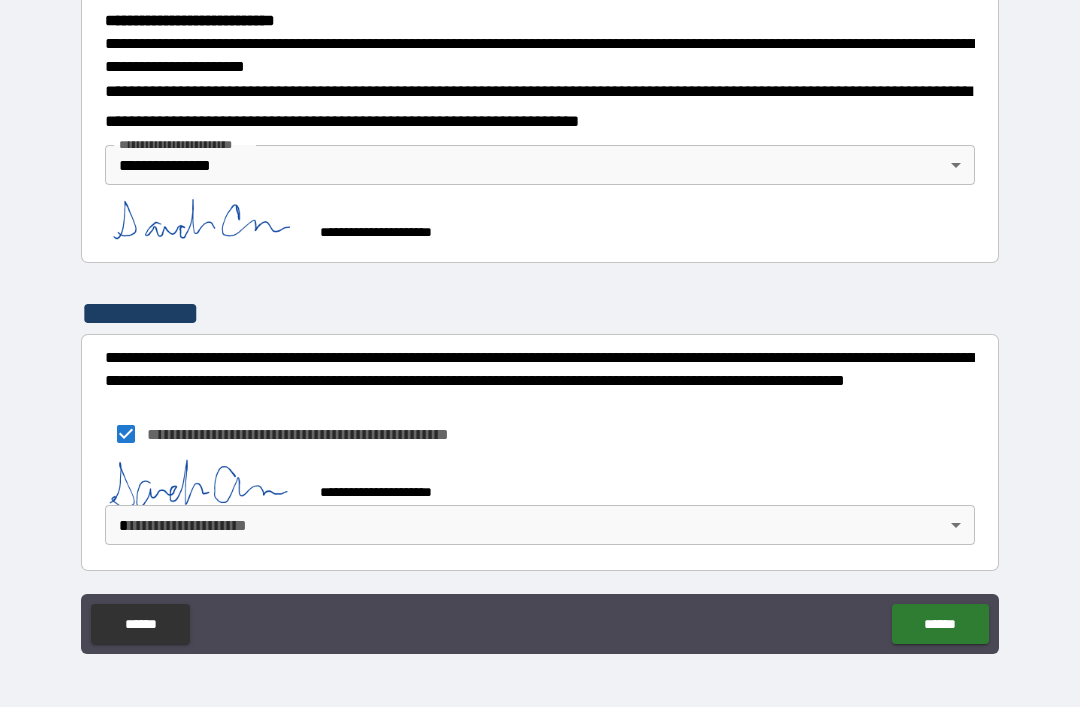 scroll, scrollTop: 640, scrollLeft: 0, axis: vertical 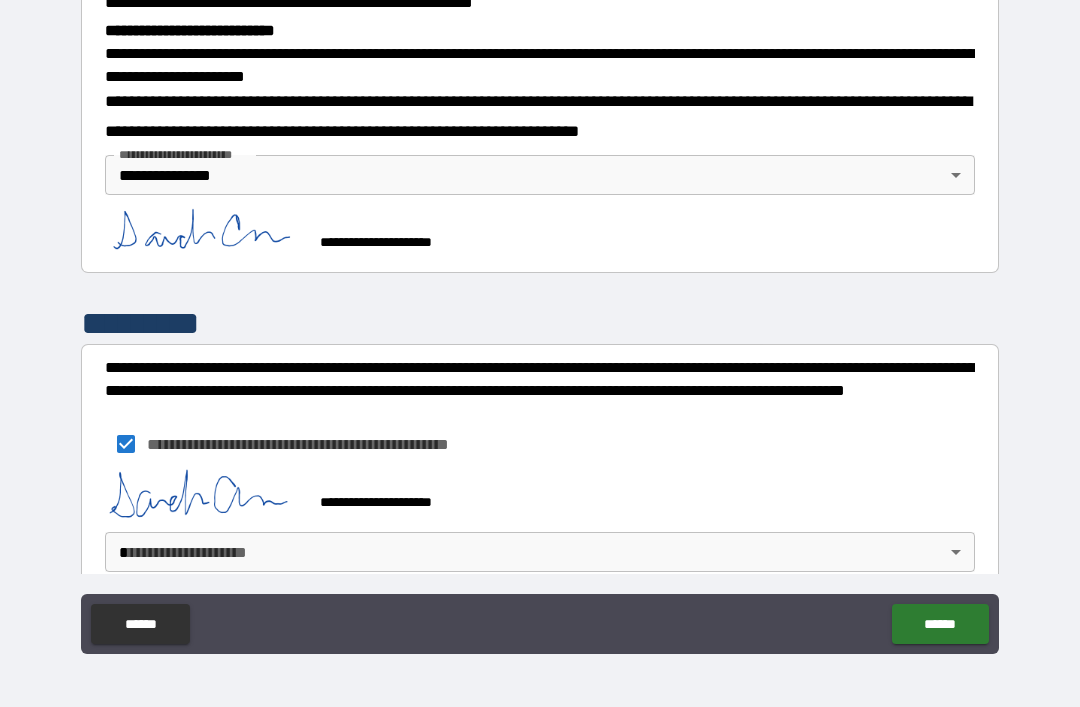 click on "**********" at bounding box center (540, 321) 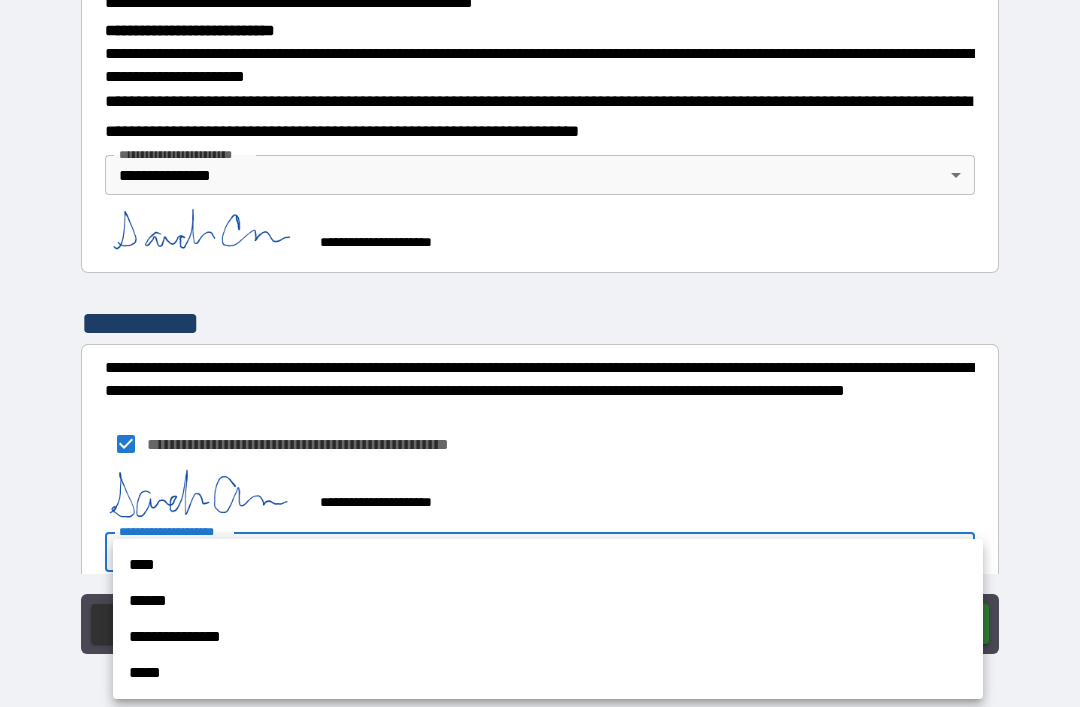 click on "**********" at bounding box center (548, 637) 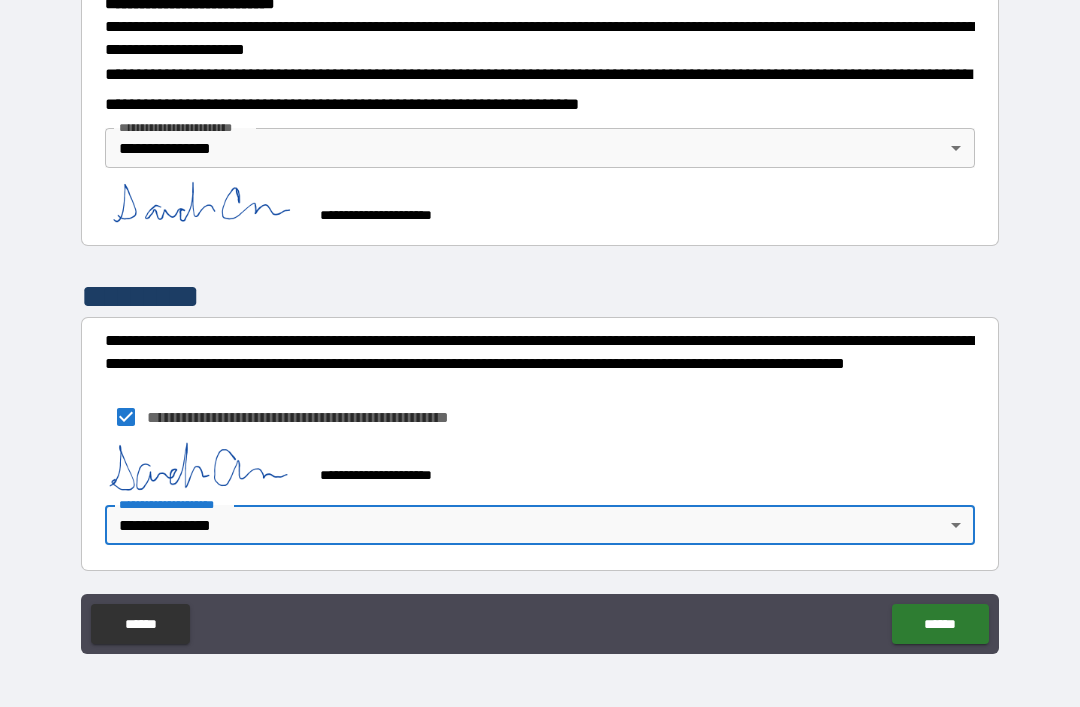 scroll, scrollTop: 667, scrollLeft: 0, axis: vertical 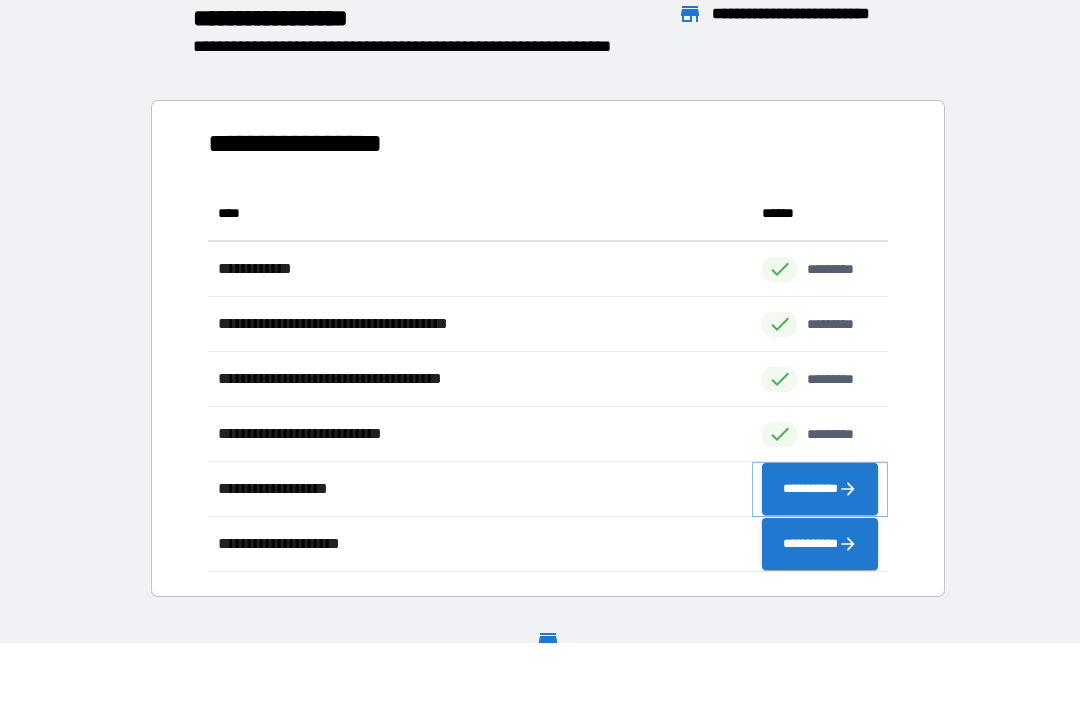 click on "**********" at bounding box center (820, 489) 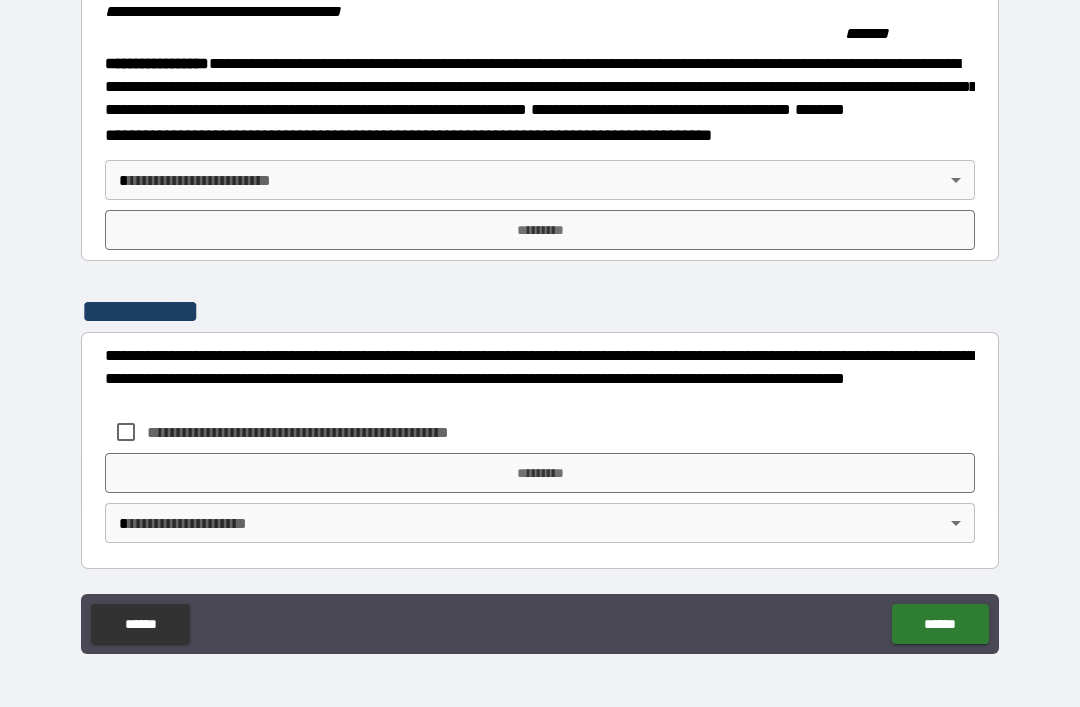 scroll, scrollTop: 2145, scrollLeft: 0, axis: vertical 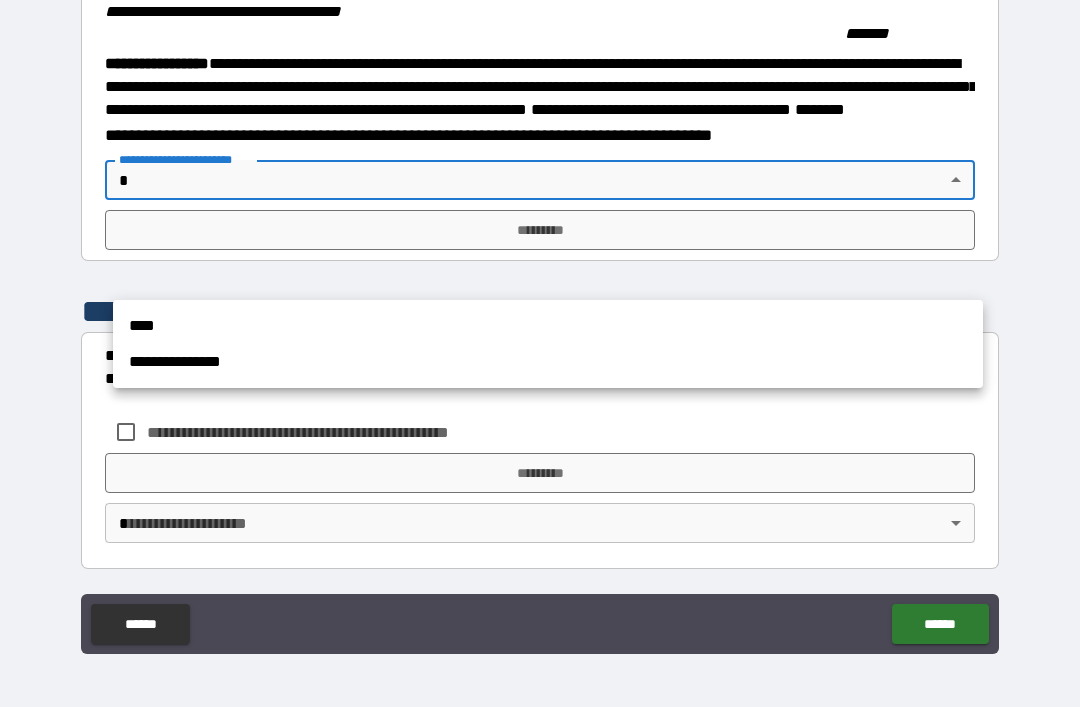 click on "**********" at bounding box center [548, 362] 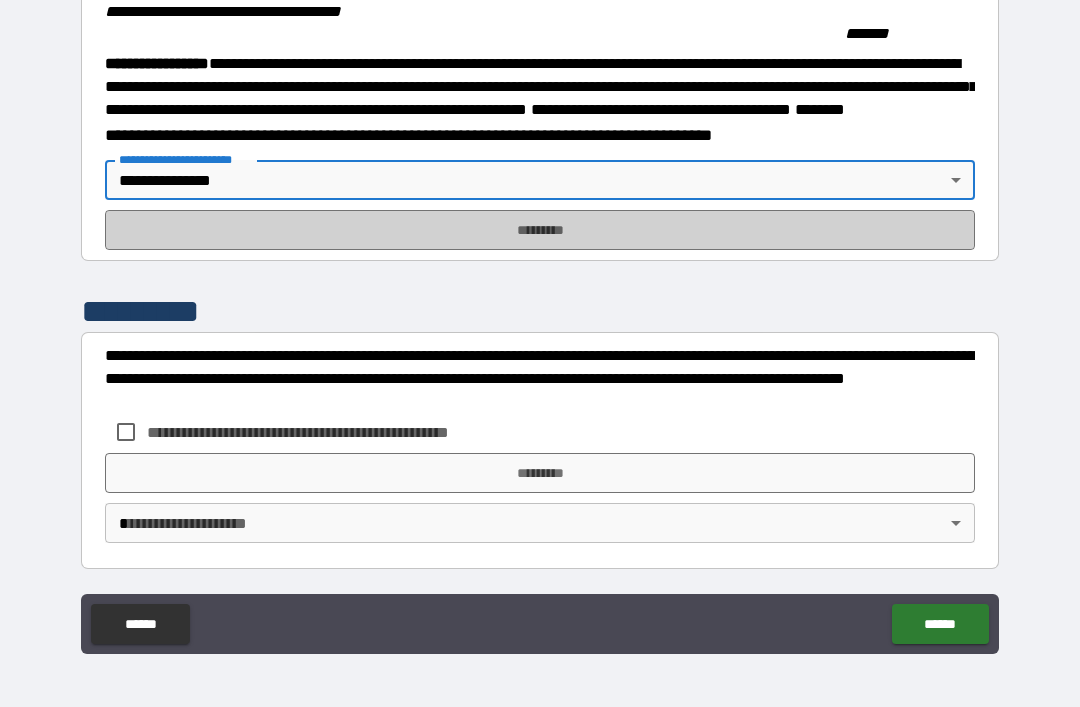click on "*********" at bounding box center [540, 230] 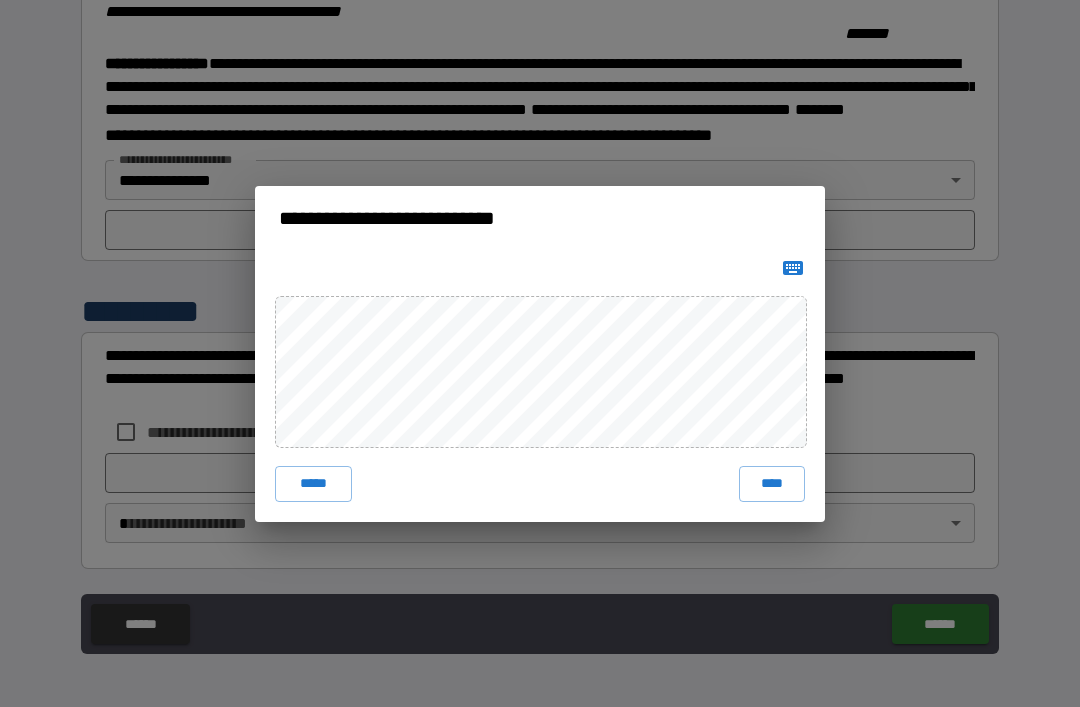 click on "****" at bounding box center [772, 484] 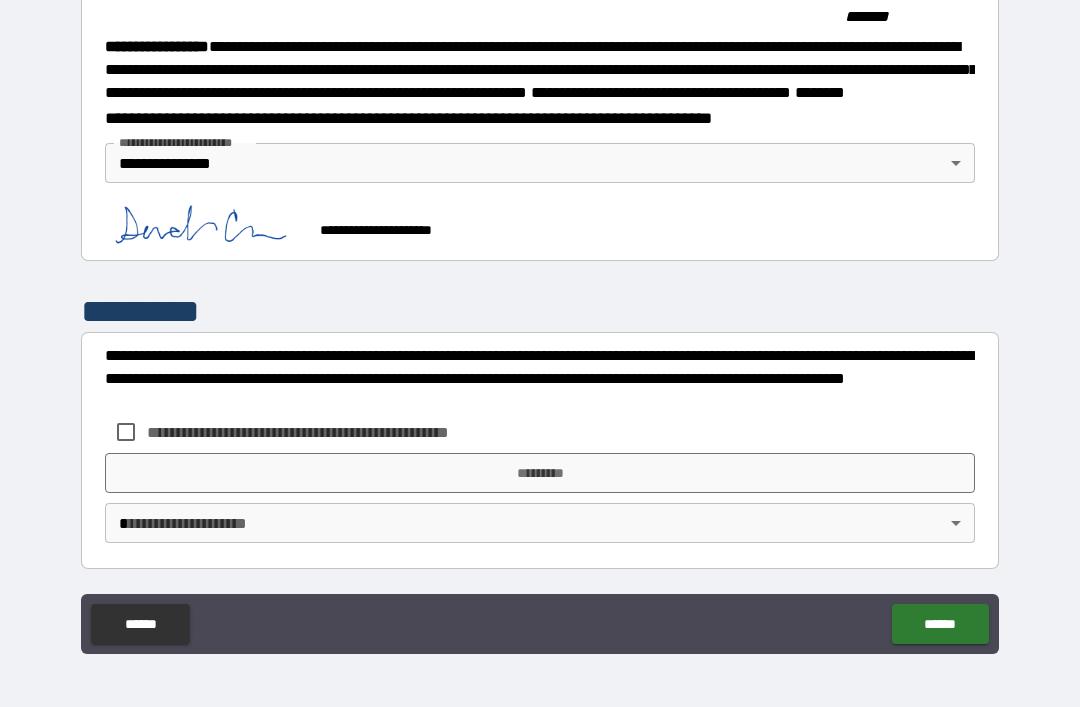 scroll, scrollTop: 2254, scrollLeft: 0, axis: vertical 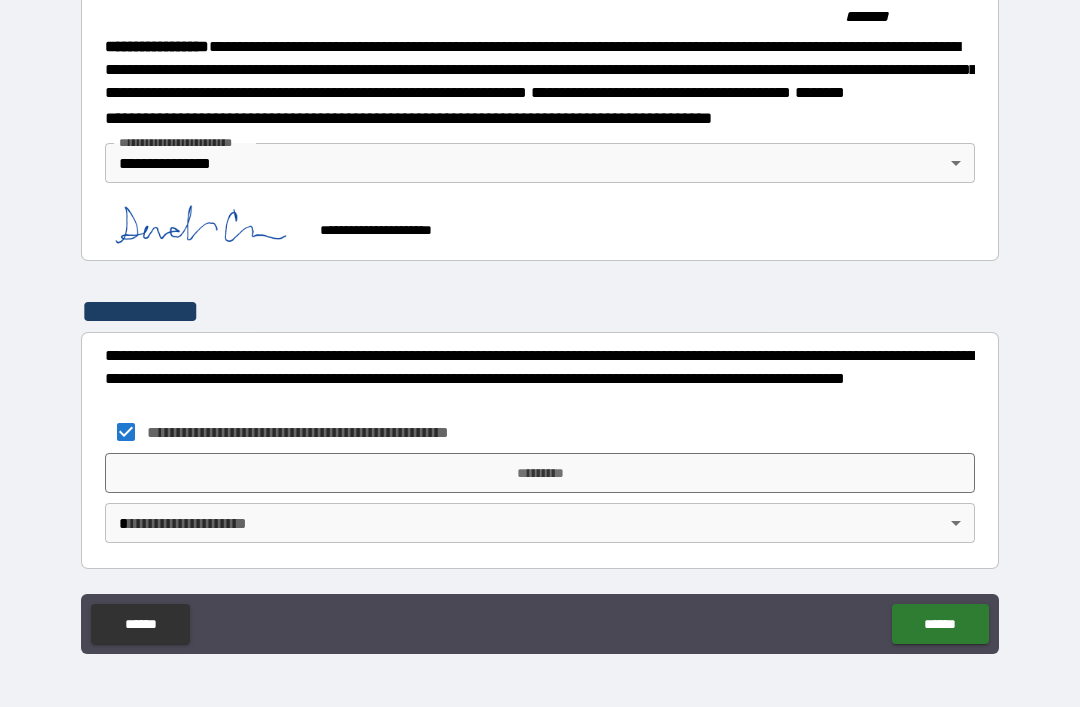 click on "*********" at bounding box center [540, 473] 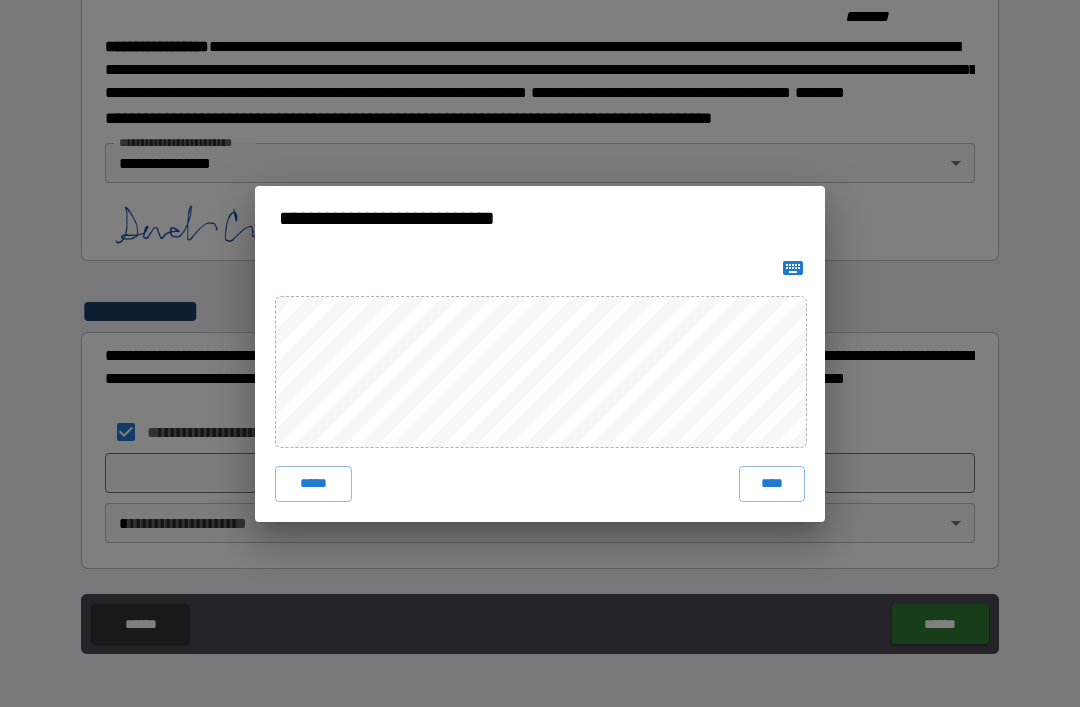 click on "****" at bounding box center (772, 484) 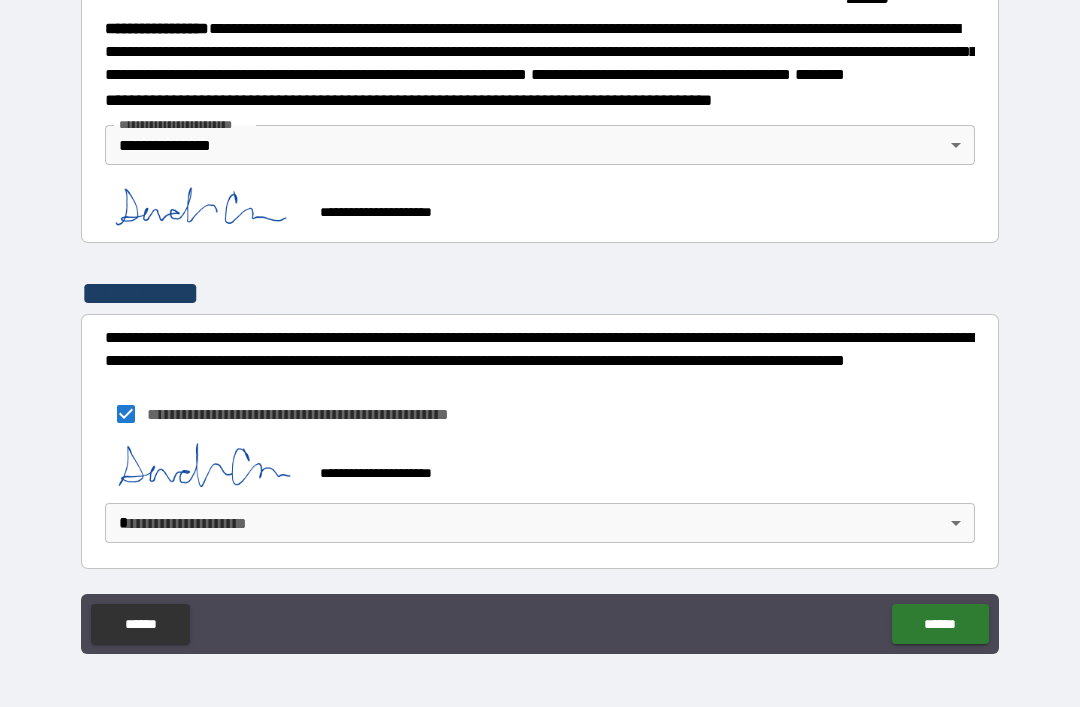 scroll, scrollTop: 2244, scrollLeft: 0, axis: vertical 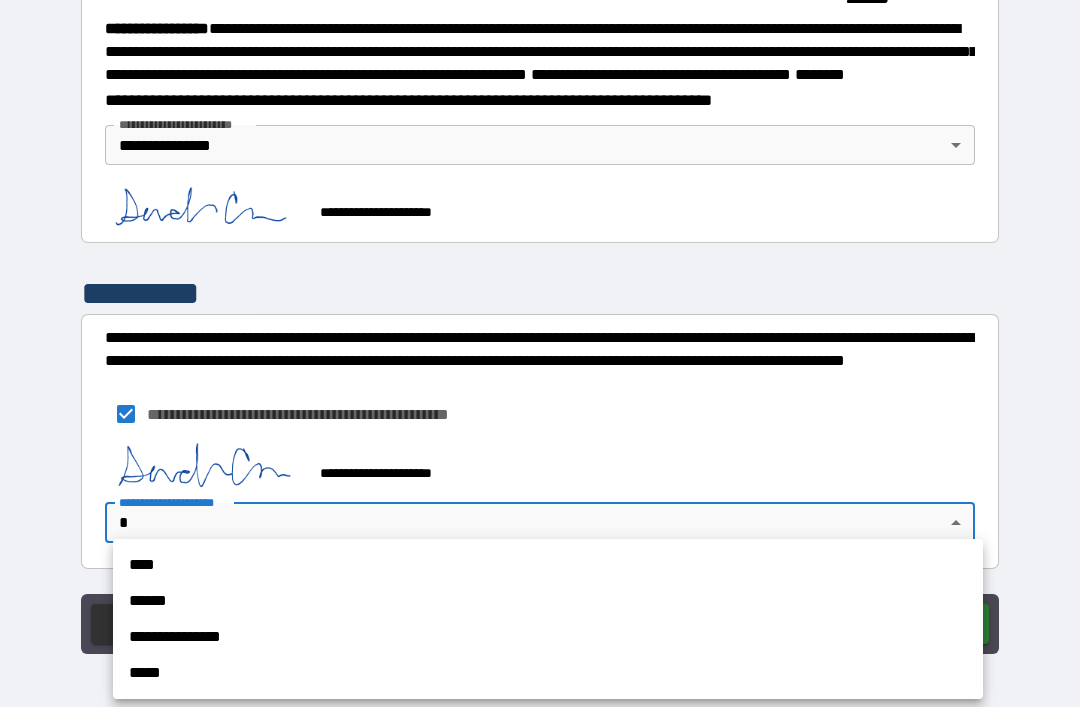 click on "**********" at bounding box center (548, 637) 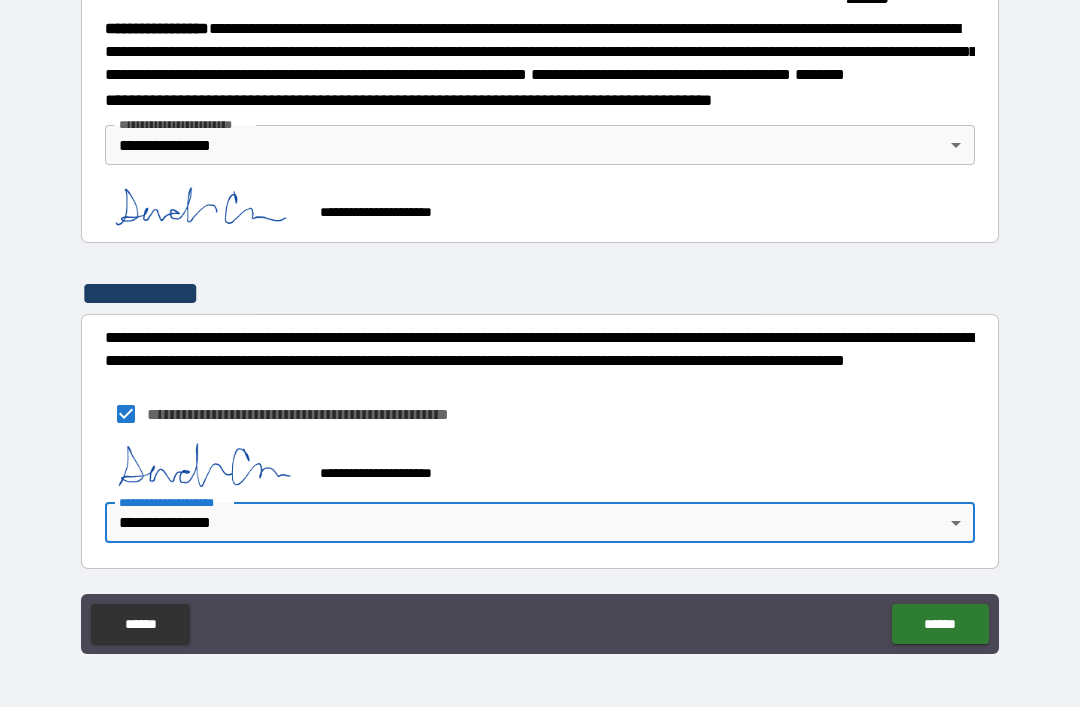 scroll, scrollTop: 2271, scrollLeft: 0, axis: vertical 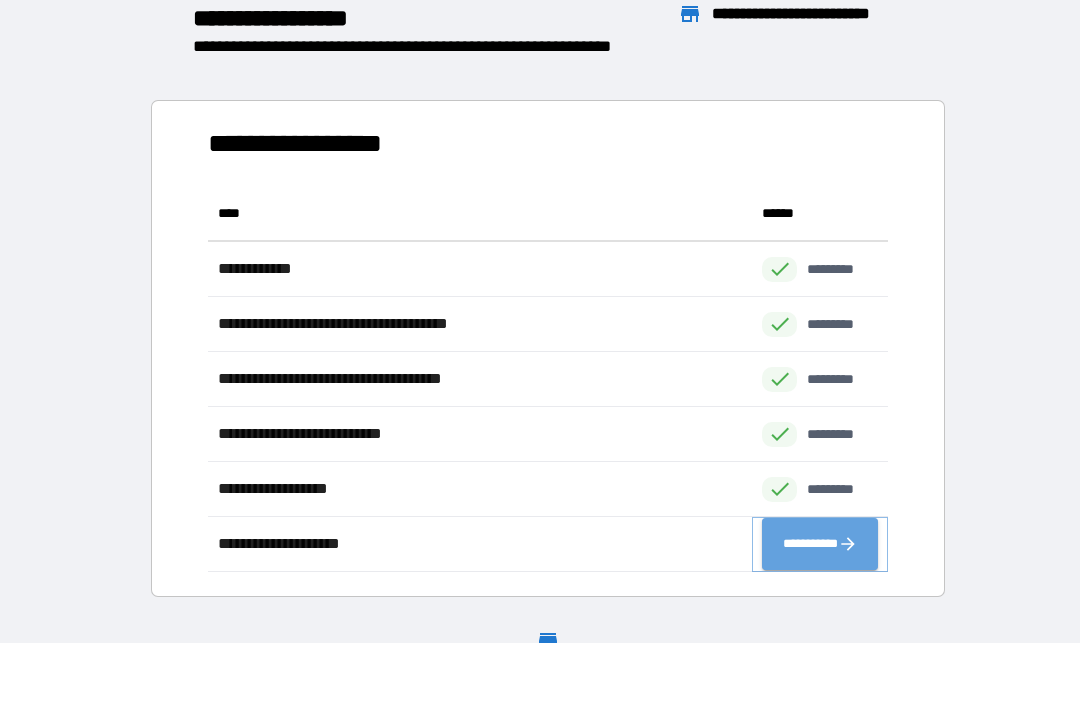 click on "**********" at bounding box center (820, 544) 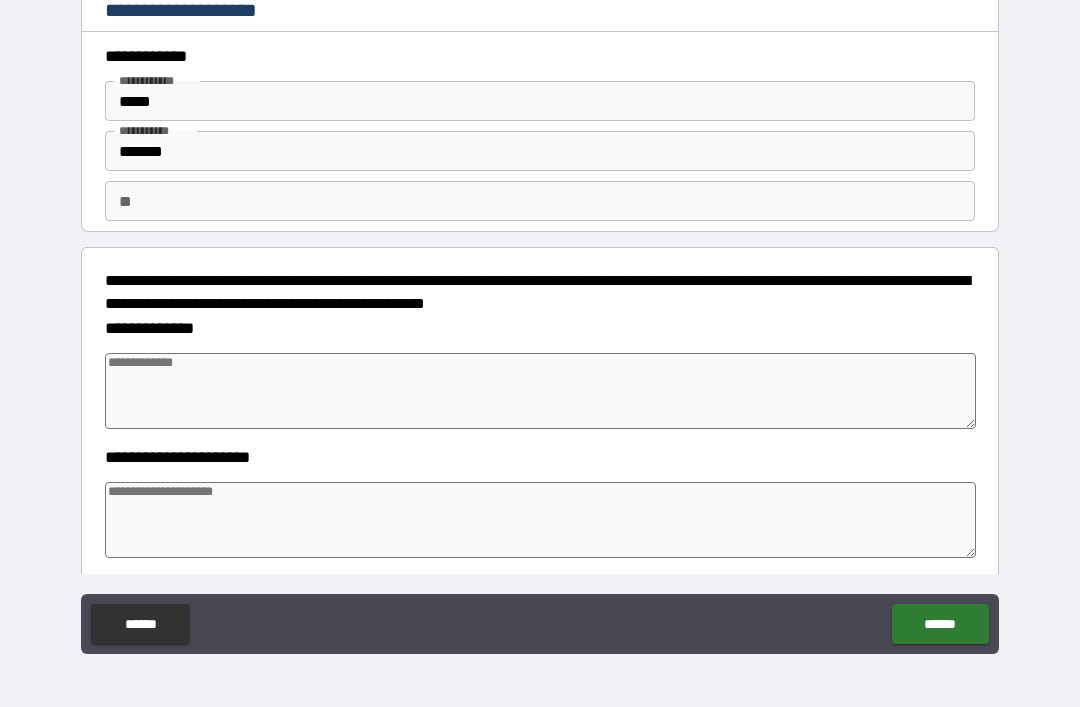 click at bounding box center [540, 391] 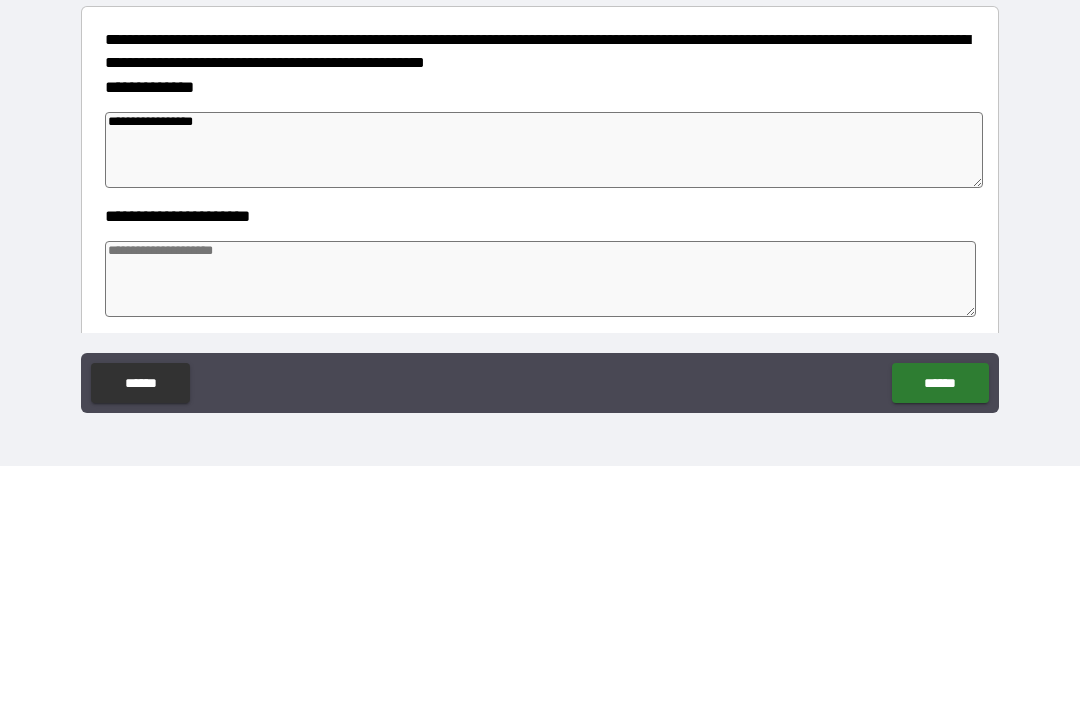 click at bounding box center (540, 520) 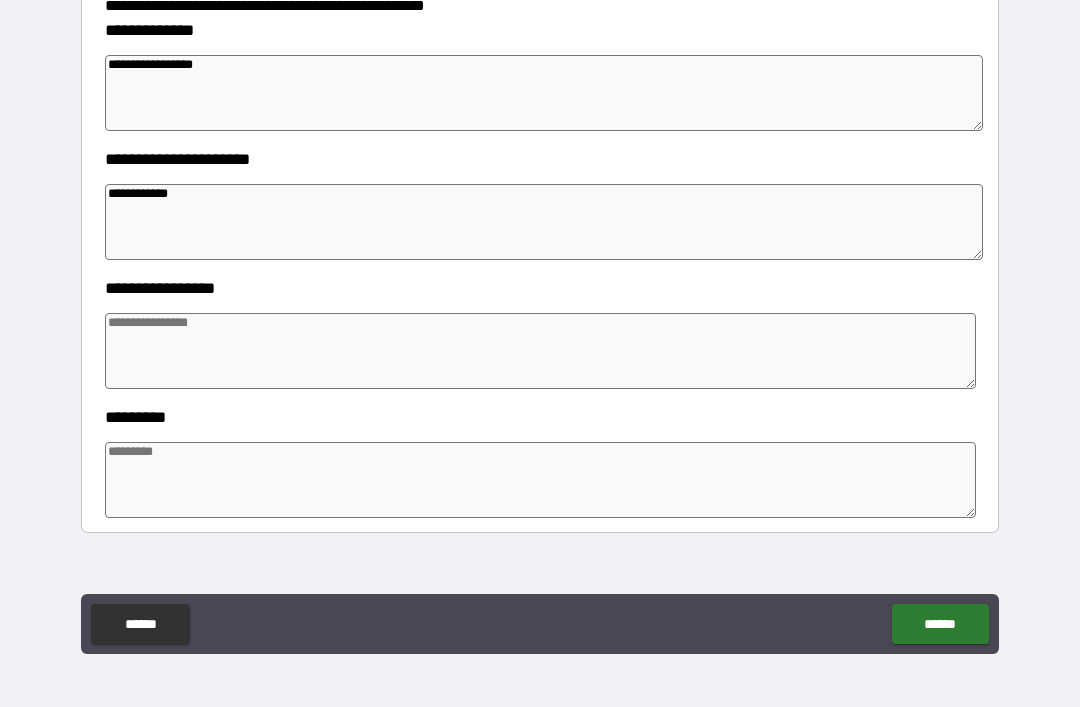 scroll, scrollTop: 342, scrollLeft: 0, axis: vertical 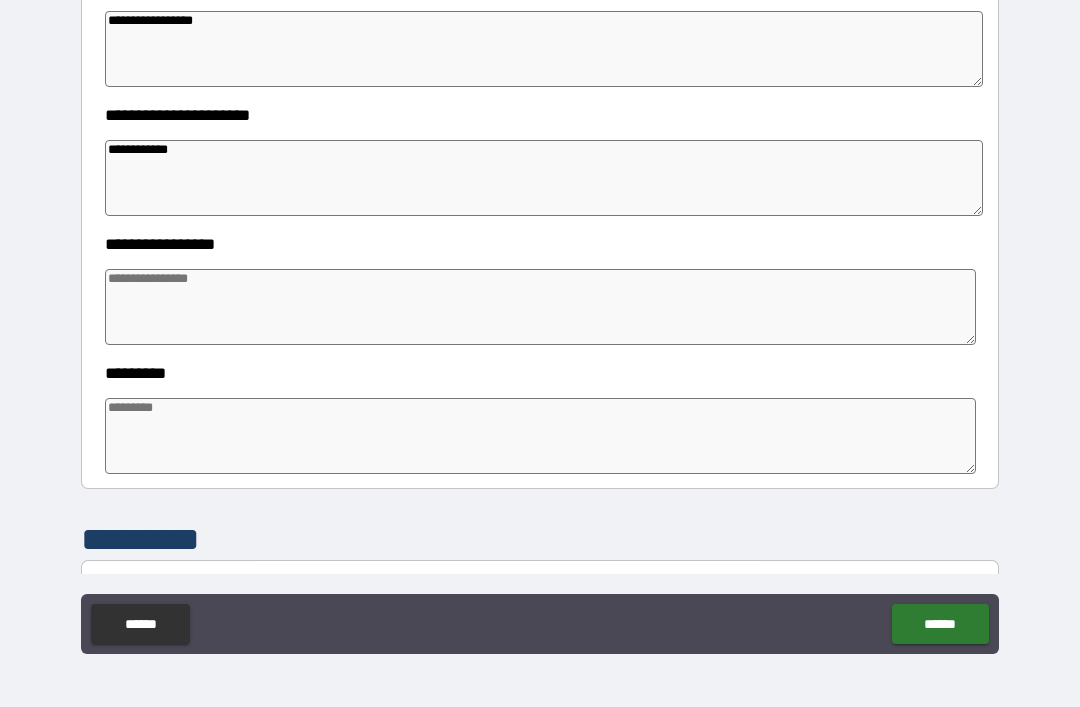 click at bounding box center (540, 307) 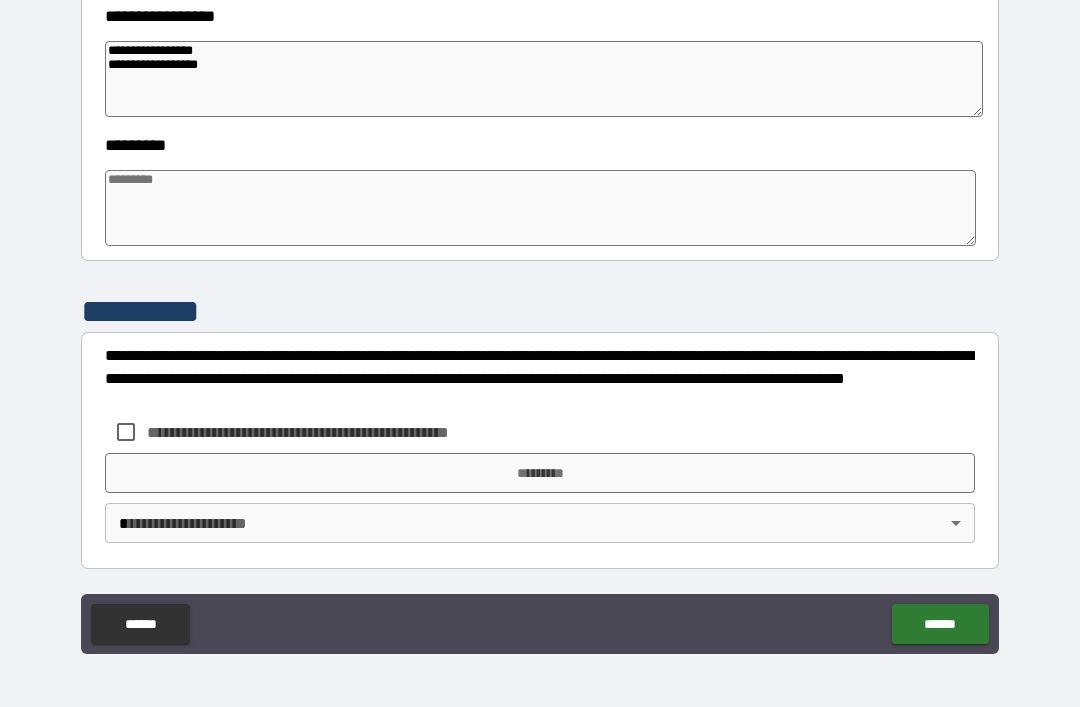 scroll, scrollTop: 570, scrollLeft: 0, axis: vertical 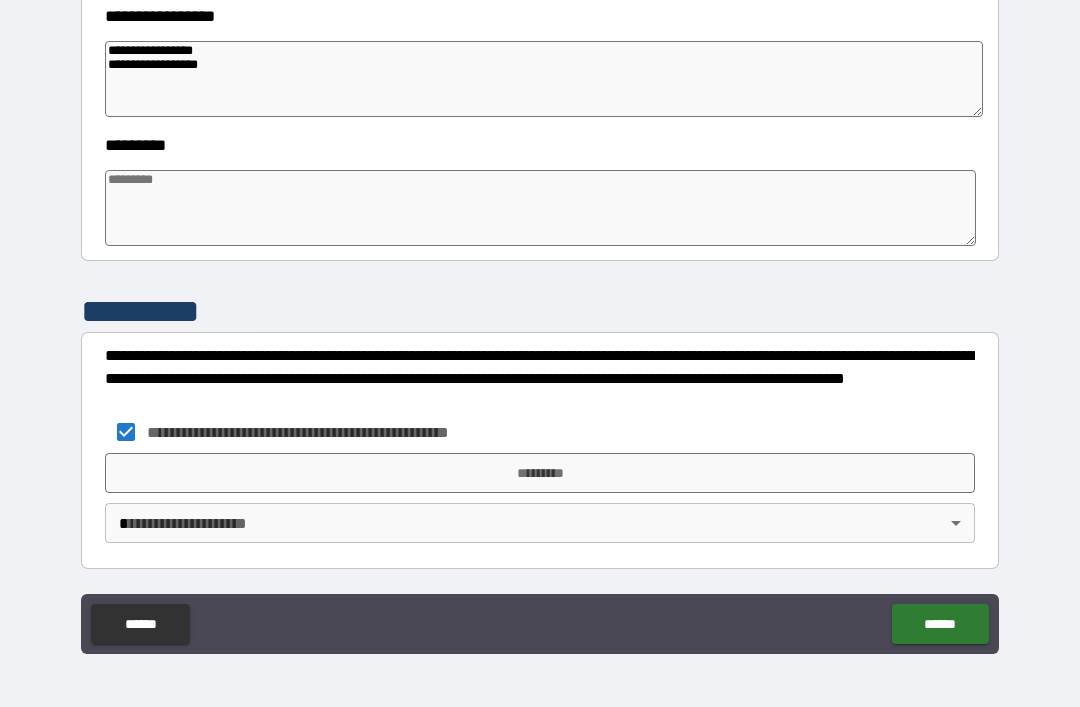 click on "*********" at bounding box center (540, 473) 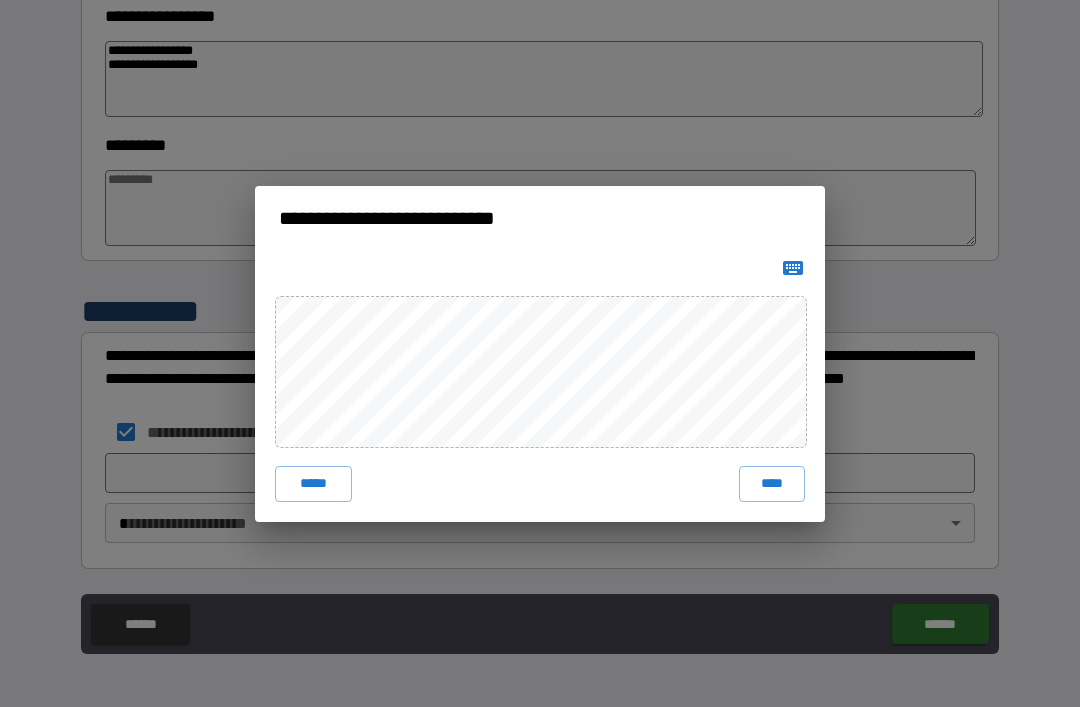 click on "****" at bounding box center (772, 484) 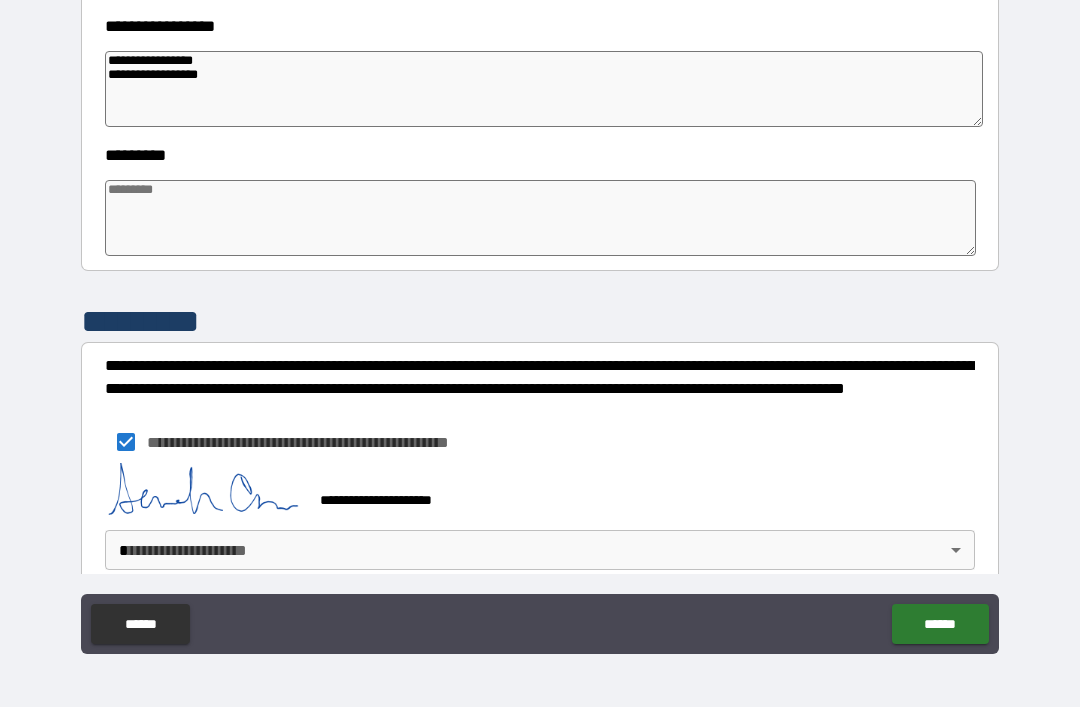 click on "**********" at bounding box center [540, 321] 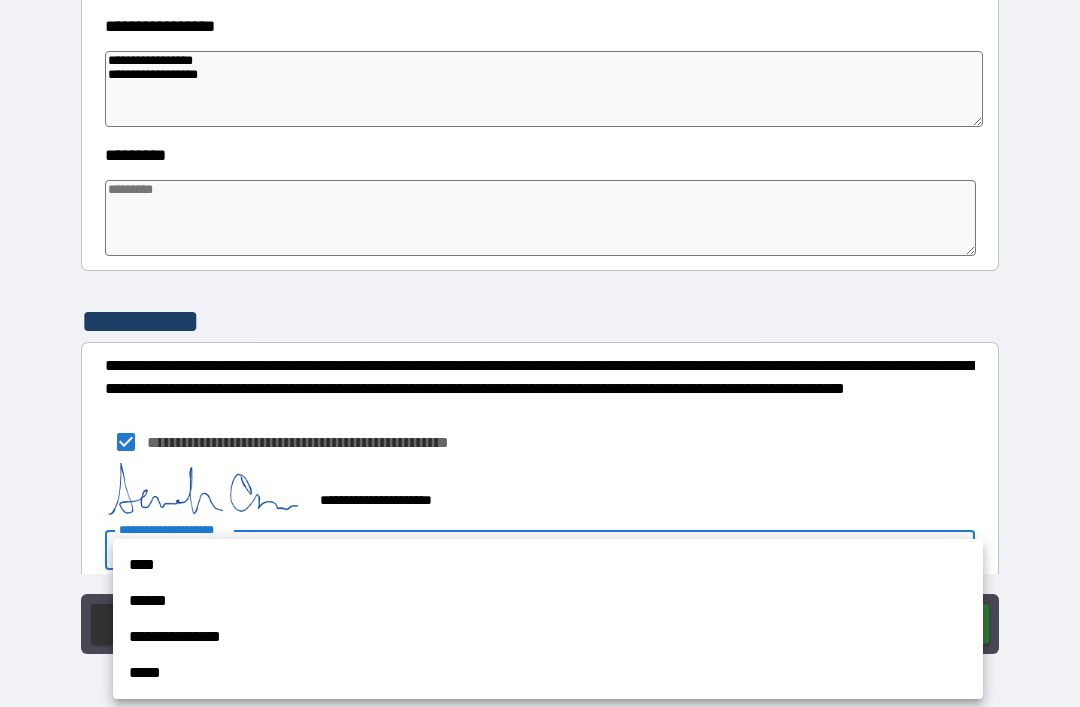 click on "**********" at bounding box center [548, 637] 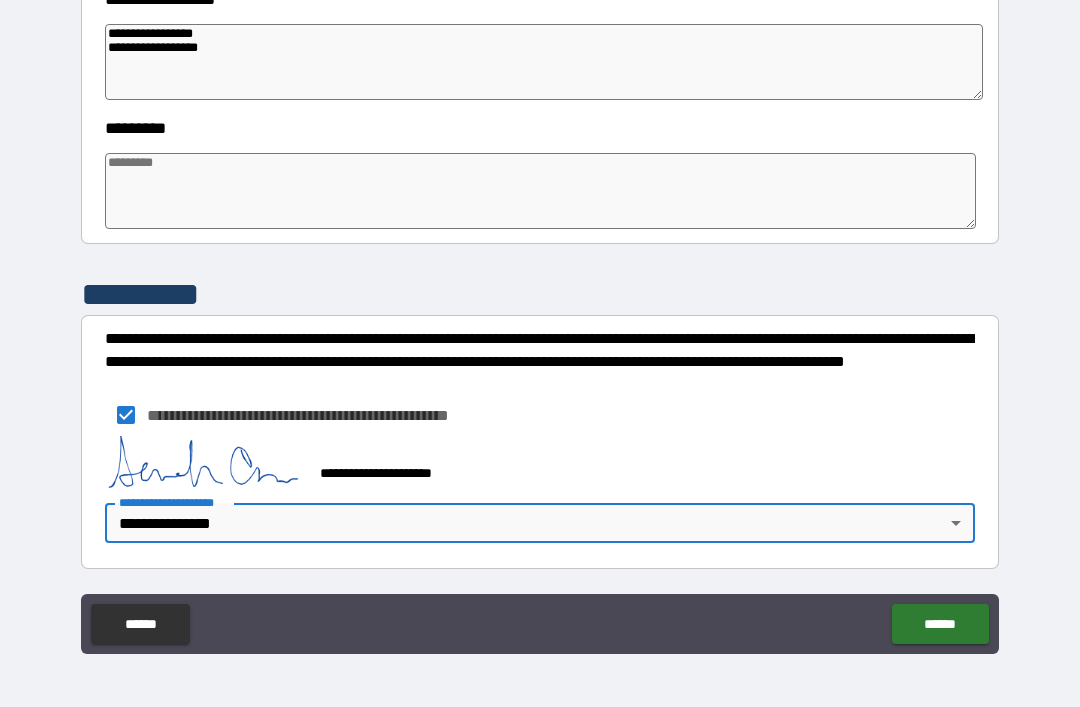 scroll, scrollTop: 587, scrollLeft: 0, axis: vertical 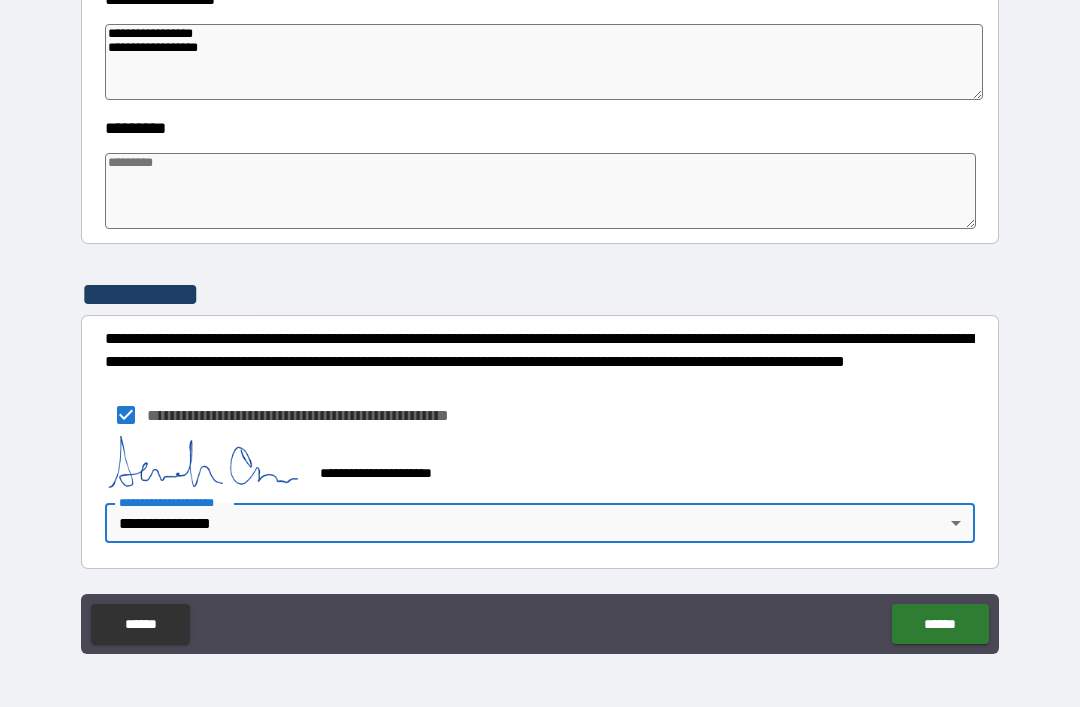 click on "******" at bounding box center [940, 624] 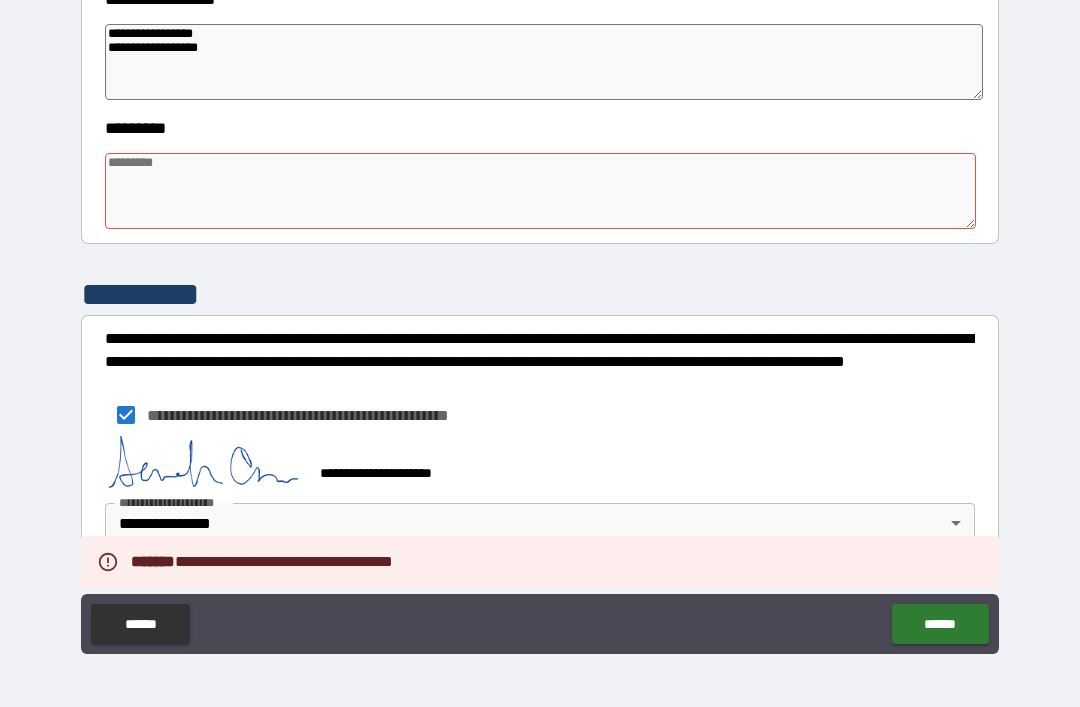 click at bounding box center [540, 191] 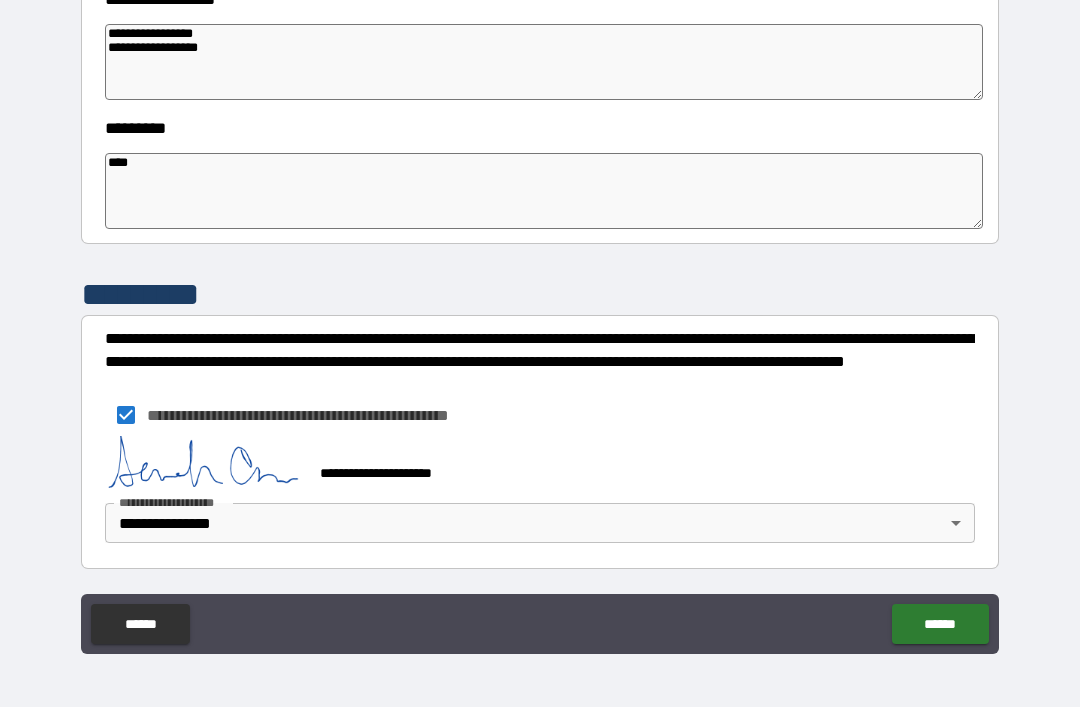 click on "******" at bounding box center [940, 624] 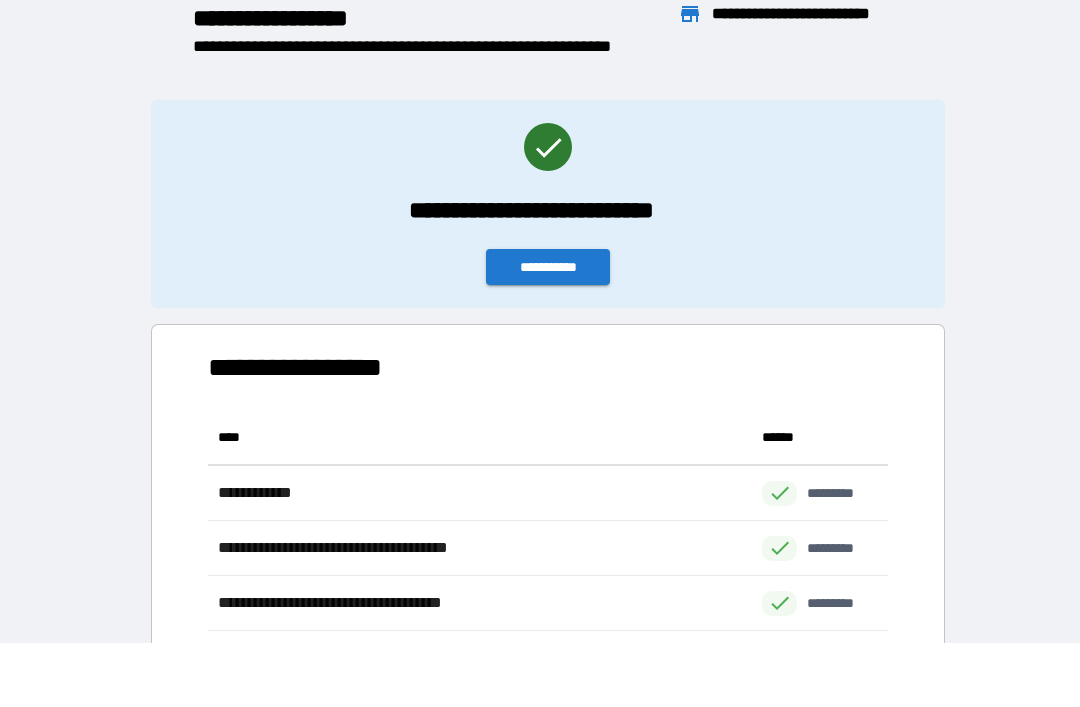 scroll, scrollTop: 386, scrollLeft: 680, axis: both 